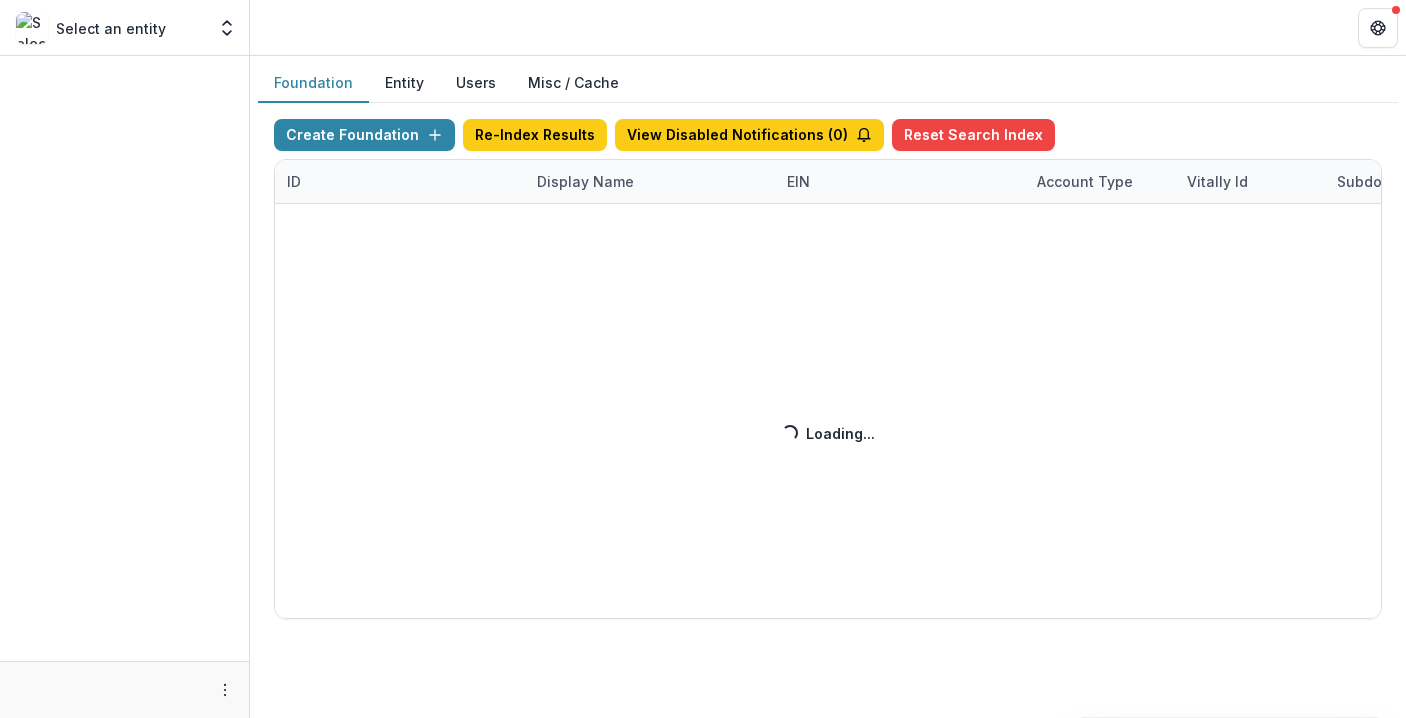 scroll, scrollTop: 0, scrollLeft: 0, axis: both 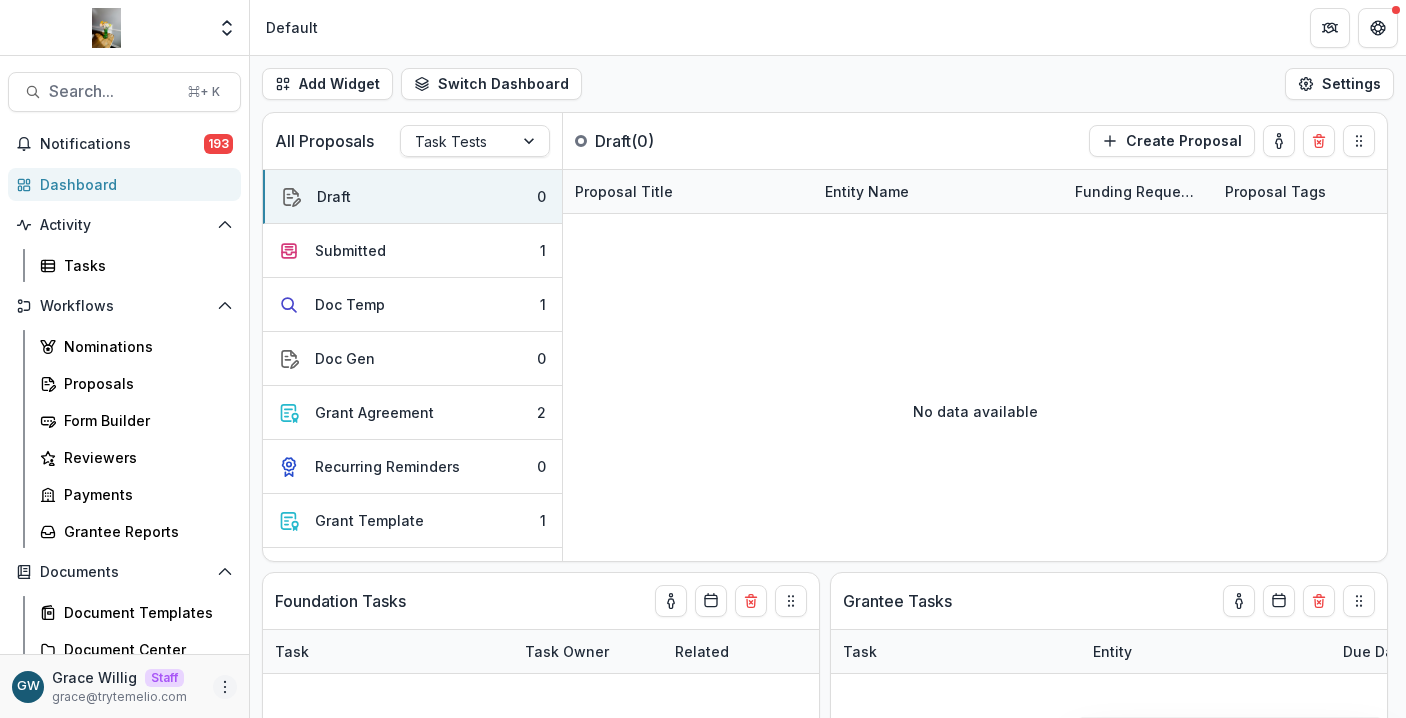 click 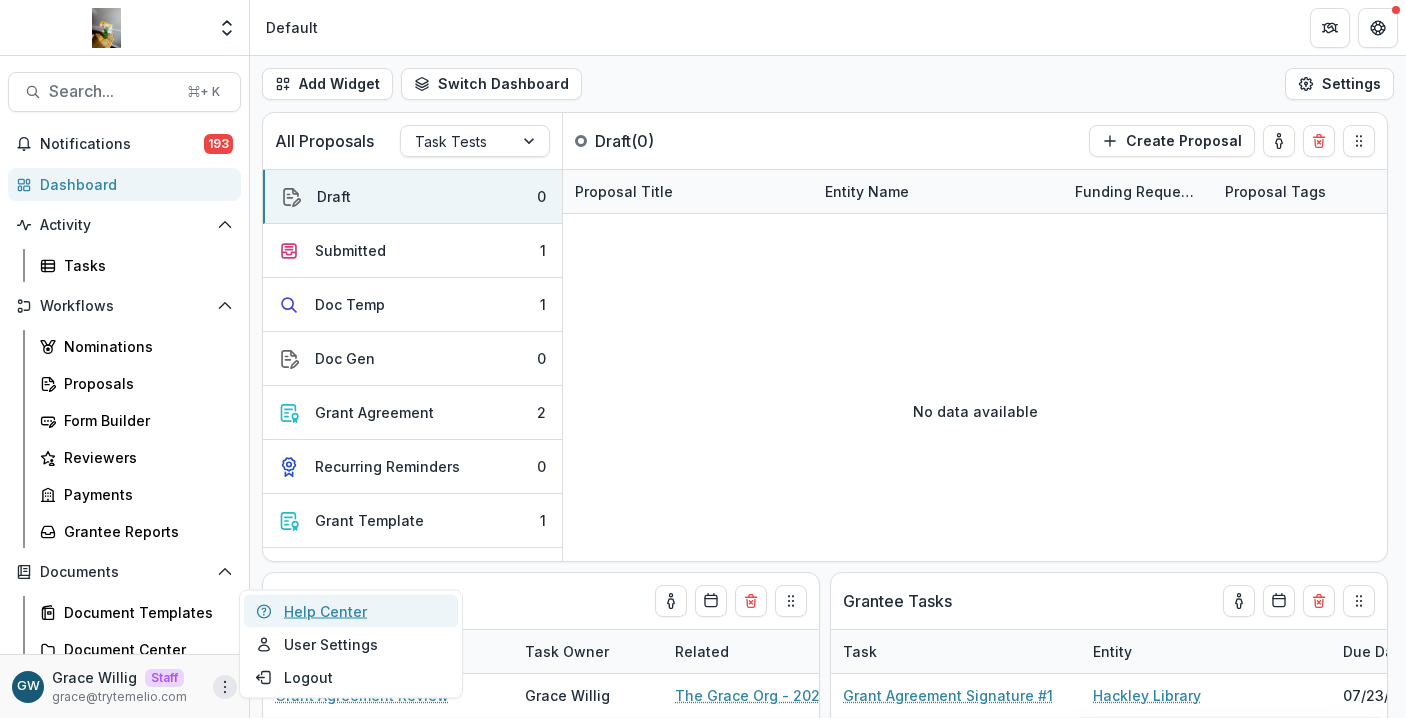 click on "Help Center" at bounding box center [351, 611] 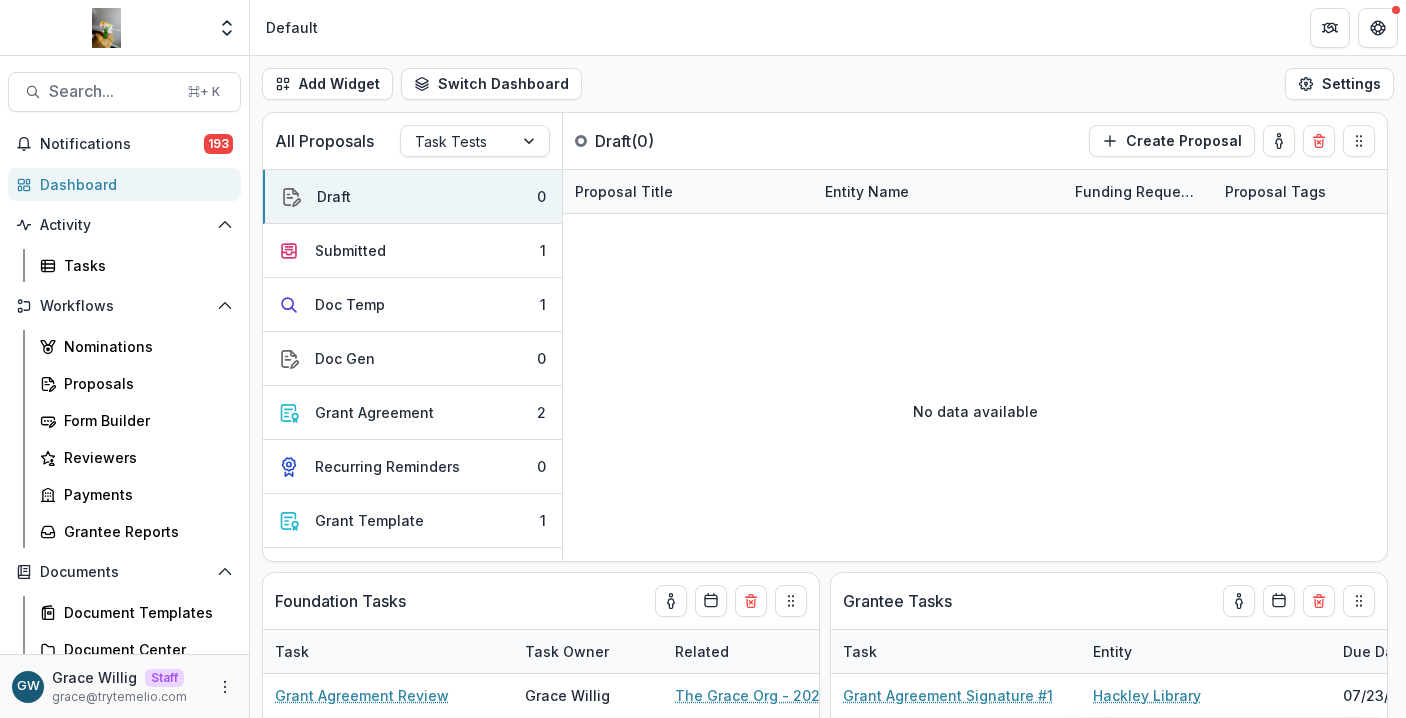 select on "******" 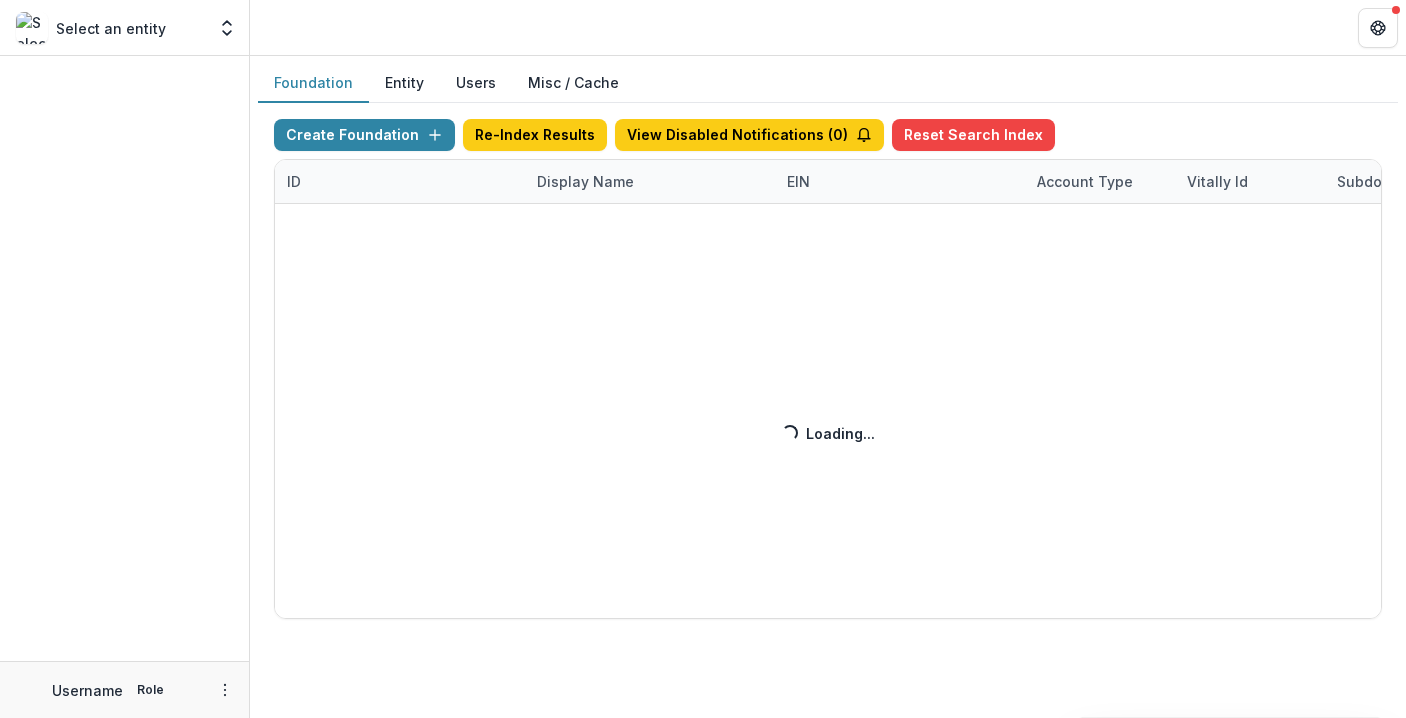 scroll, scrollTop: 0, scrollLeft: 0, axis: both 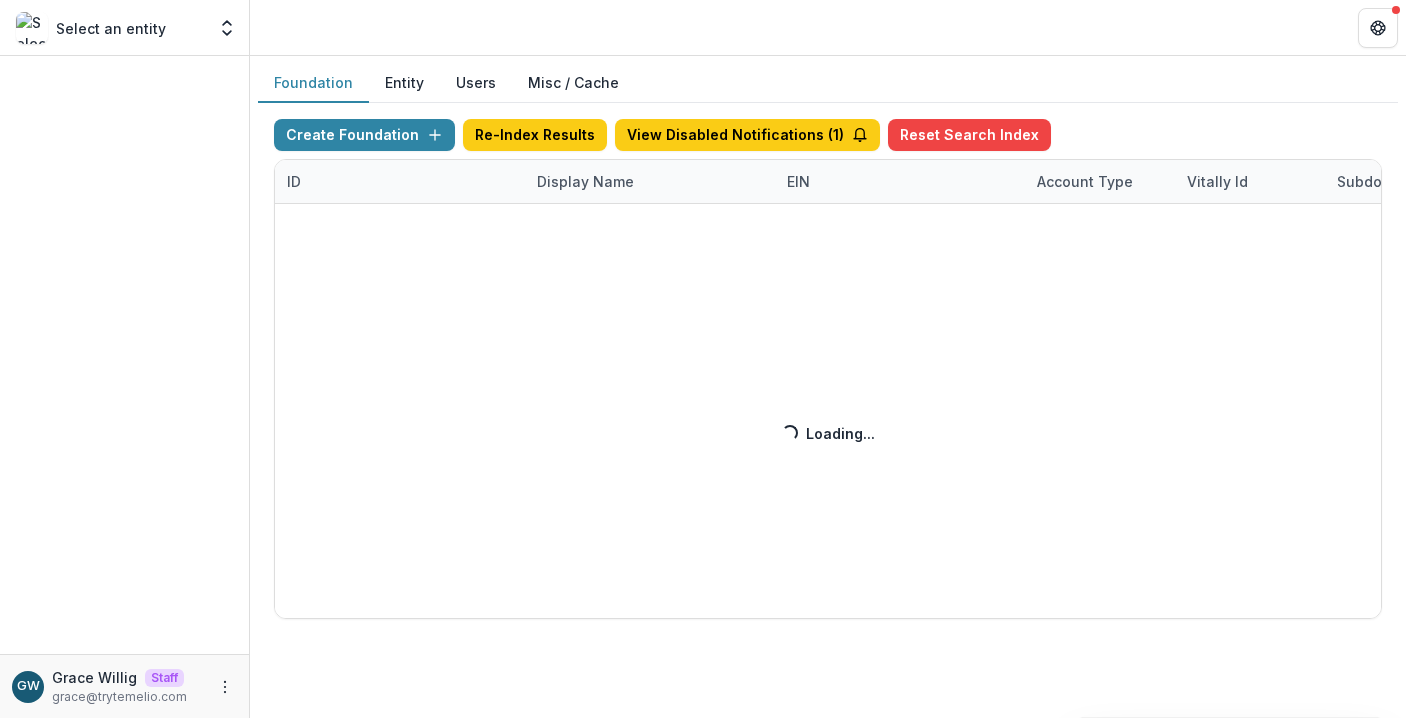 click on "Create Foundation Re-Index Results View Disabled Notifications ( 1 ) Reset Search Index ID Display Name EIN Account Type Vitally Id Subdomain Created on Actions Feature Flags Loading... Loading..." at bounding box center (828, 369) 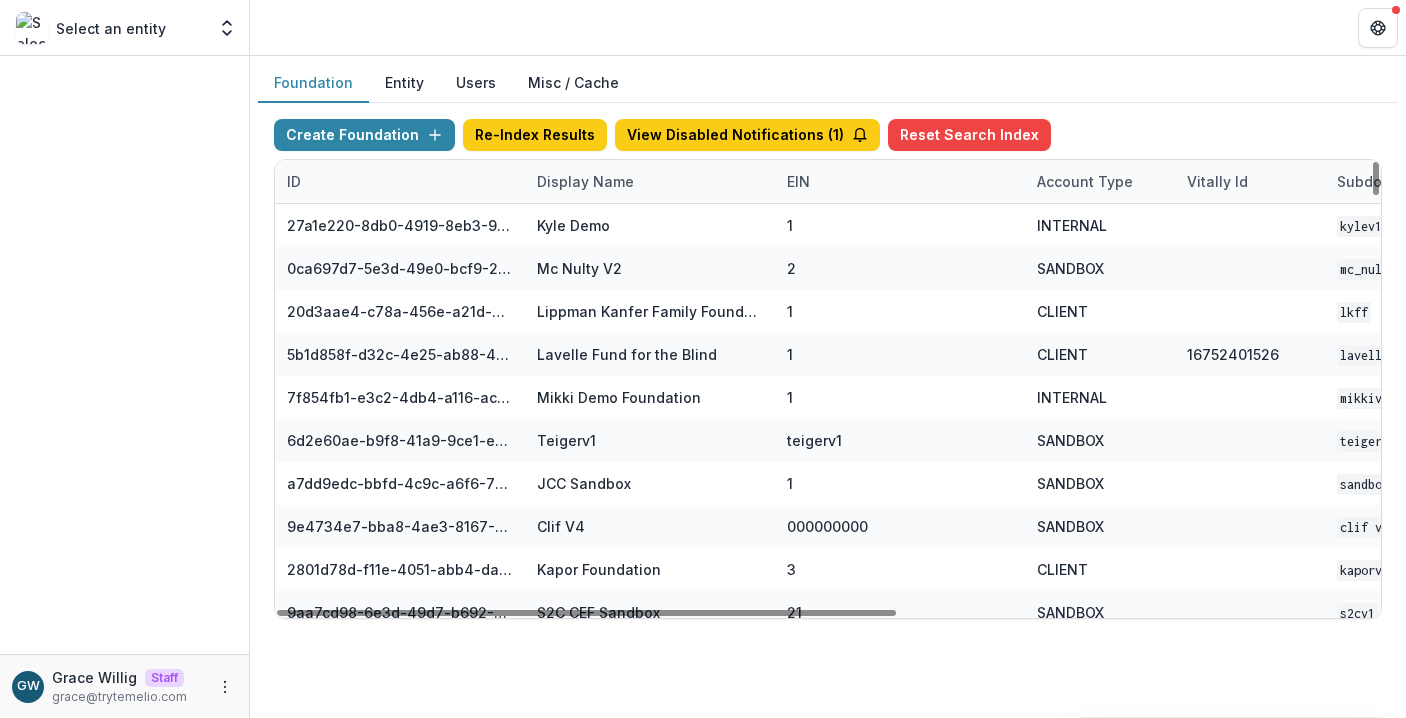click on "Display Name" at bounding box center (585, 181) 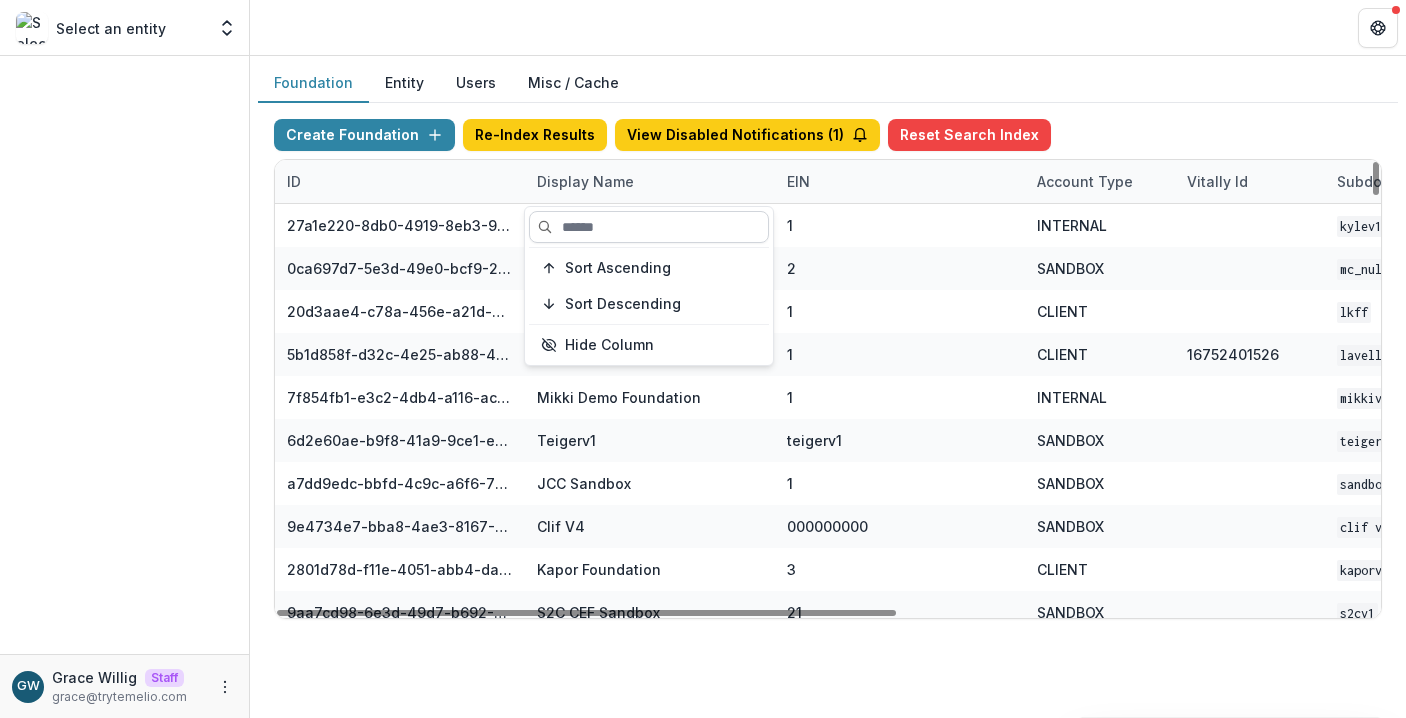 click at bounding box center (649, 227) 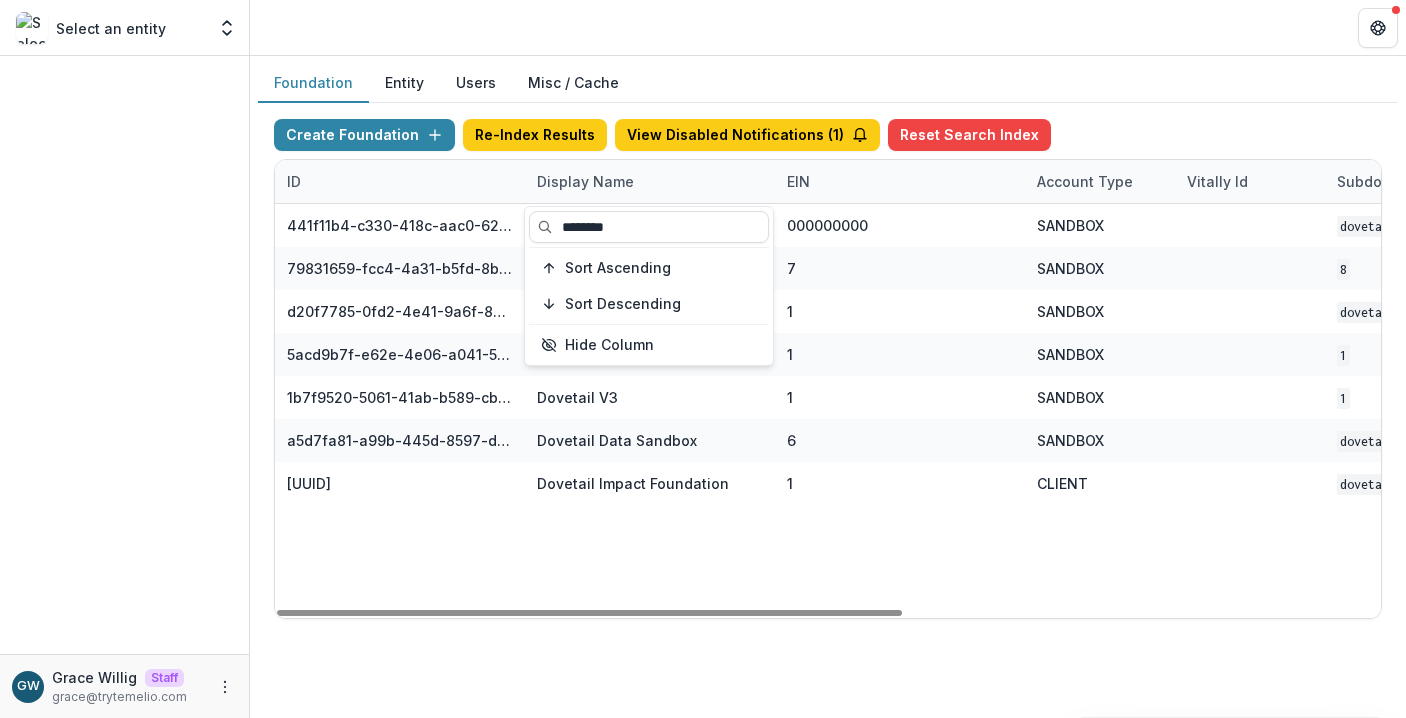 type on "********" 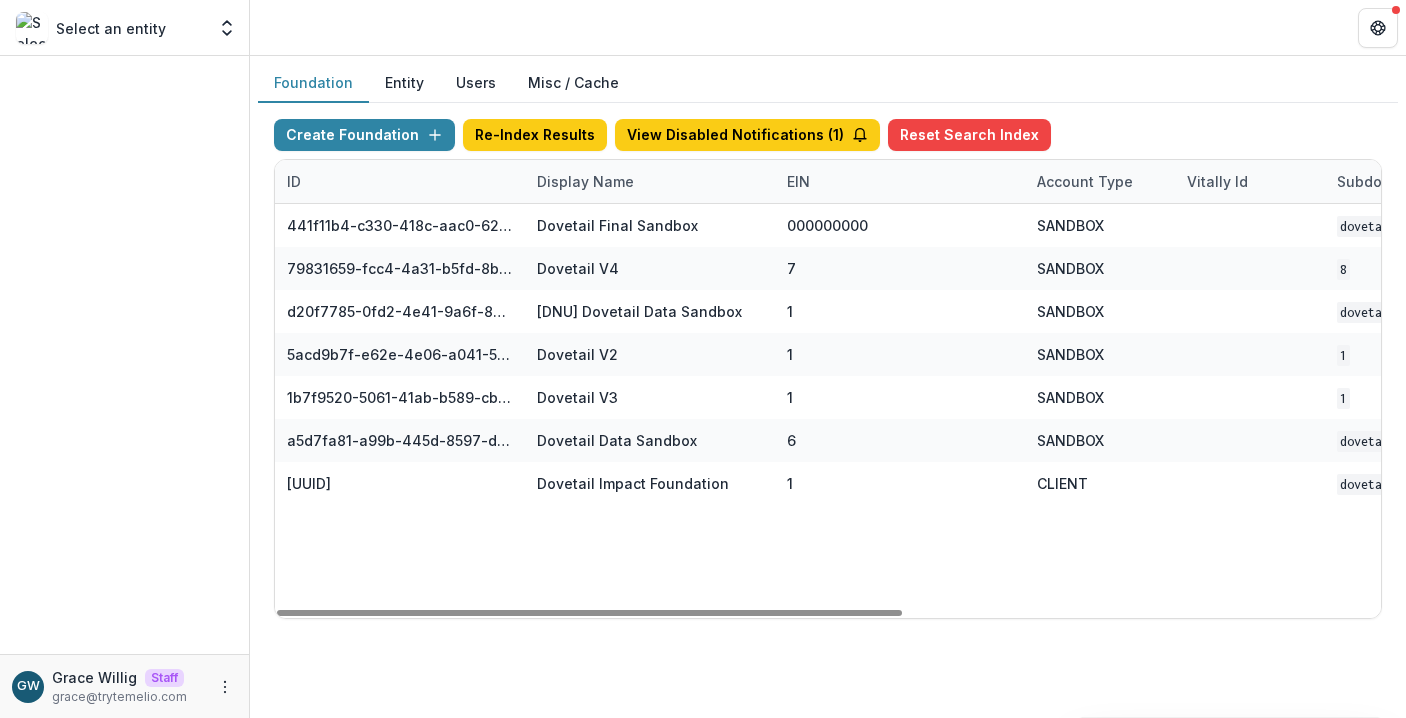 click on "Foundation Entity Users Misc / Cache" at bounding box center (828, 83) 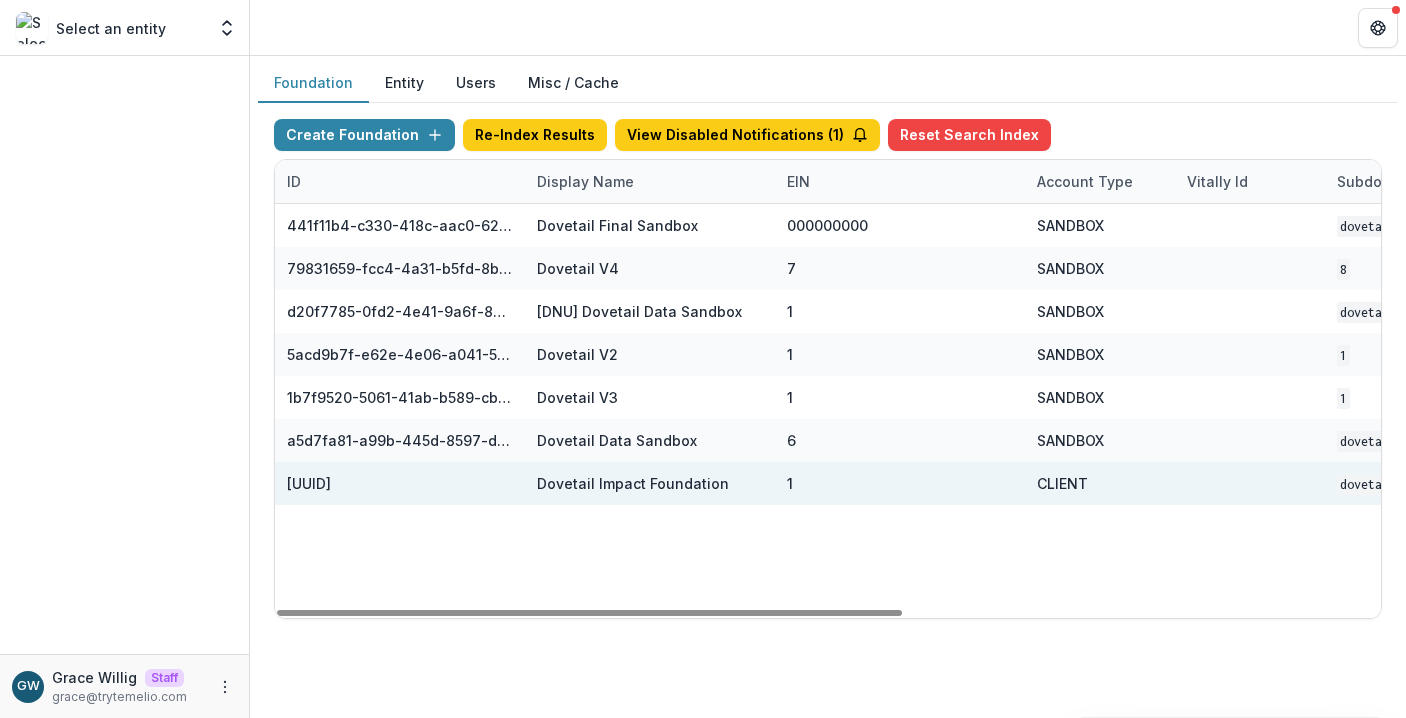 scroll, scrollTop: 0, scrollLeft: 844, axis: horizontal 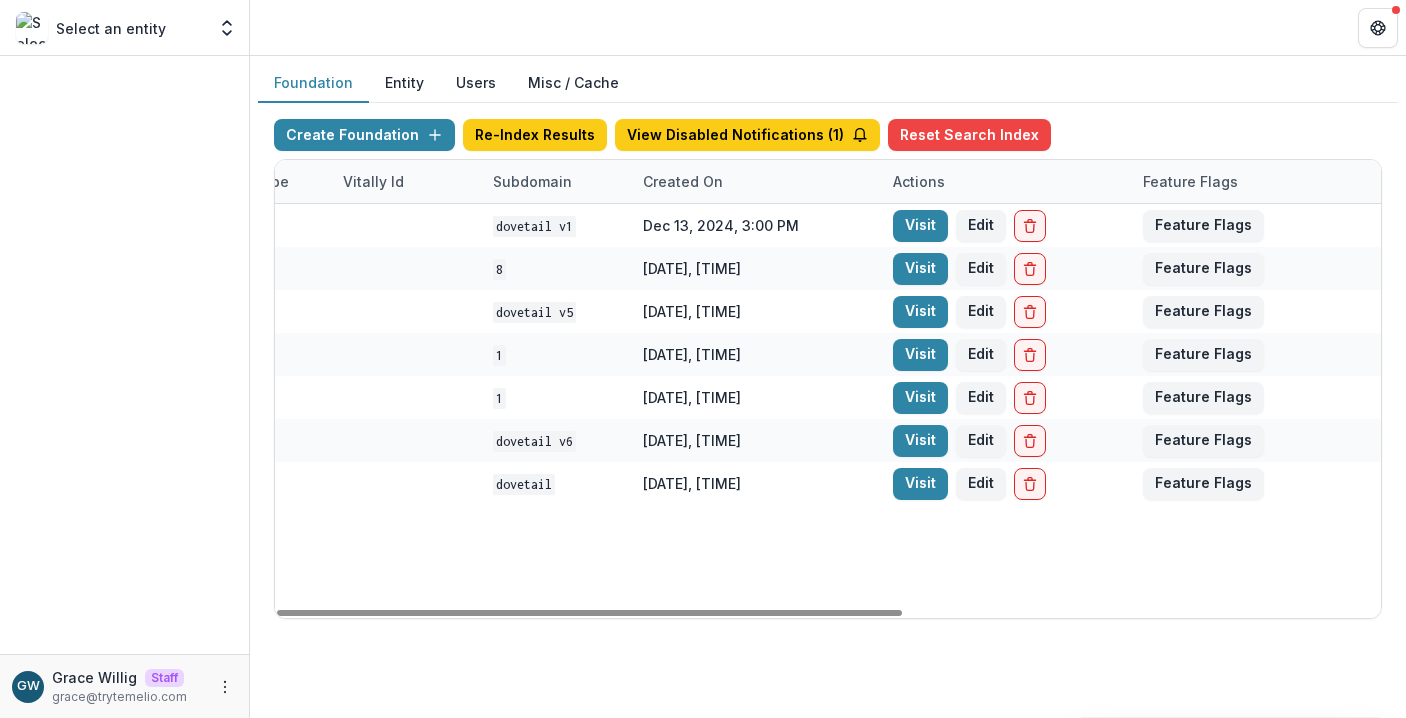 drag, startPoint x: 916, startPoint y: 486, endPoint x: 883, endPoint y: 489, distance: 33.13608 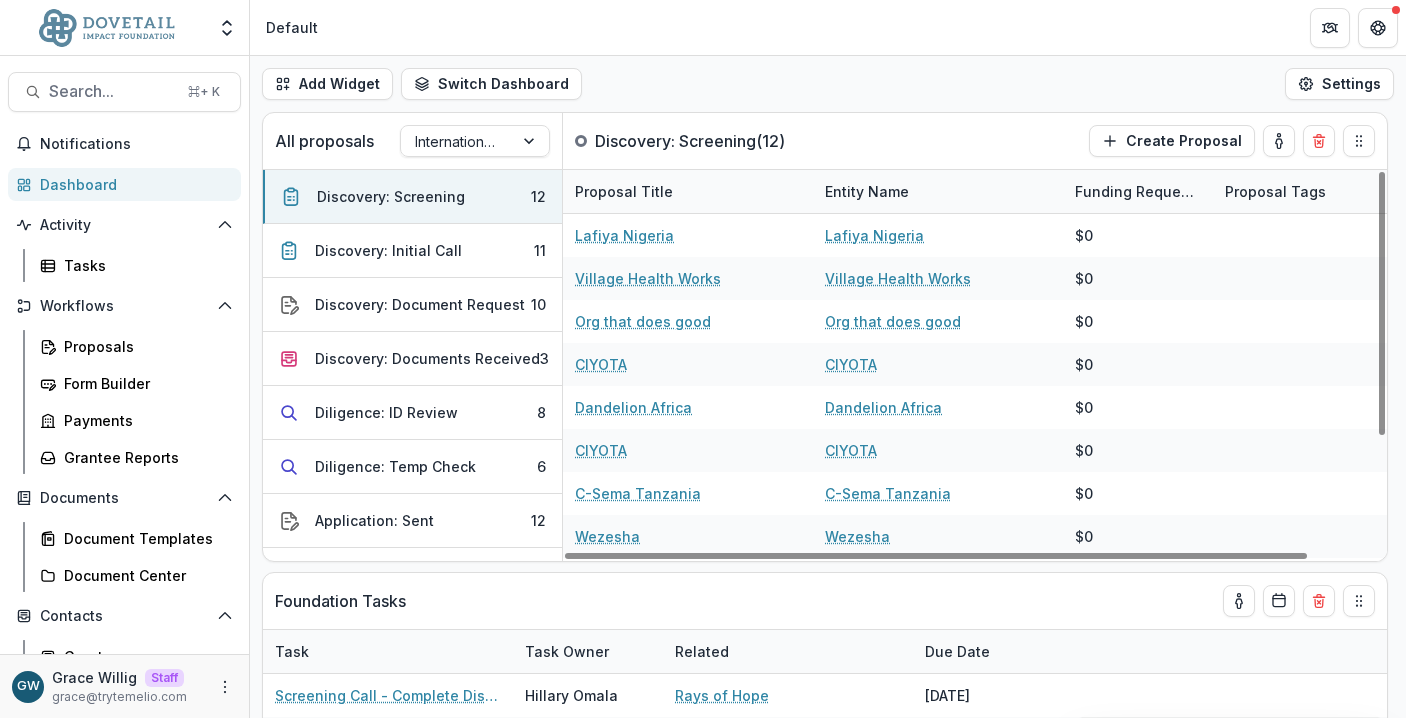 select on "******" 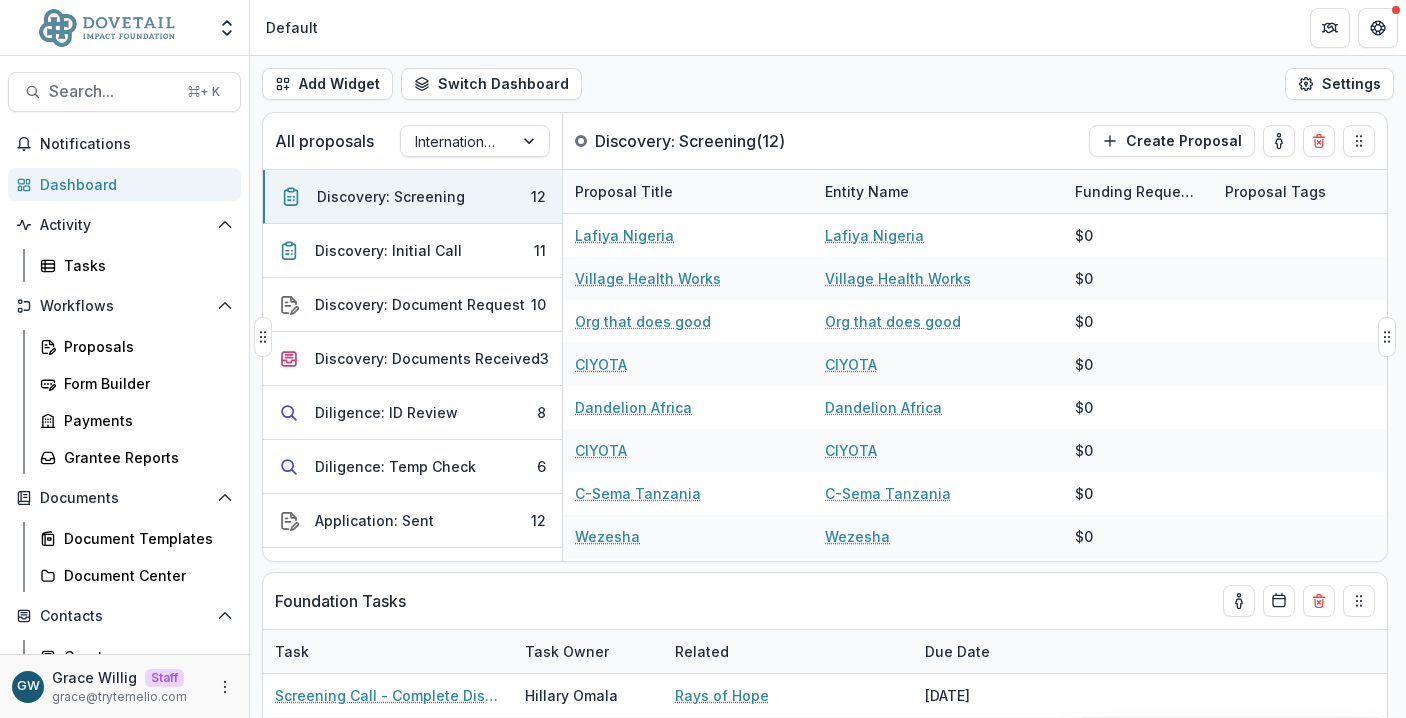 select on "******" 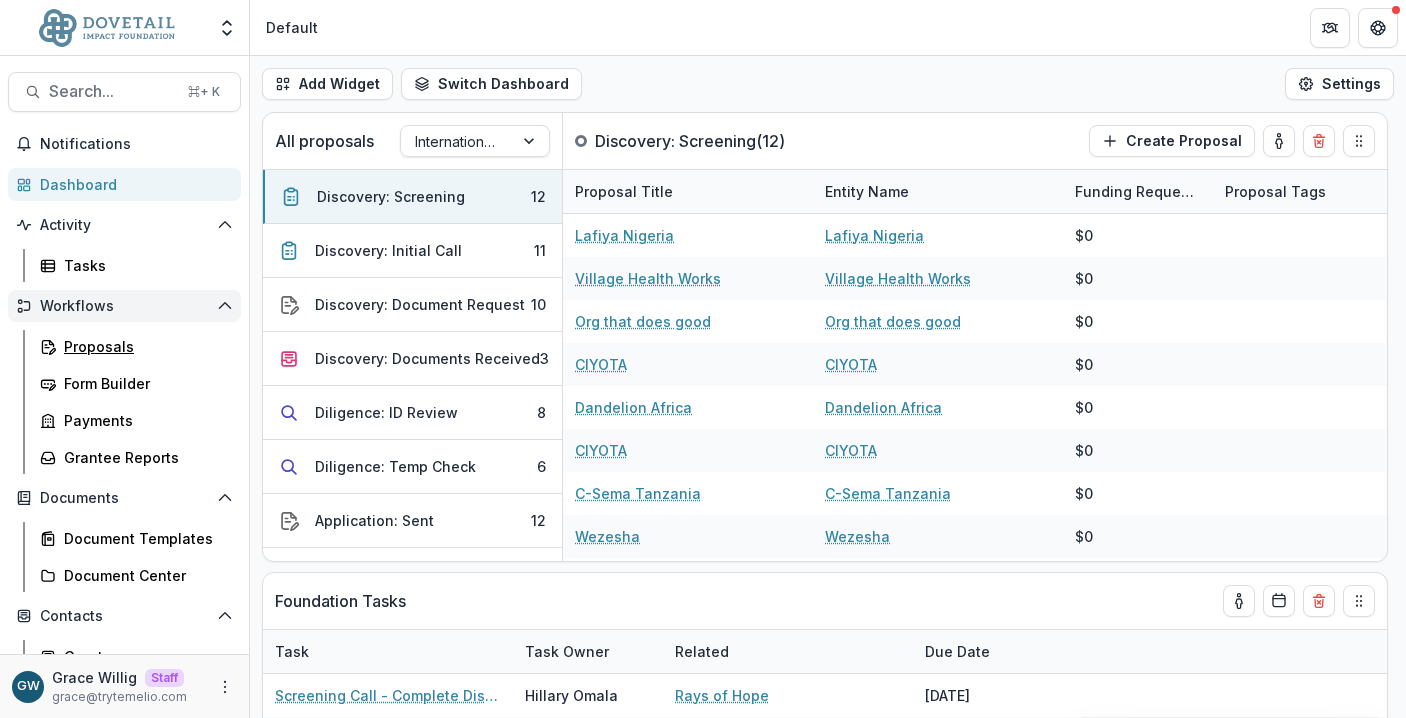 drag, startPoint x: 116, startPoint y: 356, endPoint x: 233, endPoint y: 318, distance: 123.01626 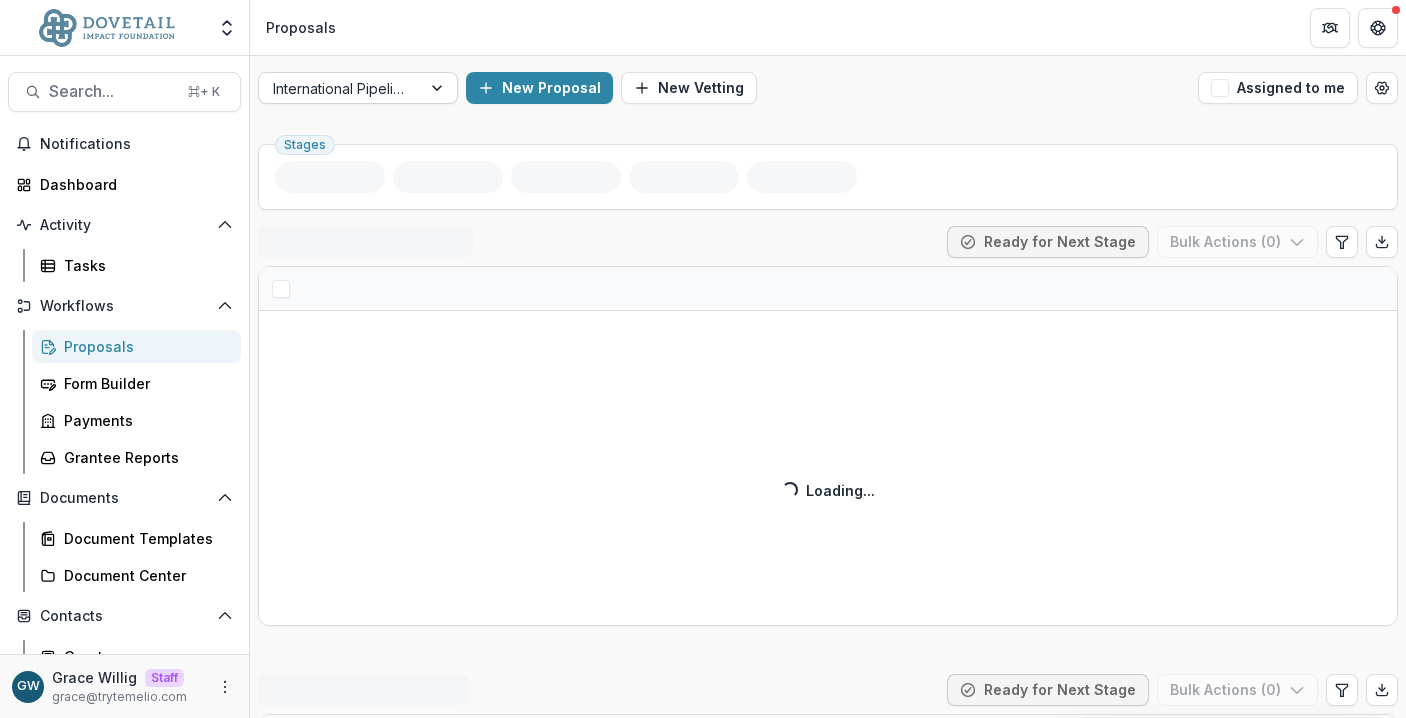 click on "International Pipeline" at bounding box center [358, 88] 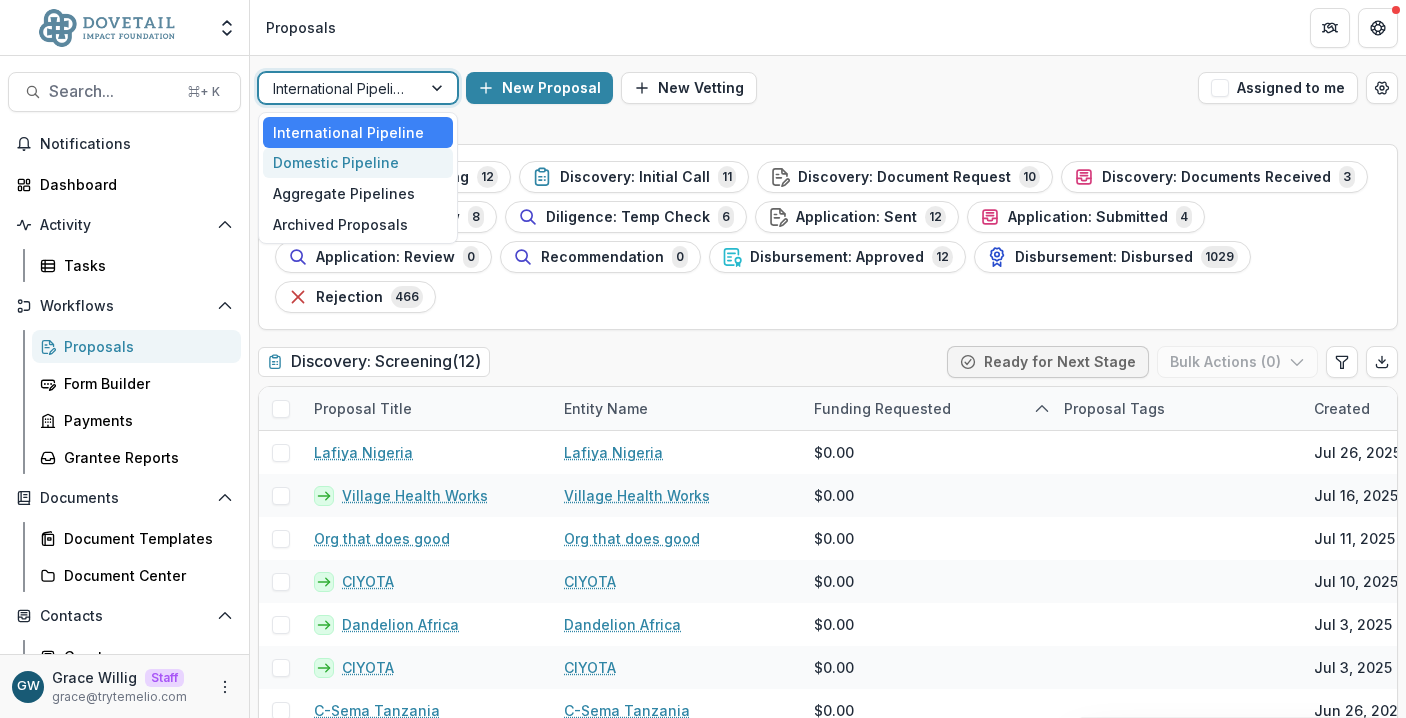 click on "Domestic Pipeline" at bounding box center [358, 163] 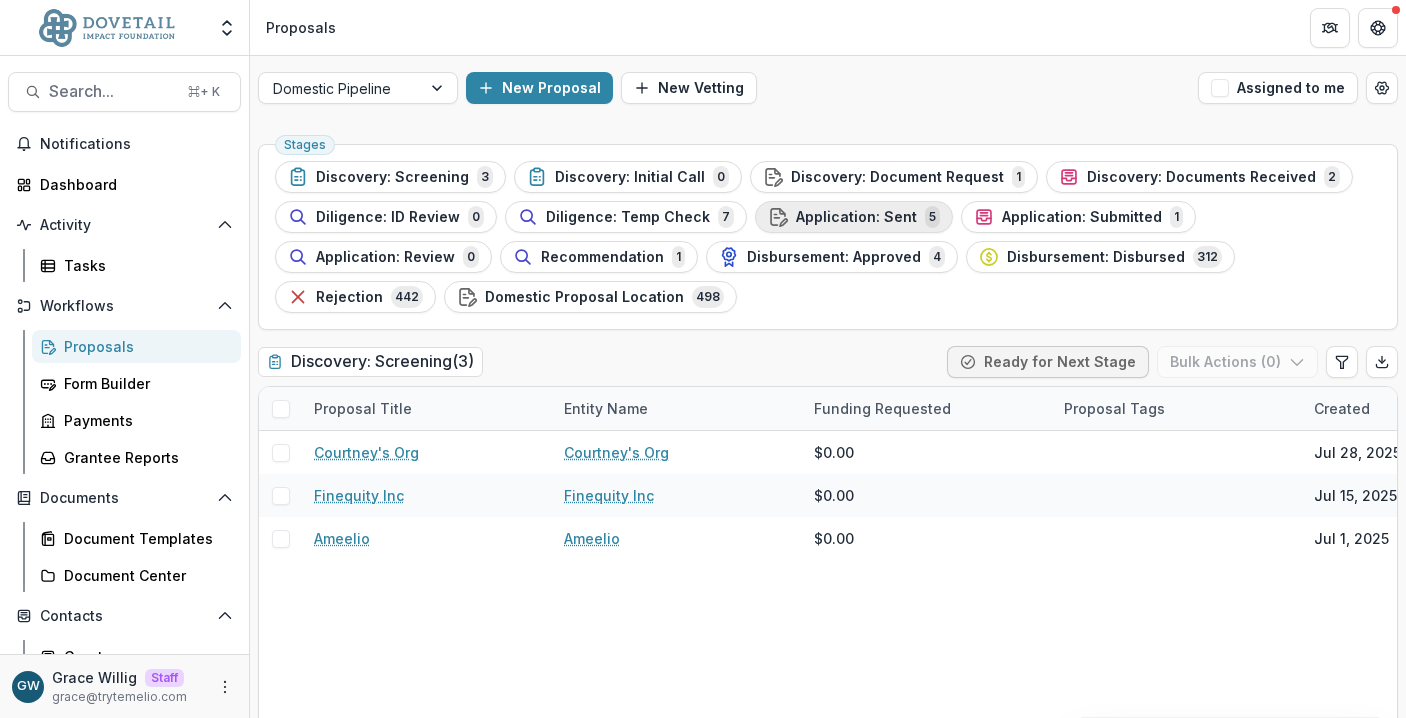 click on "Application: Sent" at bounding box center [856, 217] 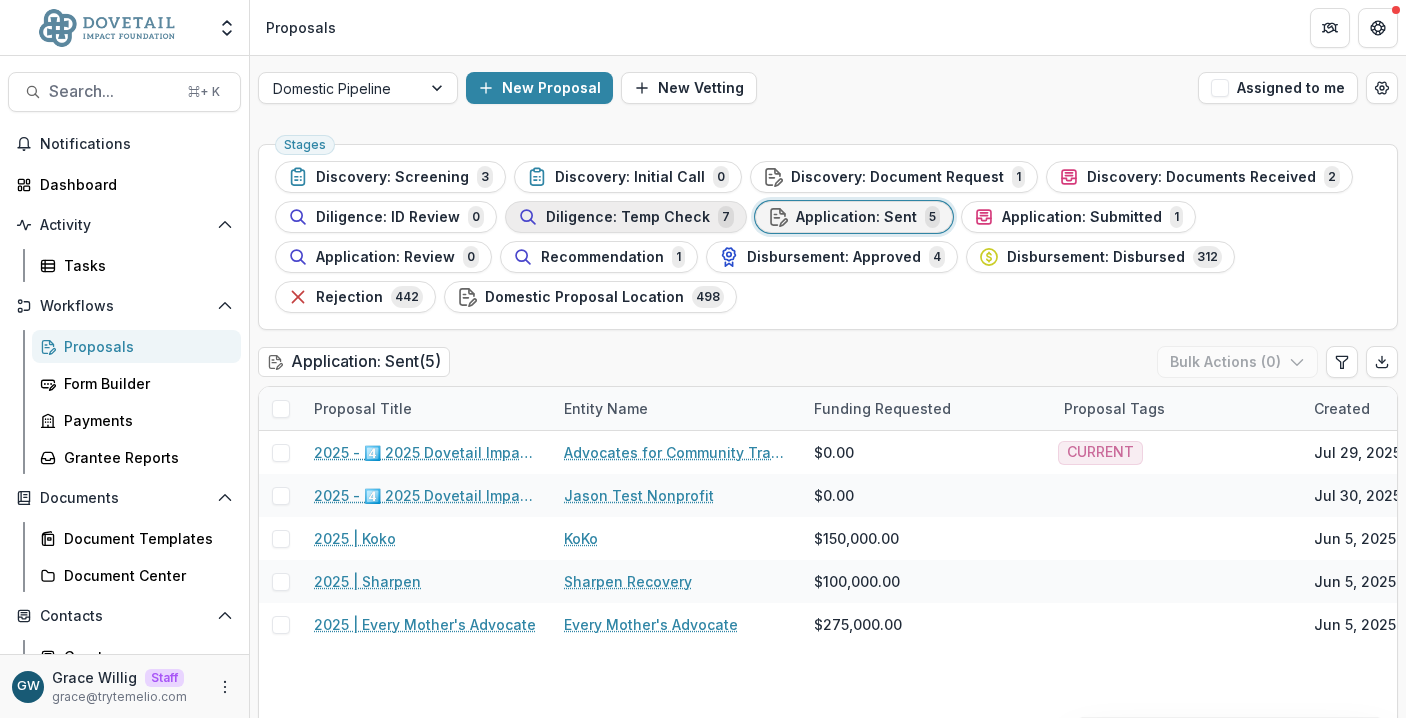 click on "Diligence: Temp Check" at bounding box center [628, 217] 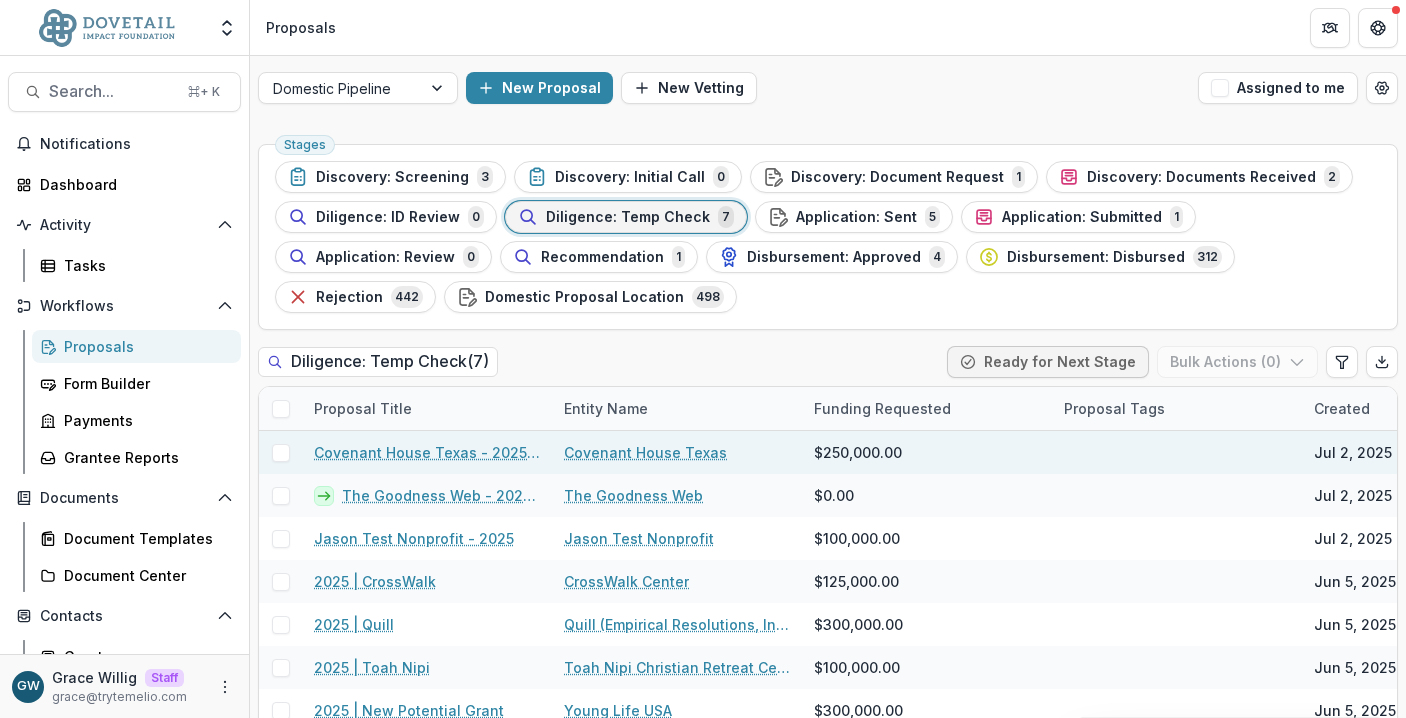click at bounding box center [281, 453] 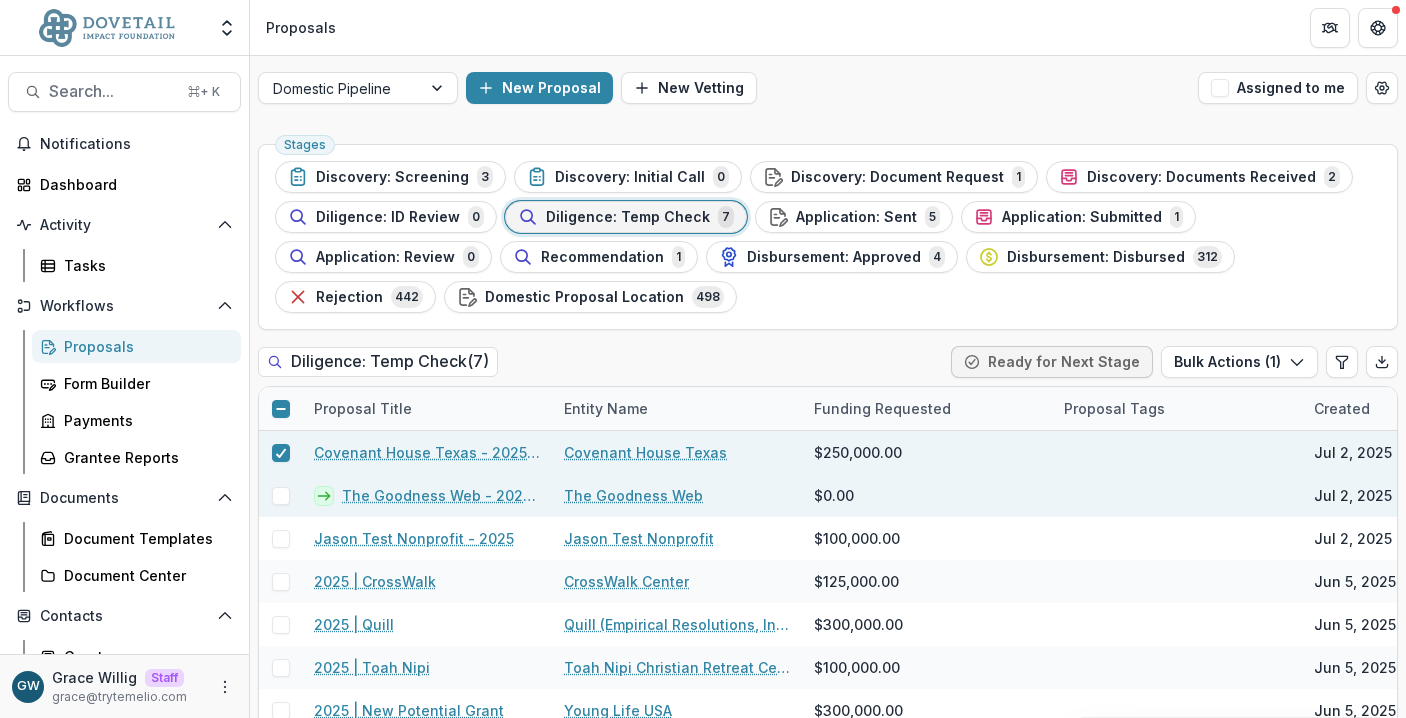 drag, startPoint x: 281, startPoint y: 500, endPoint x: 446, endPoint y: 495, distance: 165.07574 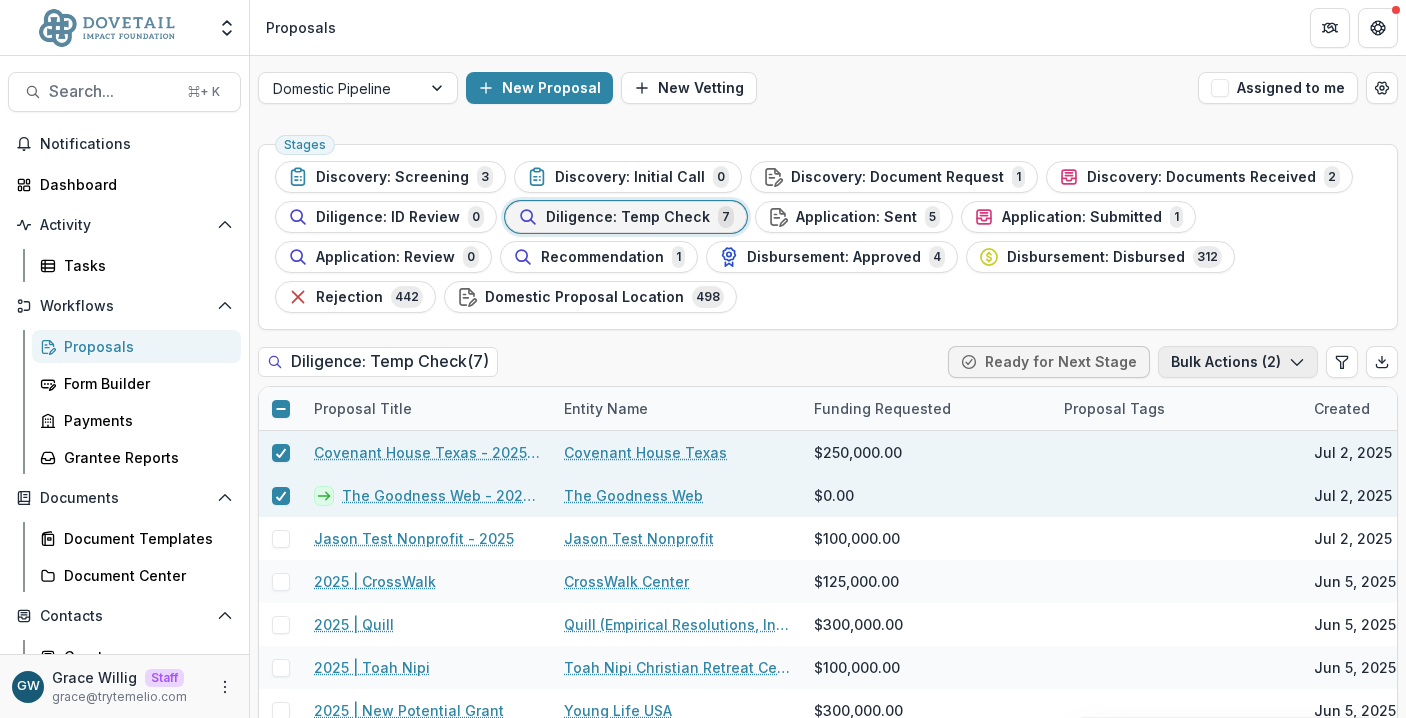 click on "Bulk Actions ( 2 )" at bounding box center [1238, 362] 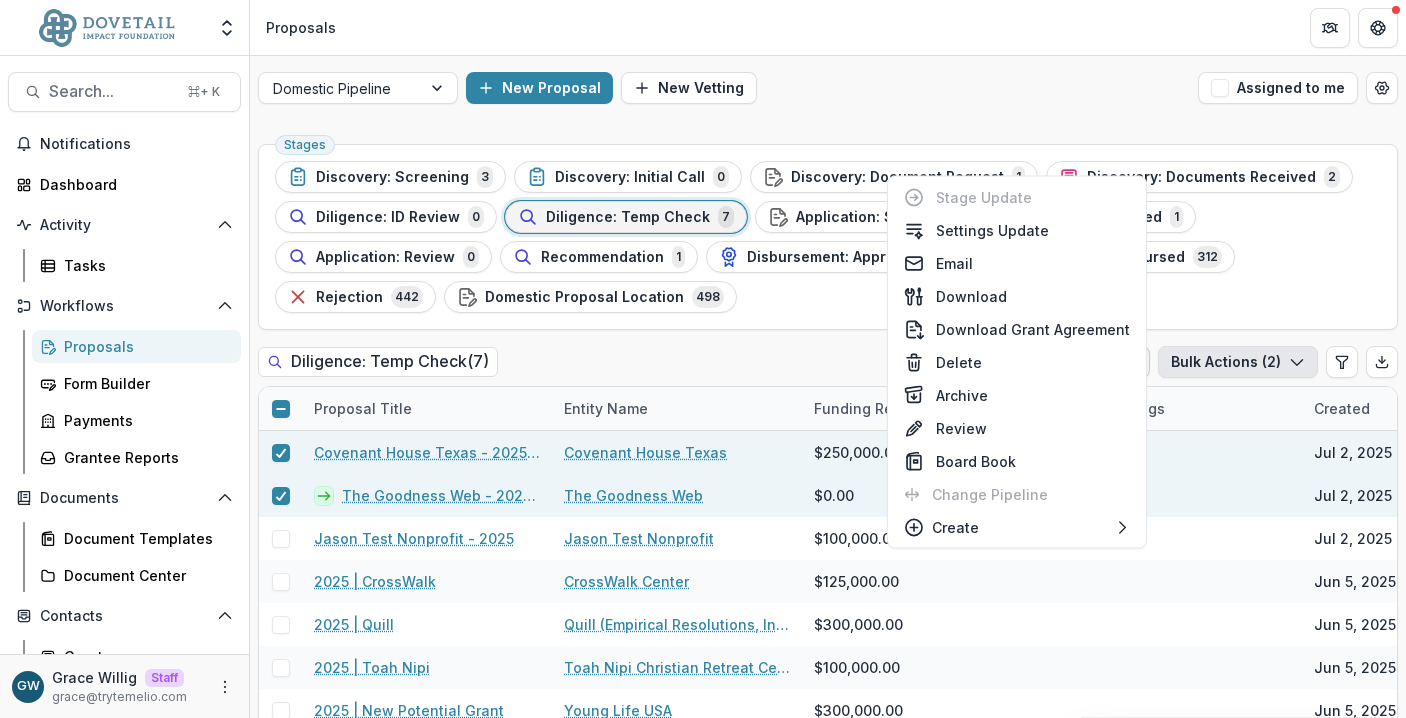 click on "Diligence: Temp Check  ( 7 ) Ready for Next Stage Bulk Actions ( 2 )" at bounding box center (828, 366) 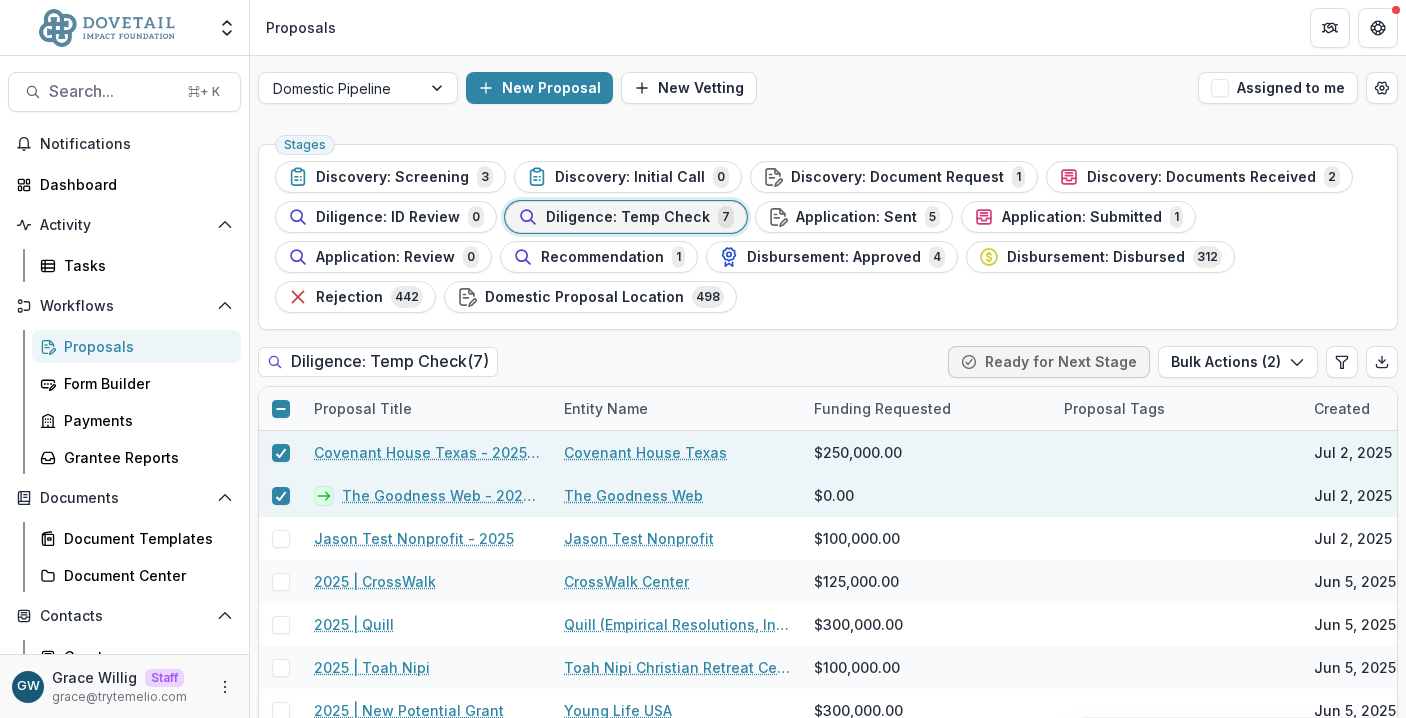 click on "Diligence: Temp Check  ( 7 ) Ready for Next Stage Bulk Actions ( 2 )" at bounding box center [828, 366] 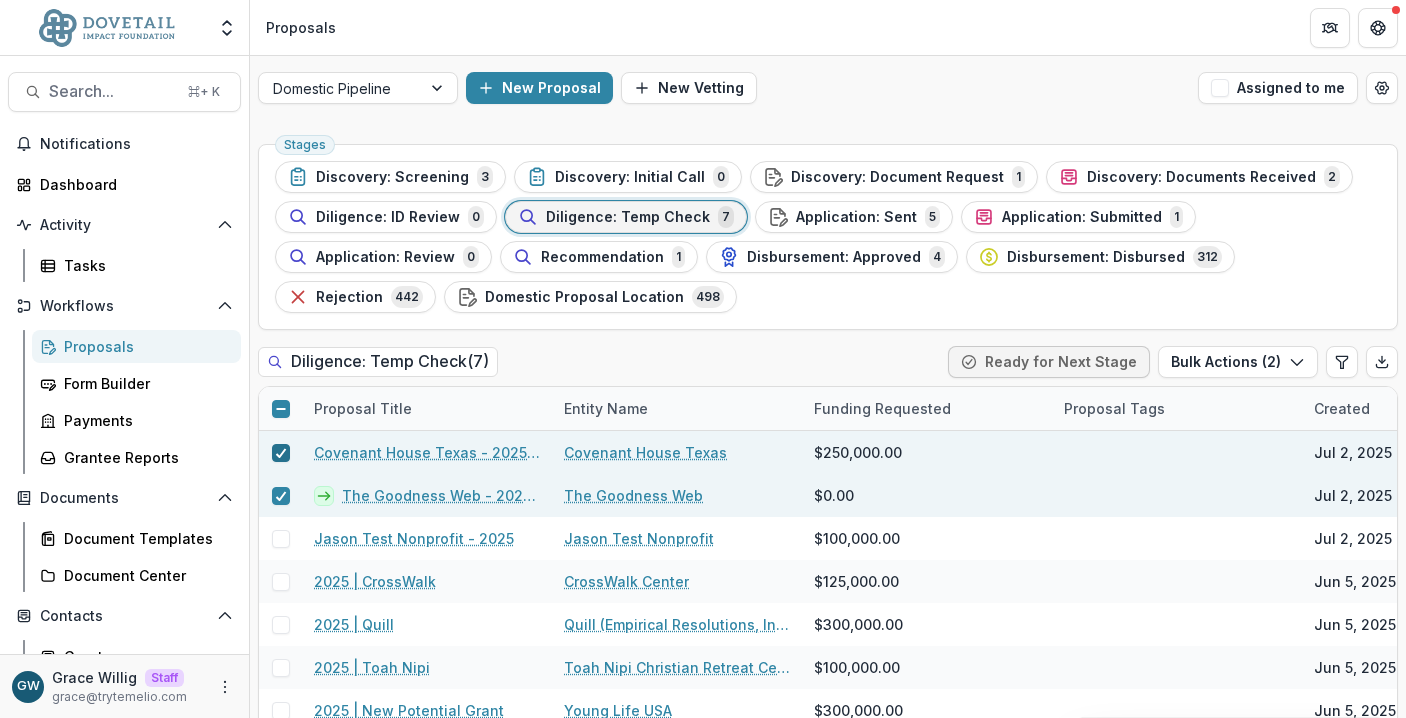 click 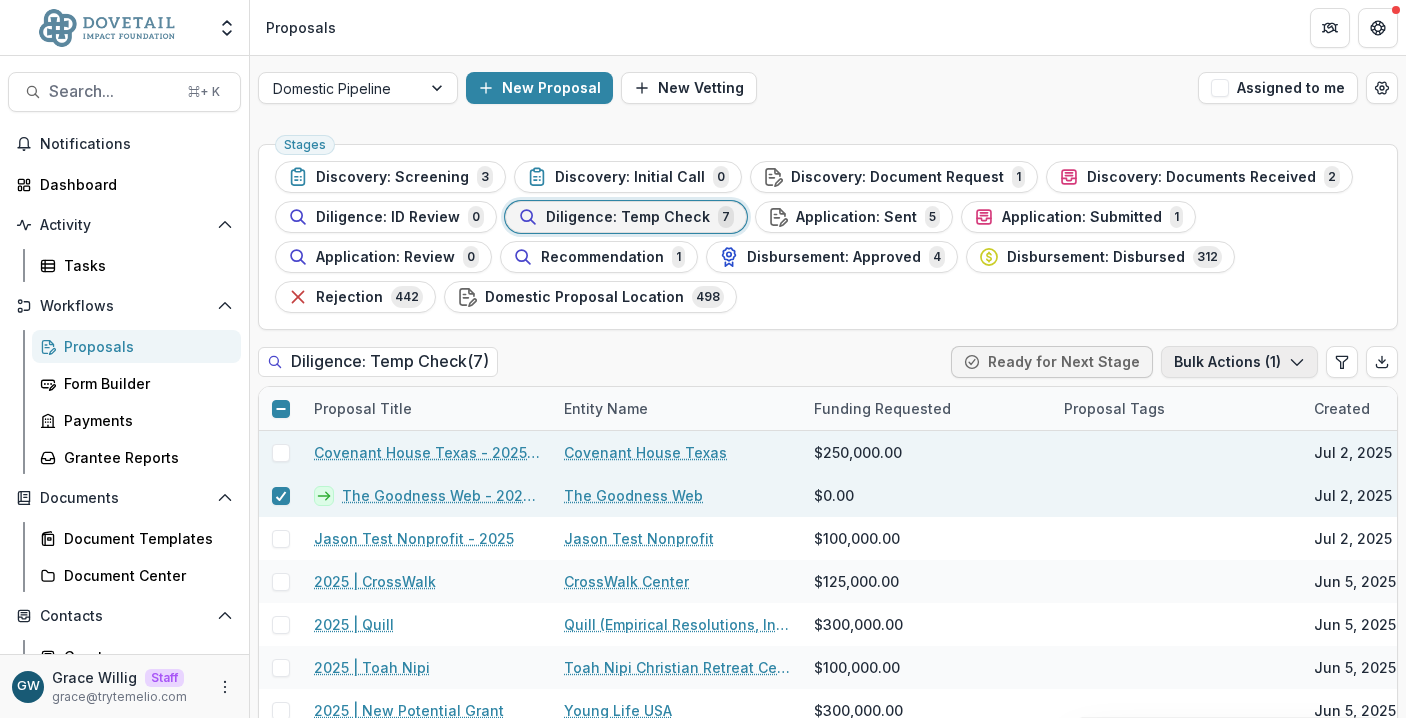 click on "Bulk Actions ( 1 )" at bounding box center [1239, 362] 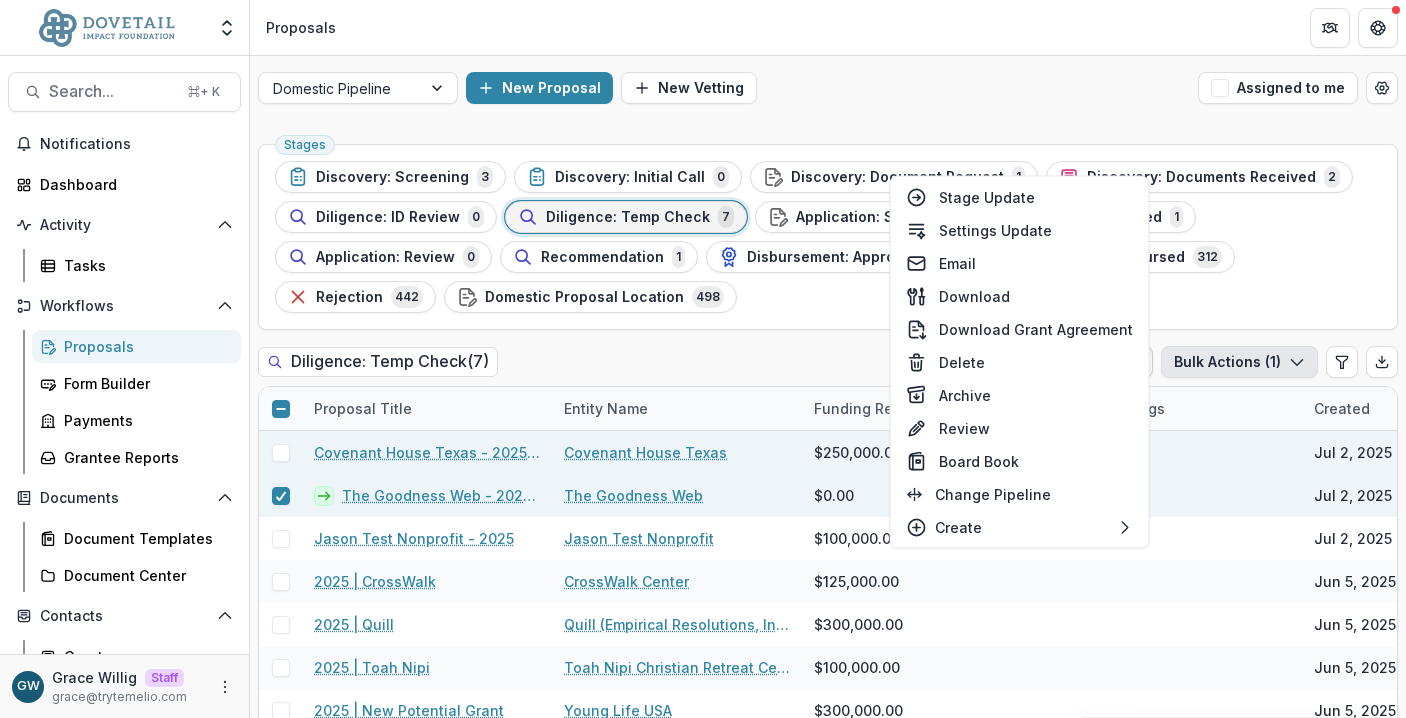 click on "Diligence: Temp Check  ( 7 ) Ready for Next Stage Bulk Actions ( 1 )" at bounding box center (828, 366) 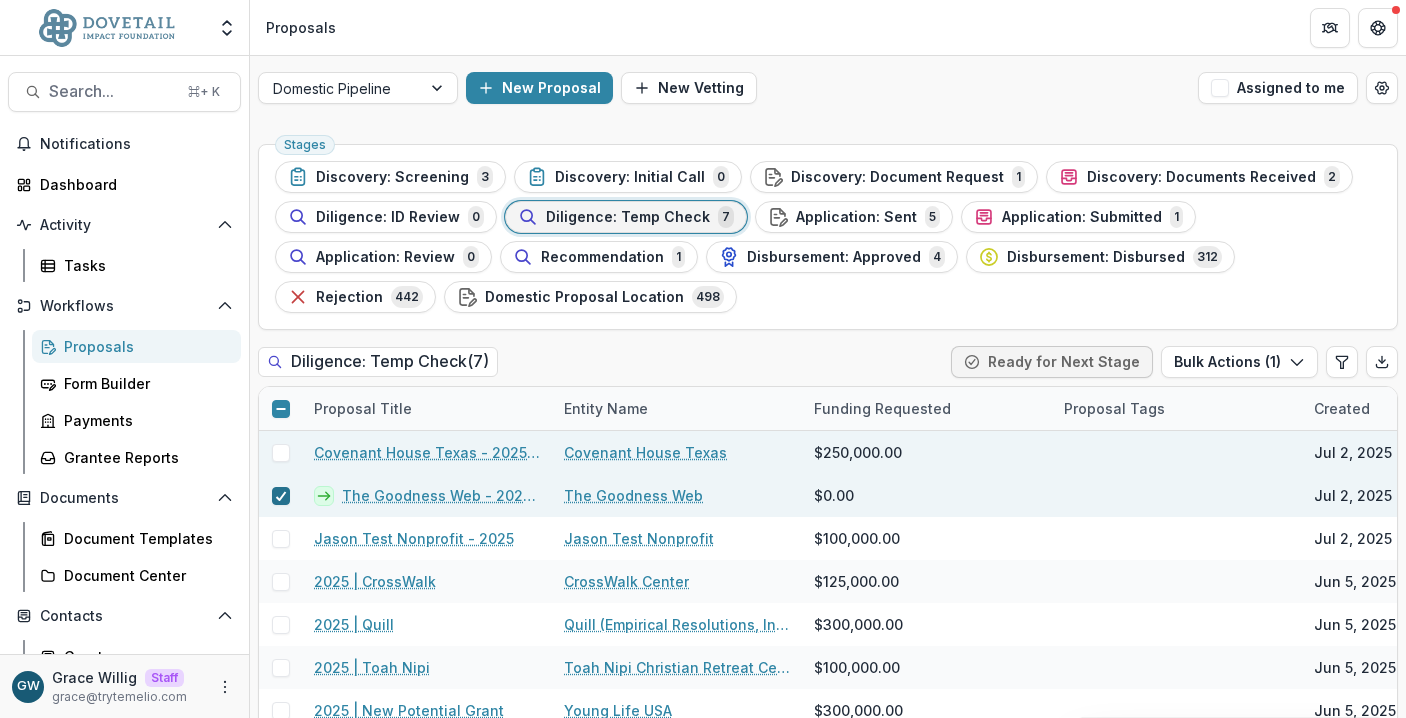 click at bounding box center [281, 496] 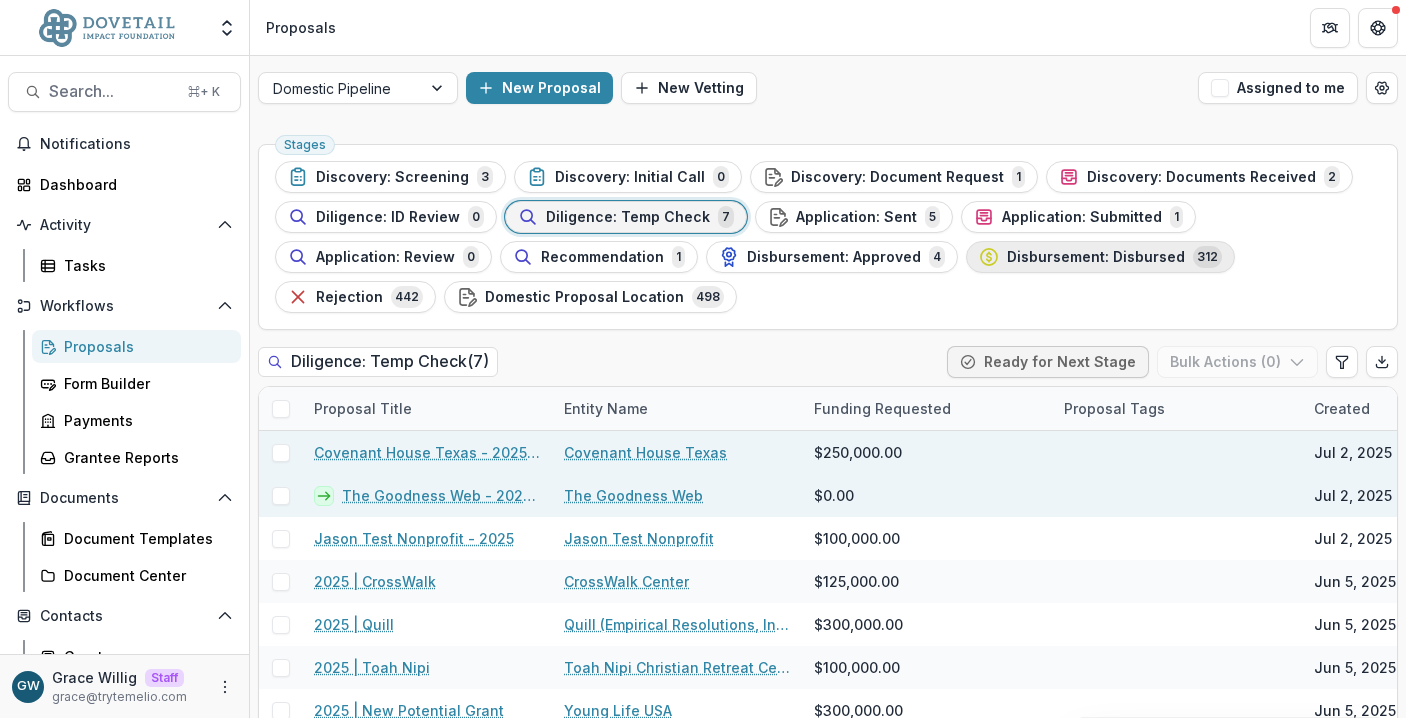 click on "Disbursement: Disbursed" at bounding box center [1096, 257] 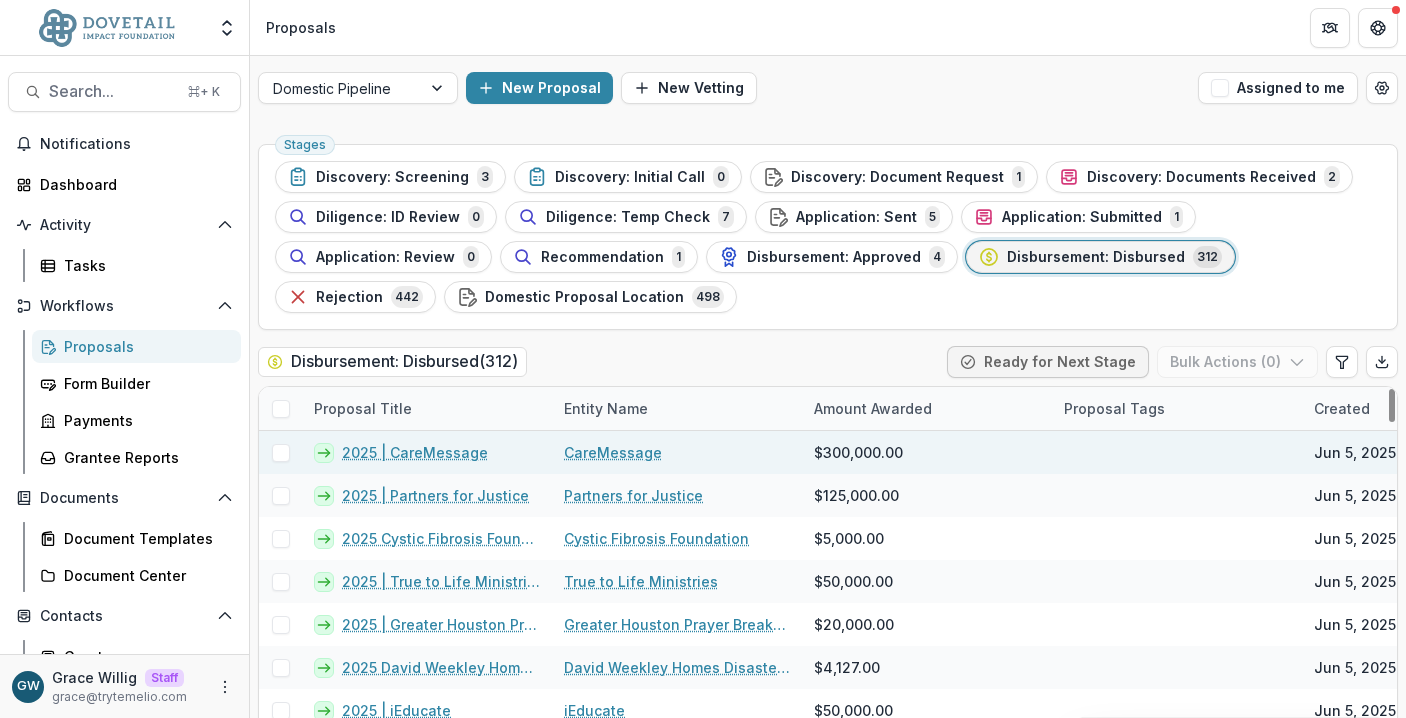 click at bounding box center [281, 453] 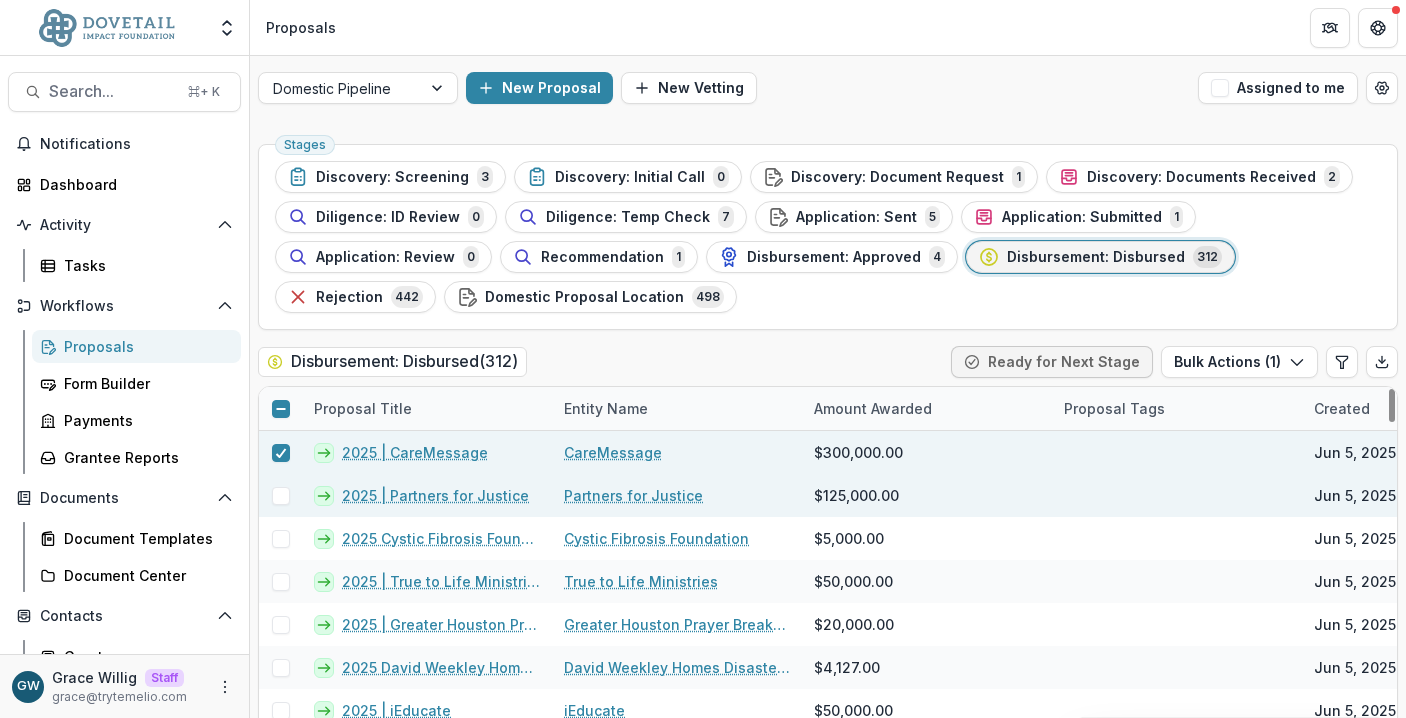 click at bounding box center (280, 495) 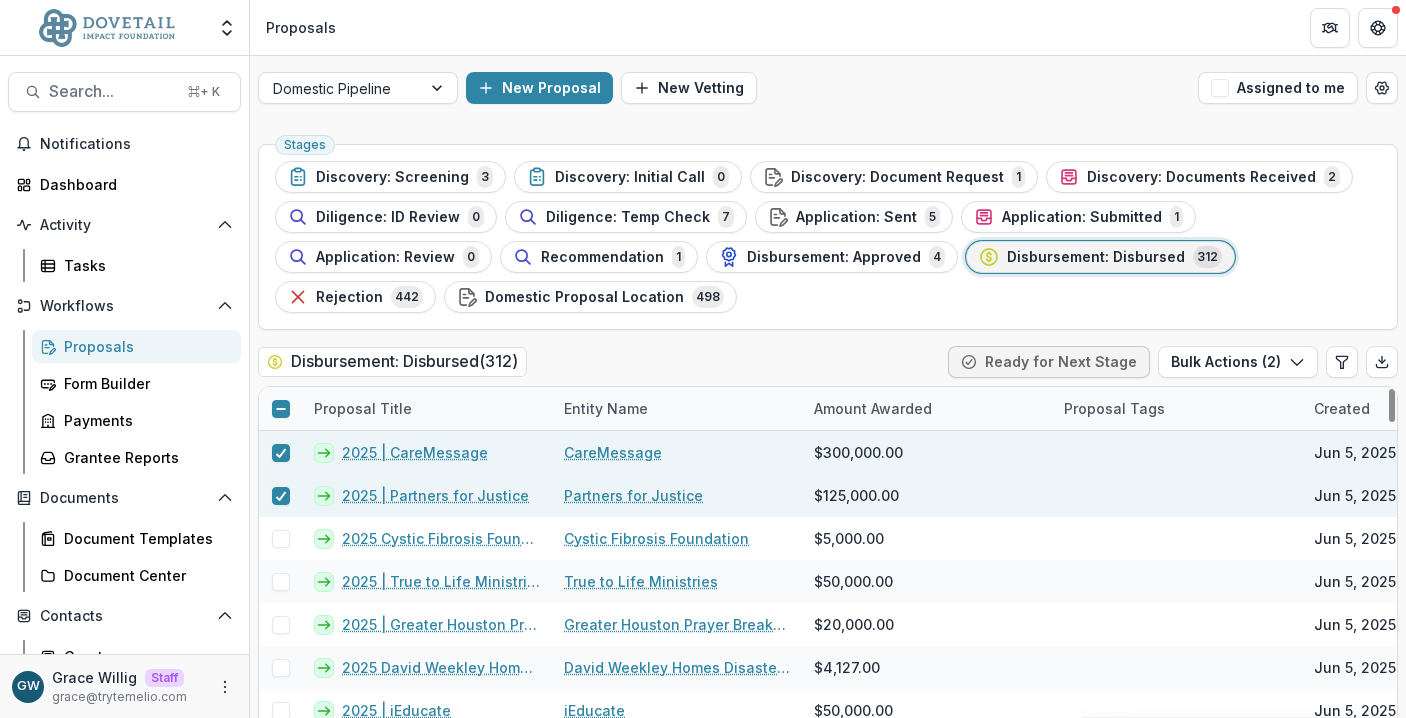 click at bounding box center [281, 409] 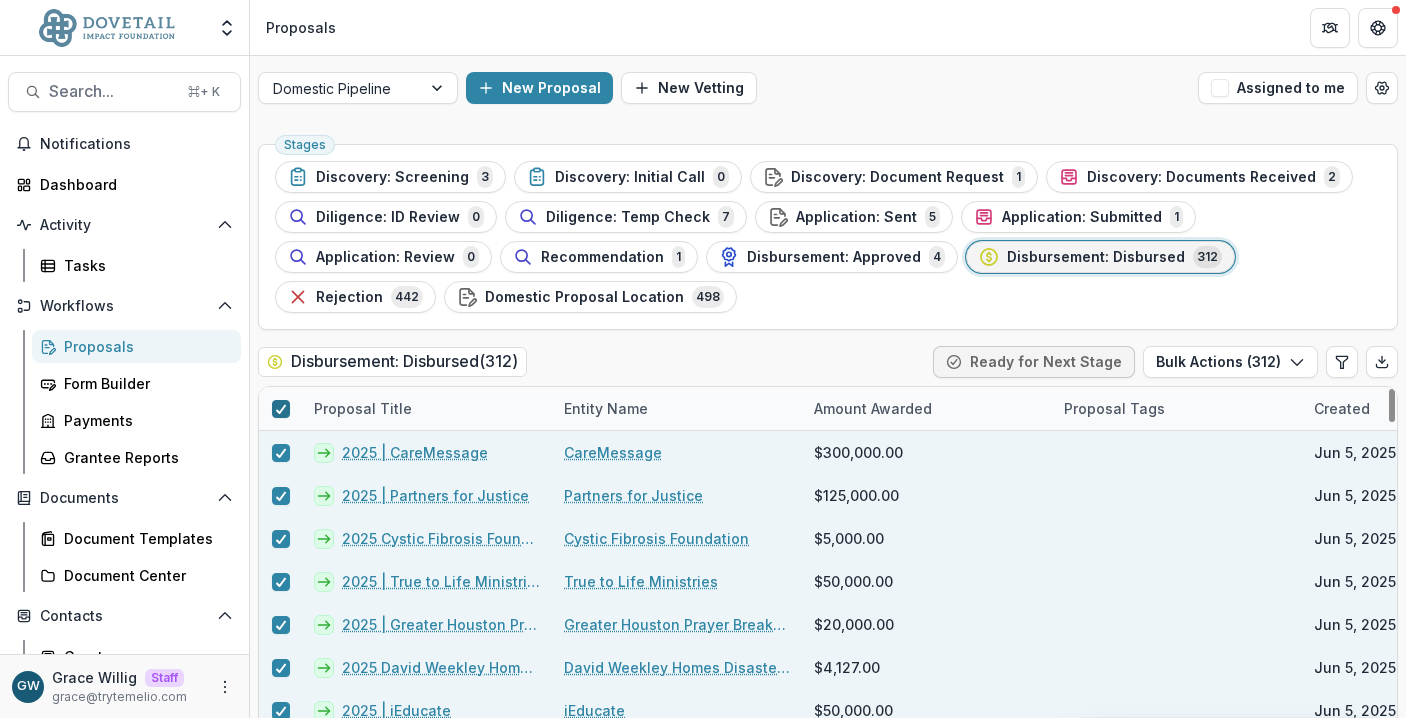 click 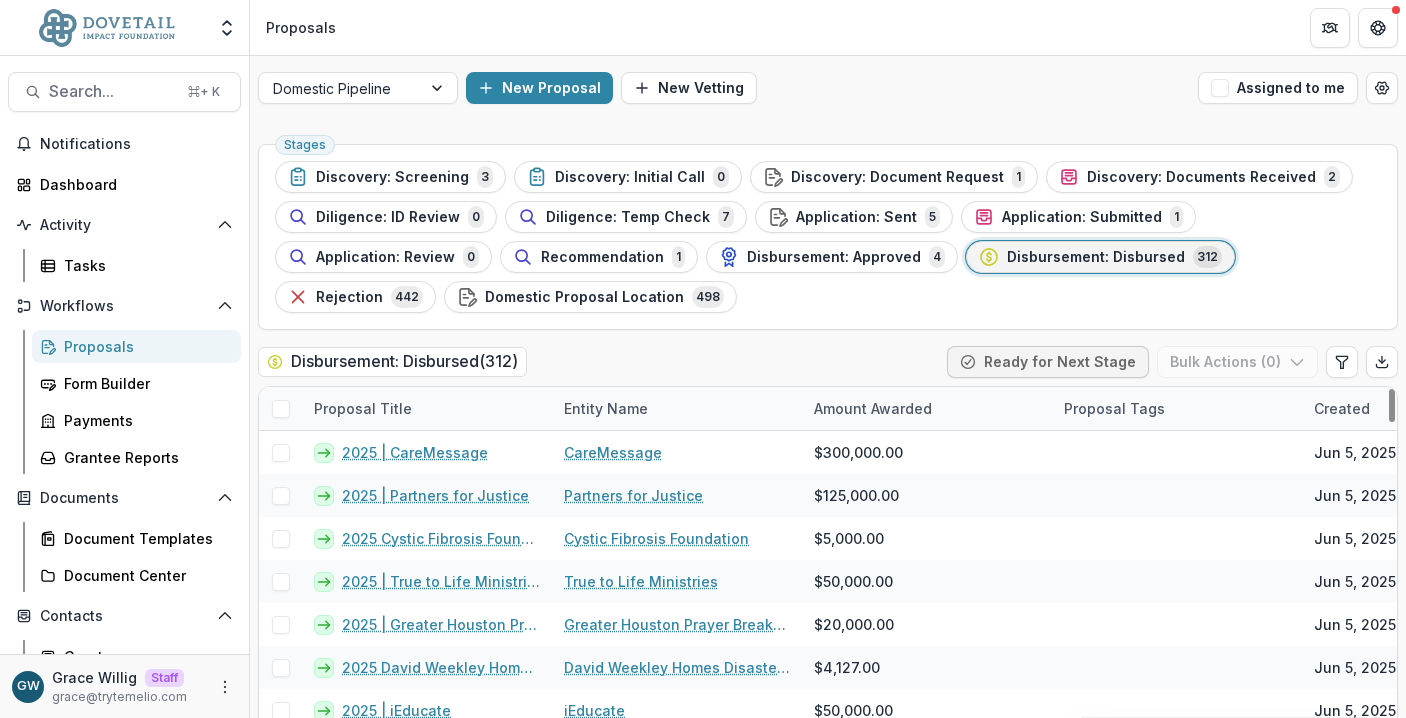 click on "Disbursement: Disbursed  ( 312 ) Ready for Next Stage Bulk Actions ( 0 )" at bounding box center [828, 366] 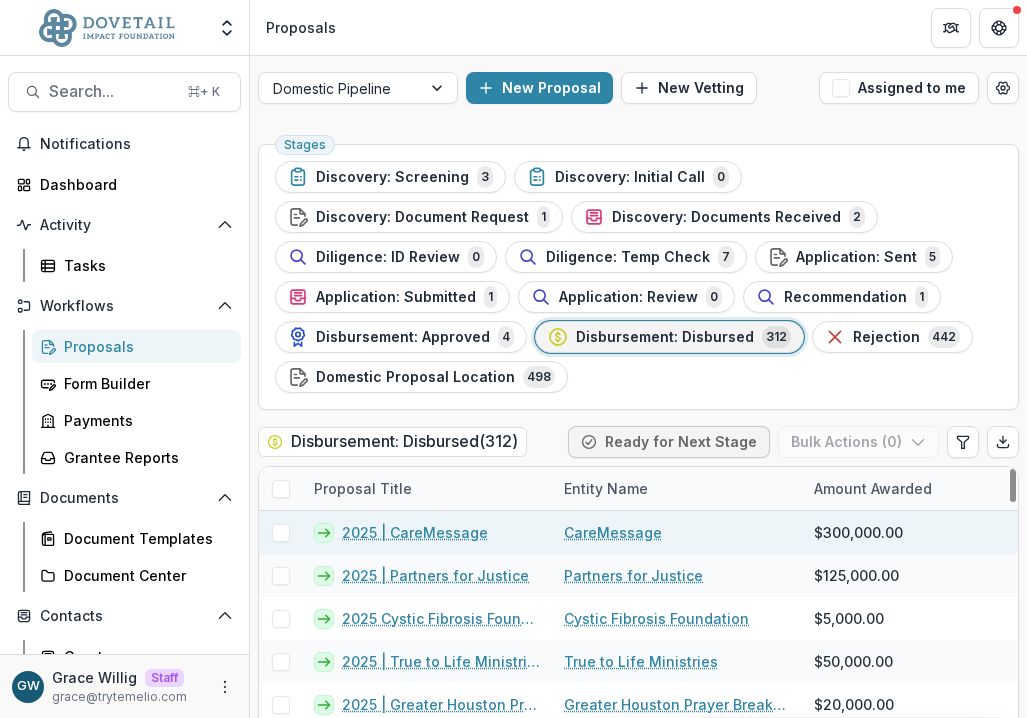click at bounding box center (281, 533) 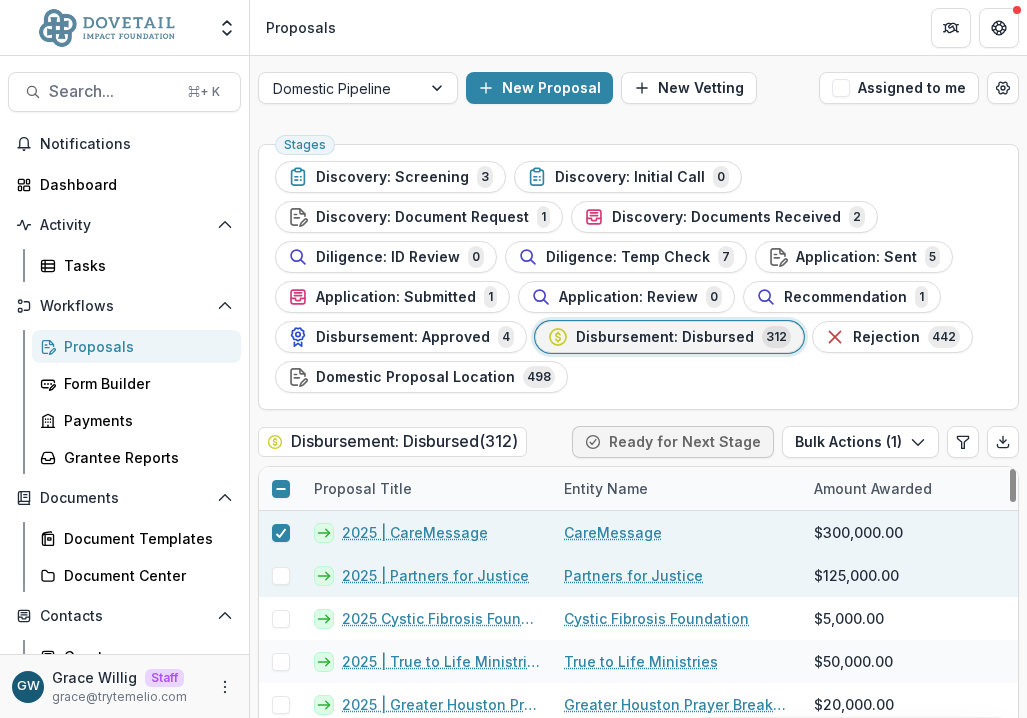 click at bounding box center (281, 576) 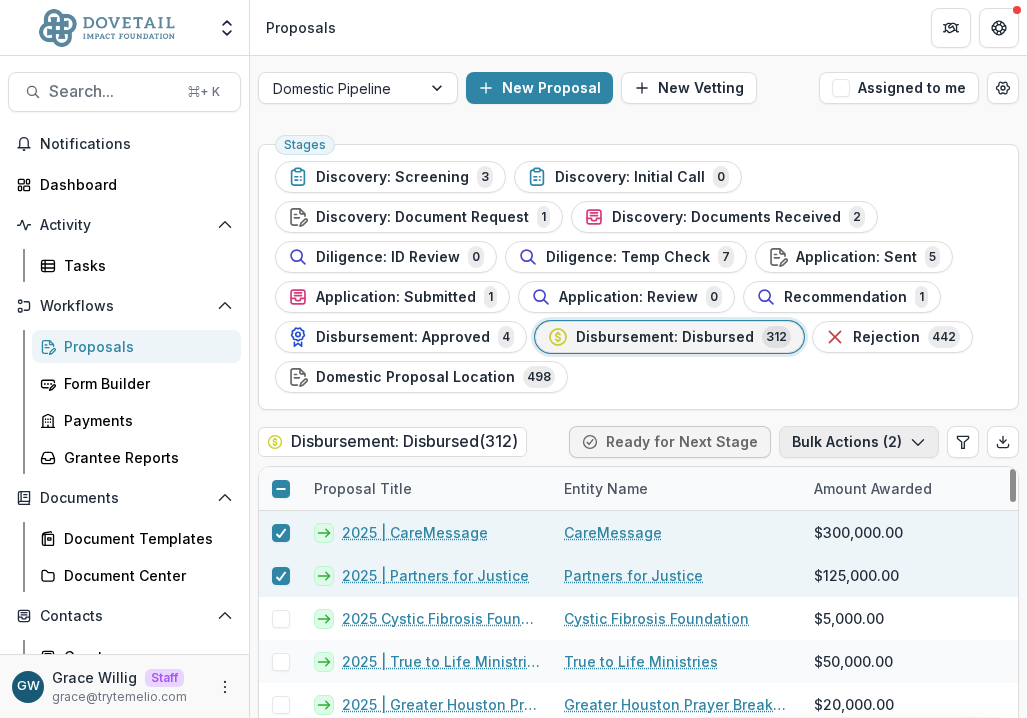 click 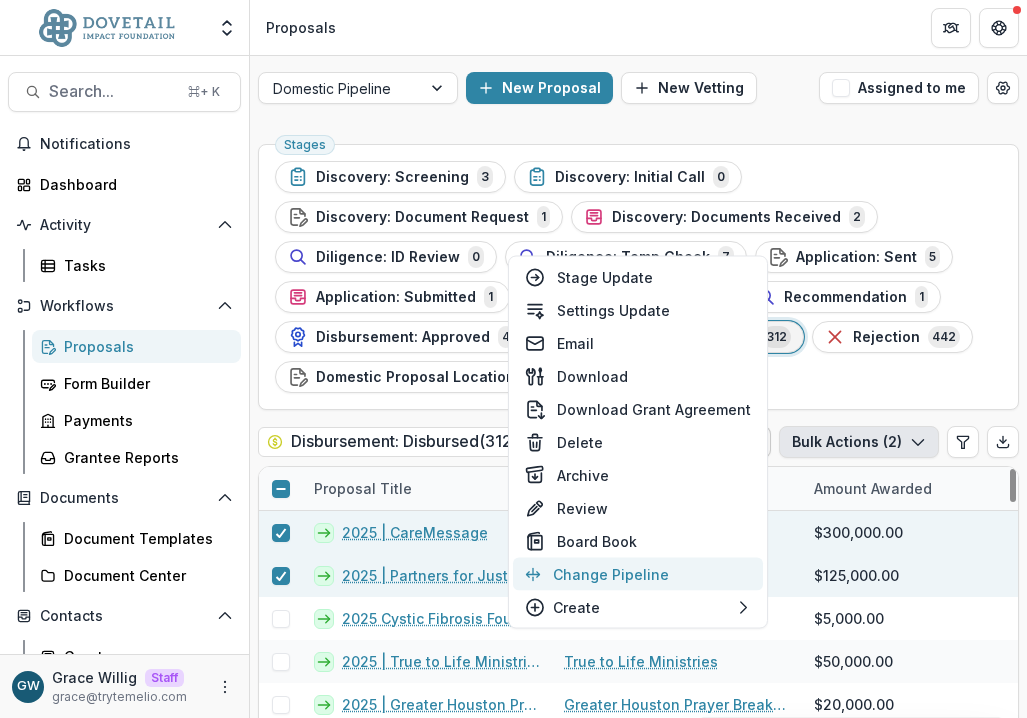 click on "Change Pipeline" at bounding box center (638, 574) 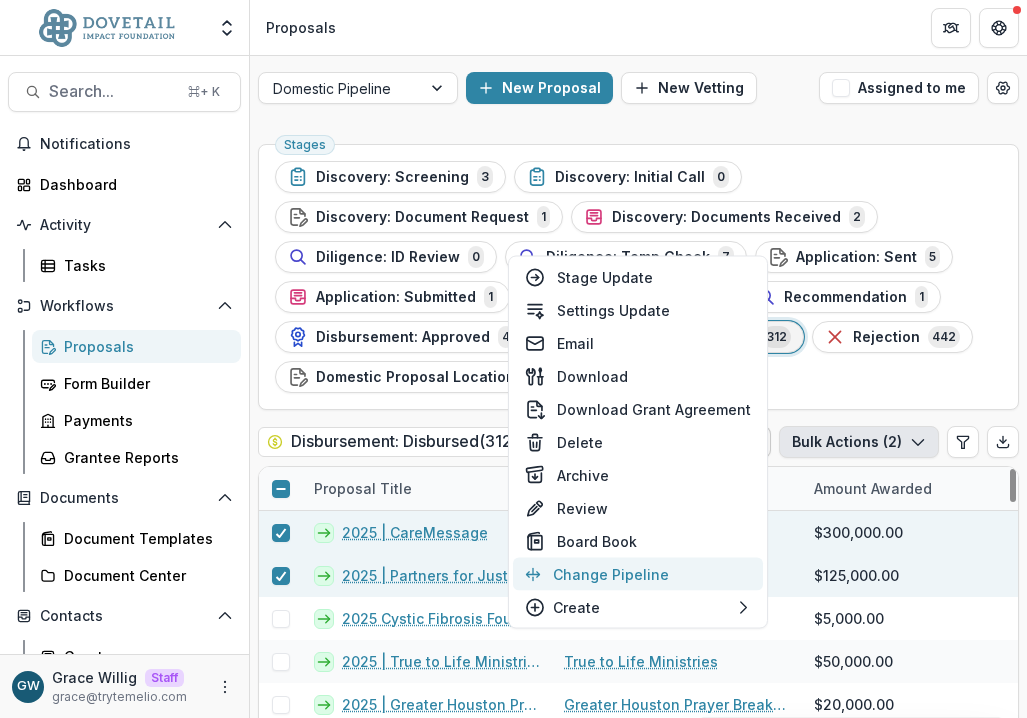 select on "**********" 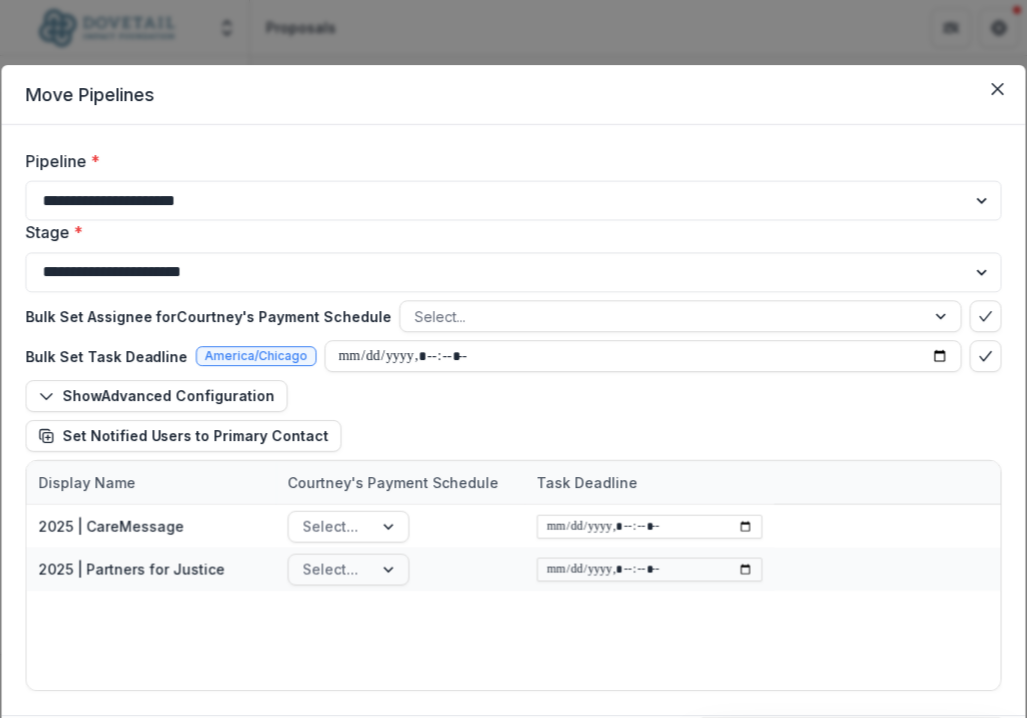 type 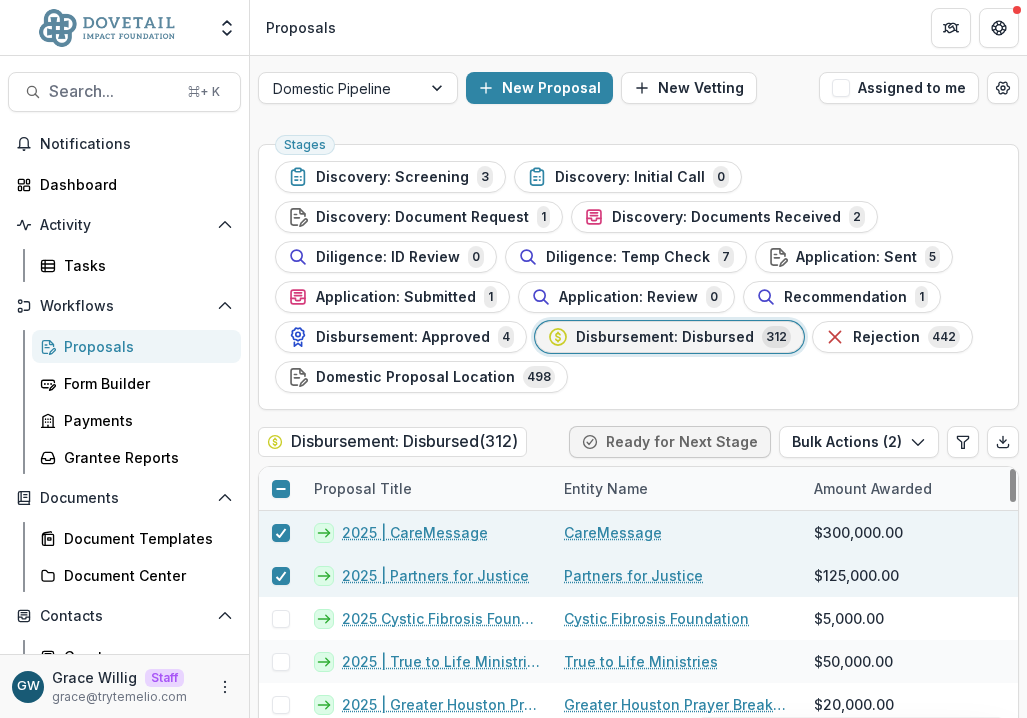 type 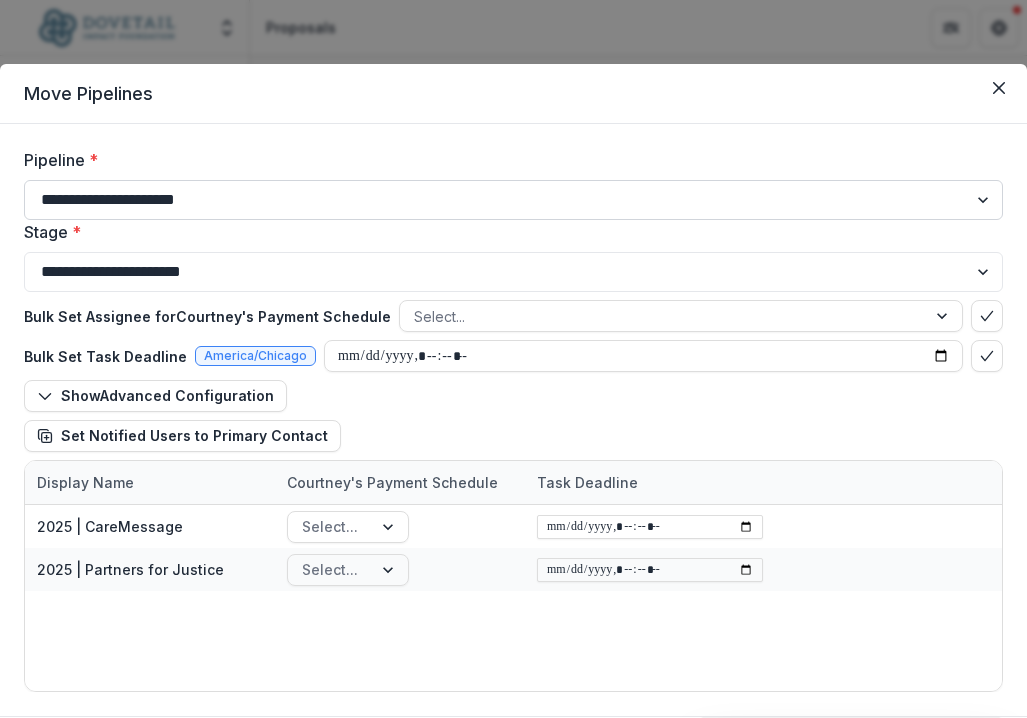 click on "**********" at bounding box center (513, 200) 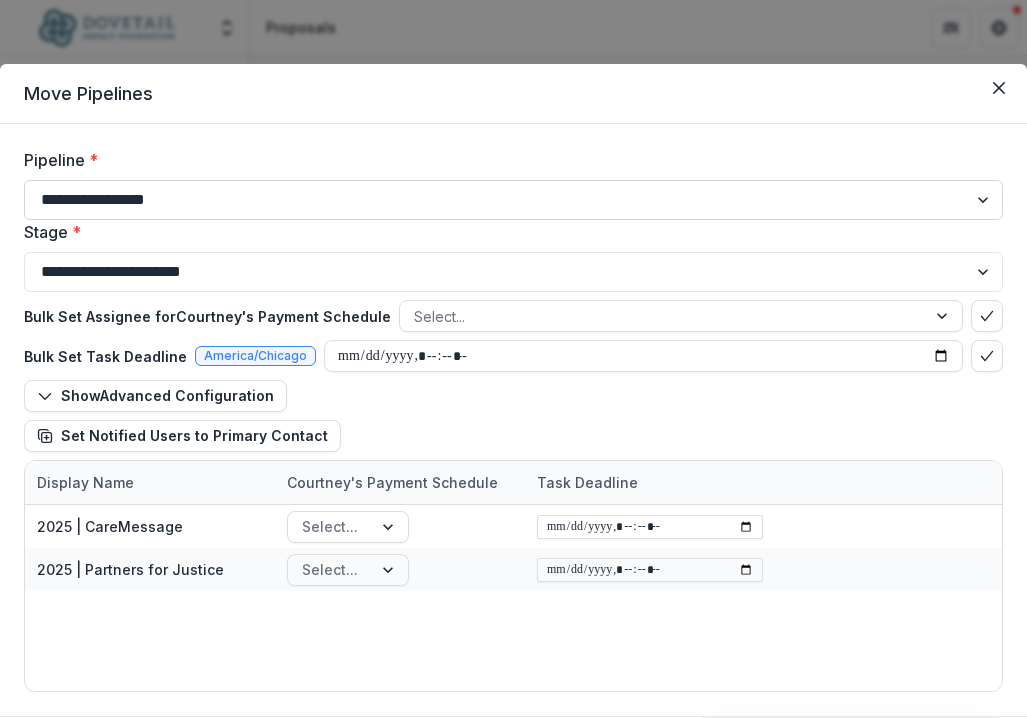 type 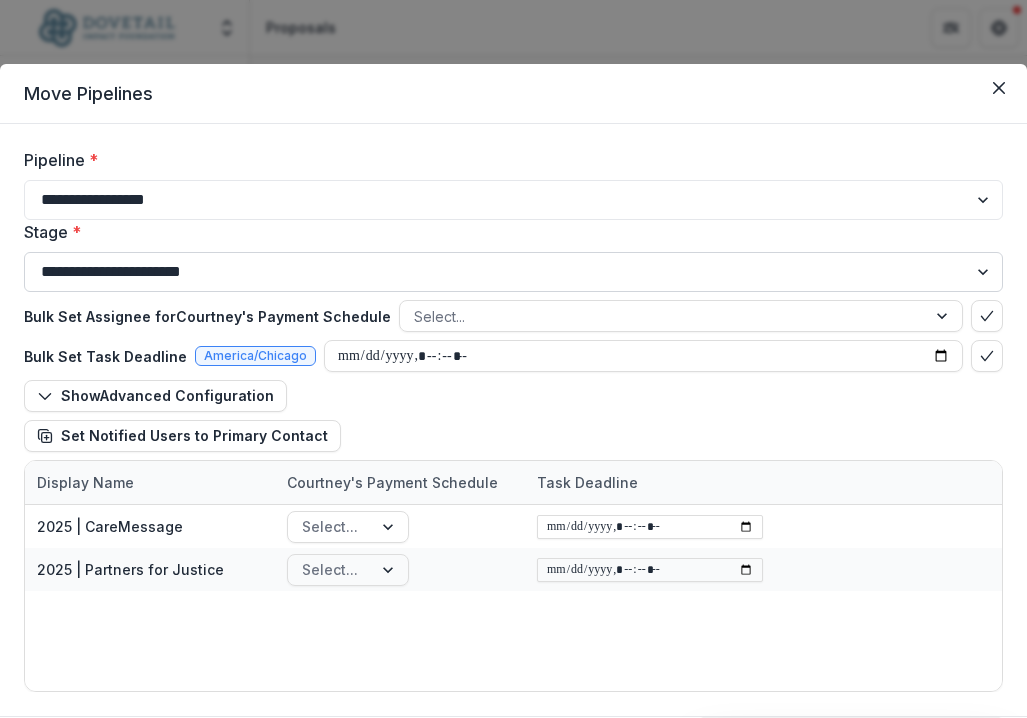 click on "**********" at bounding box center [513, 272] 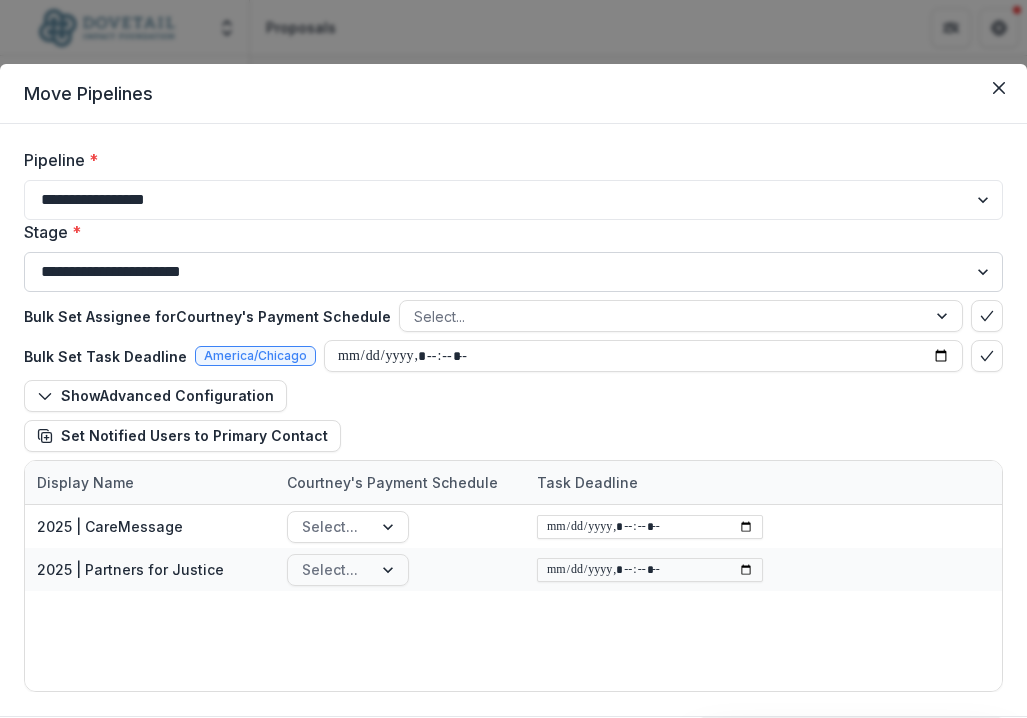 select on "*********" 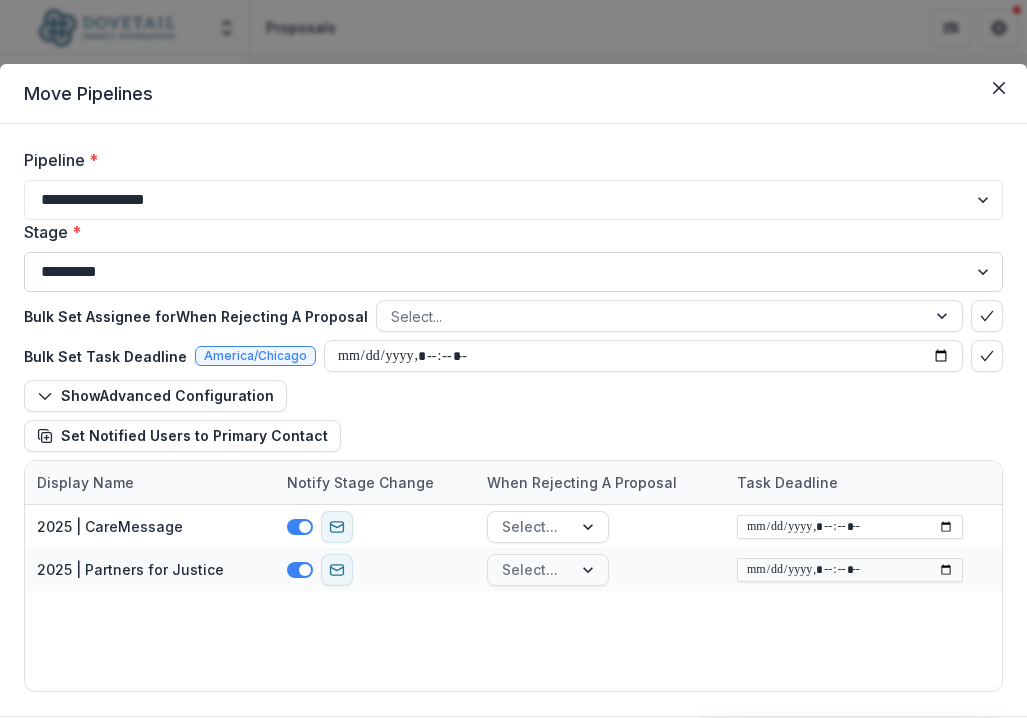 type 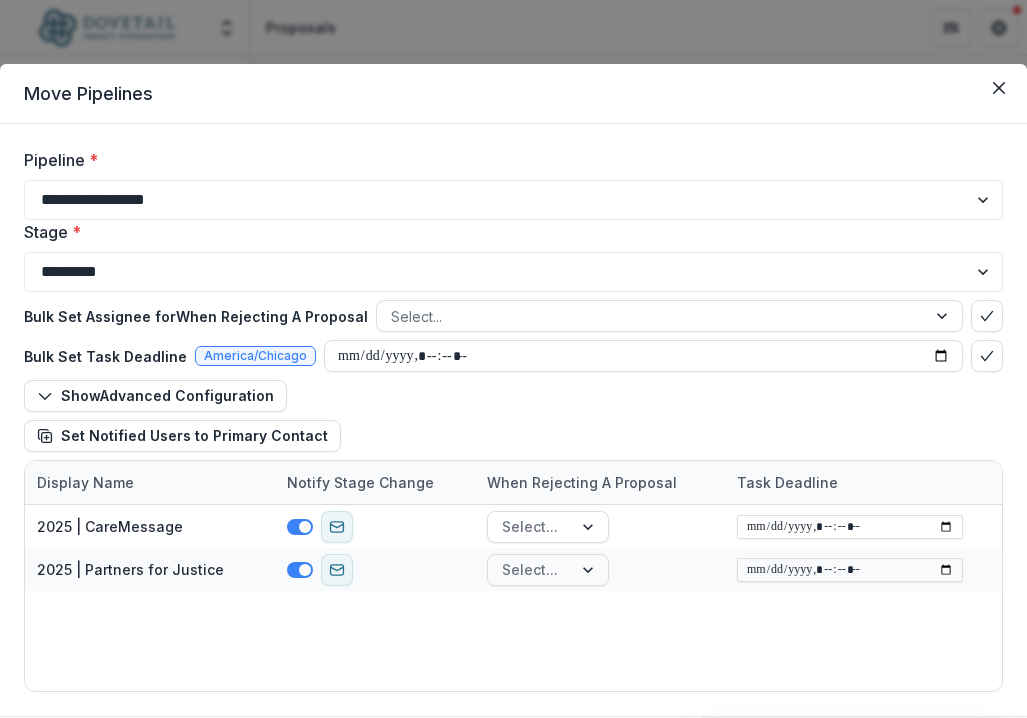 type 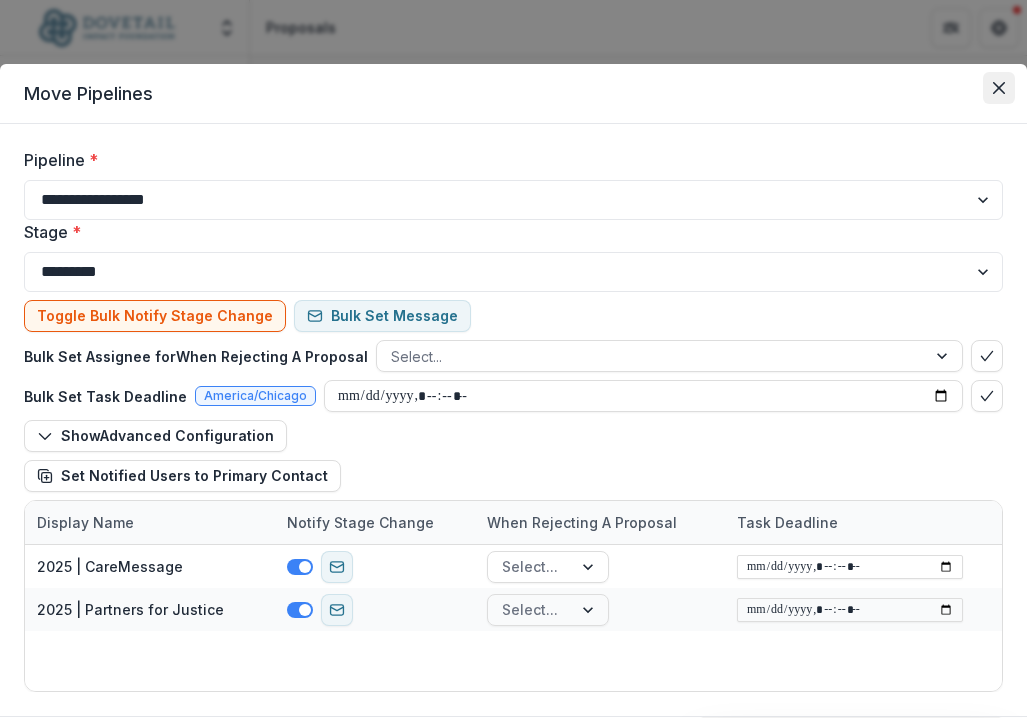 click 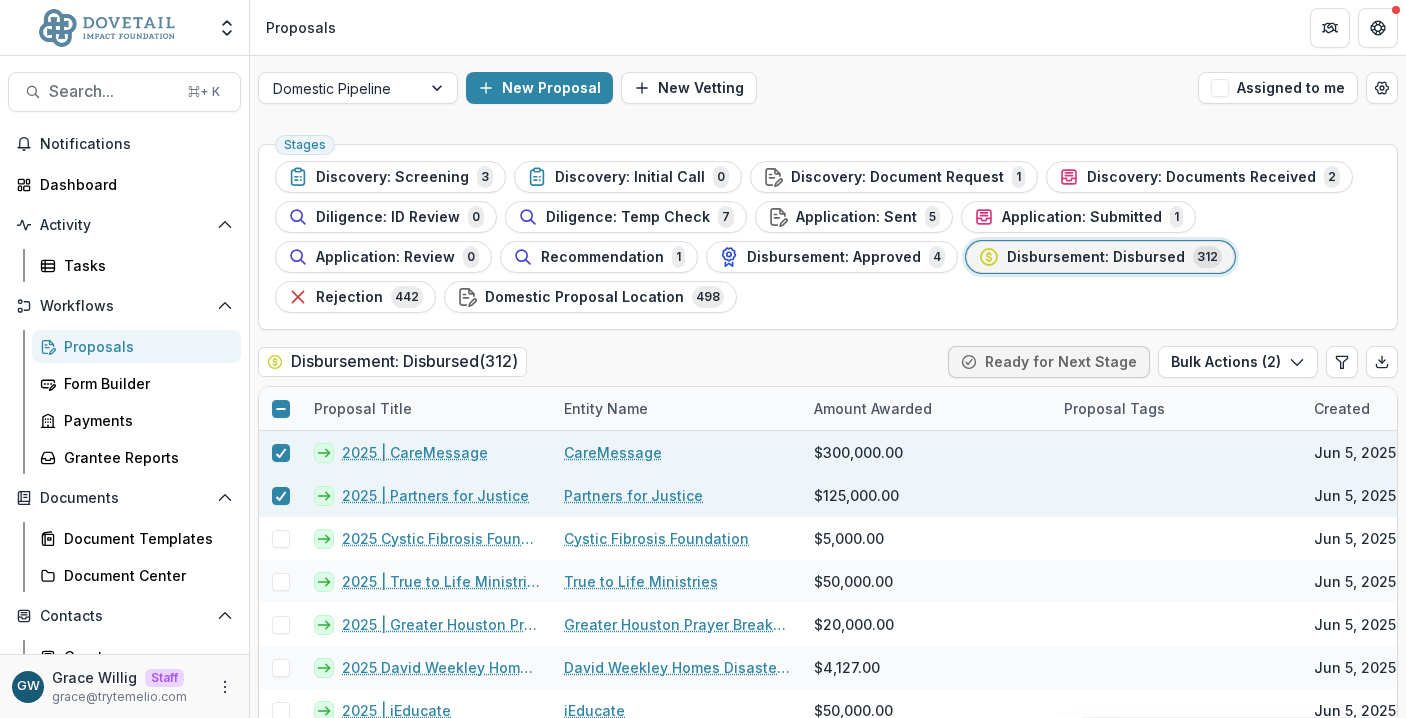 click on "Proposals" at bounding box center (144, 346) 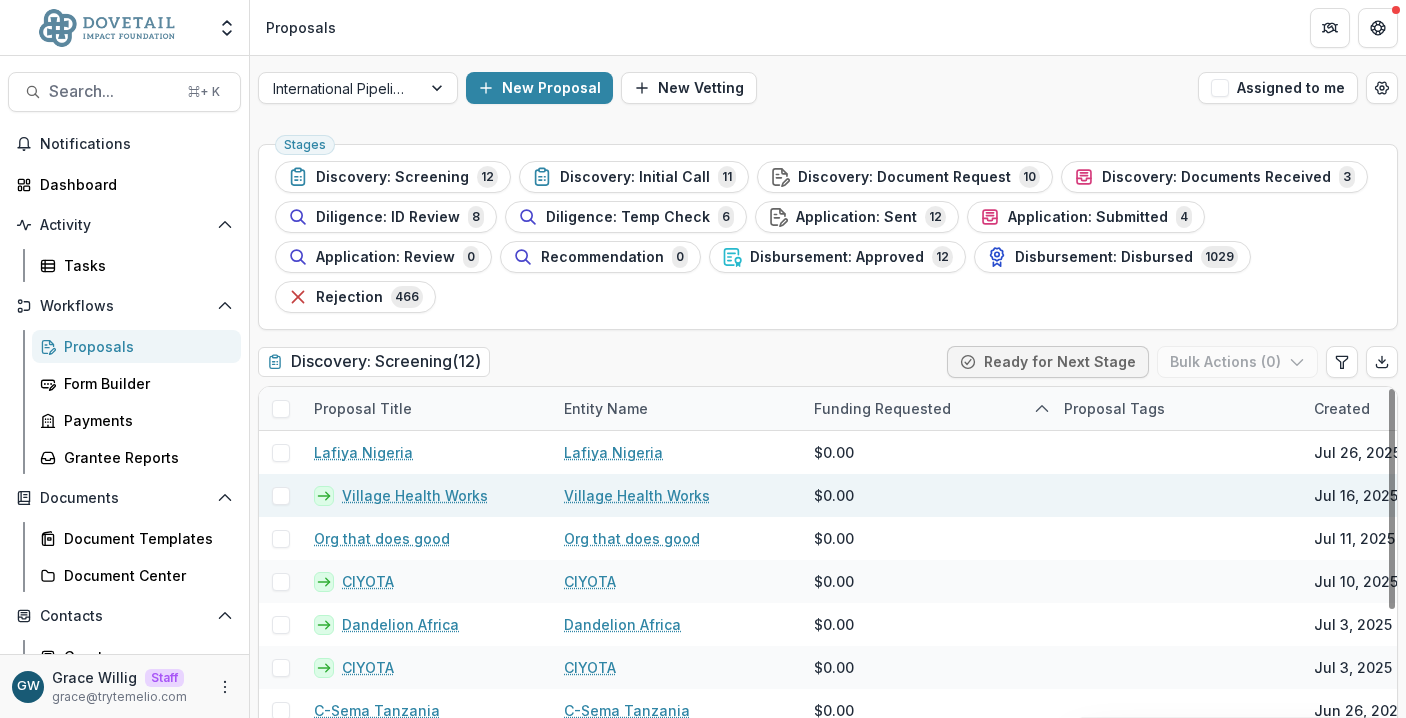 click at bounding box center (281, 496) 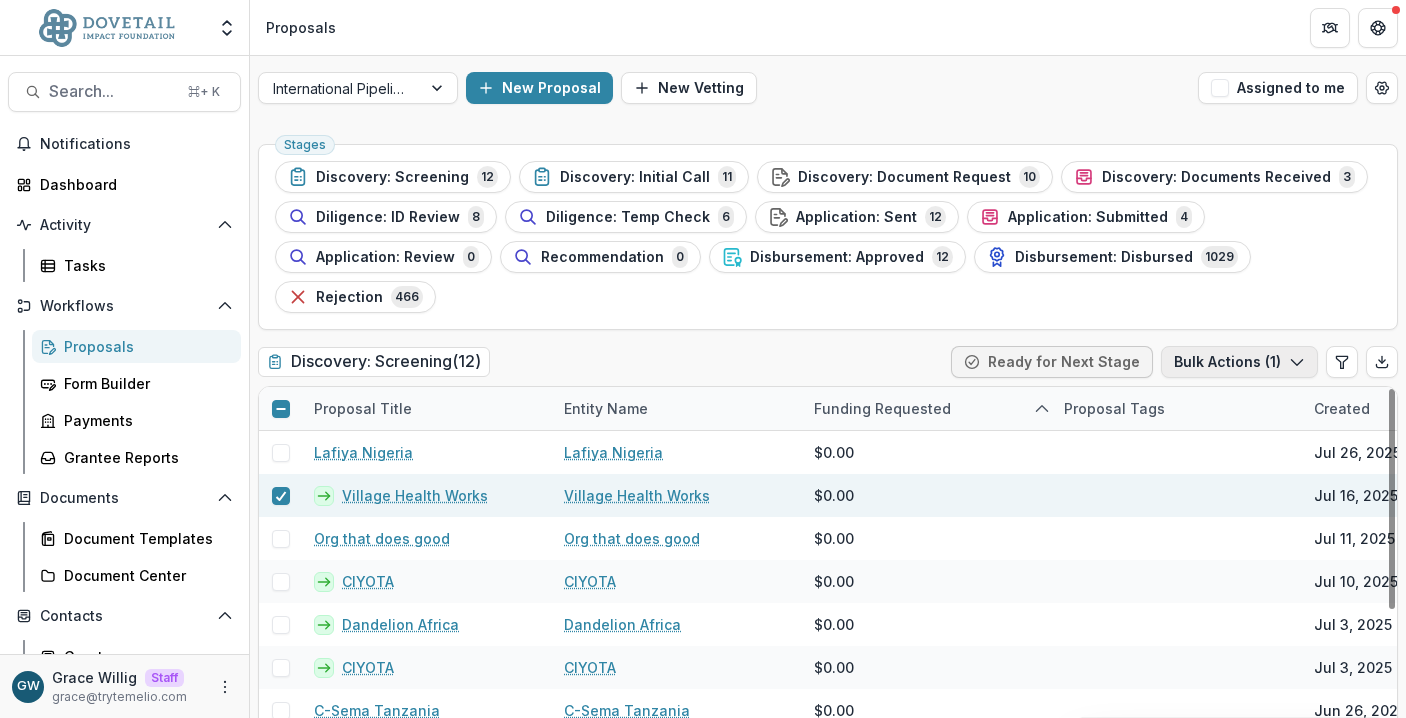 click on "Bulk Actions ( 1 )" at bounding box center [1239, 362] 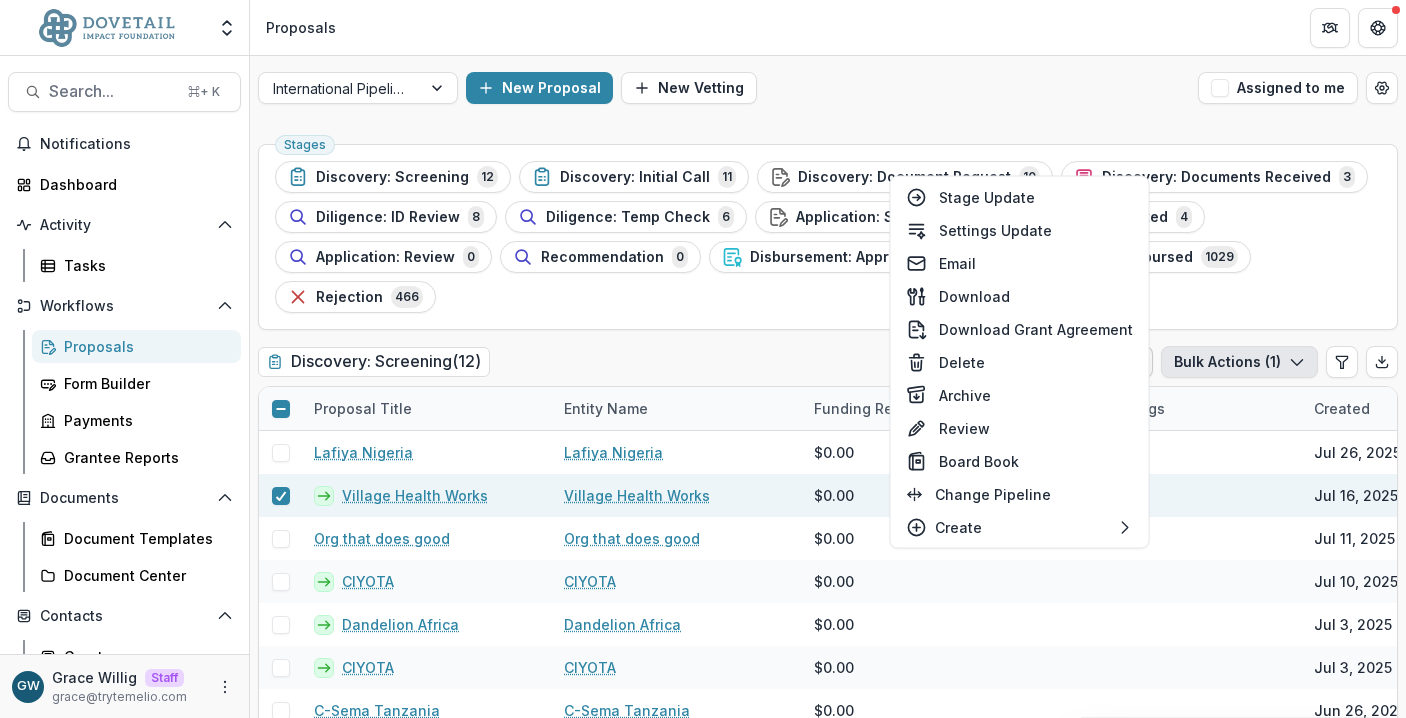 click on "Stages Discovery: Screening 12 Discovery: Initial Call 11 Discovery: Document Request 10 Discovery: Documents Received 3 Diligence: ID Review 8 Diligence: Temp Check 6 Application: Sent 12 Application: Submitted 4 Application: Review 0 Recommendation 0 Disbursement: Approved 12 Disbursement: Disbursed 1029 Rejection 466" at bounding box center (828, 237) 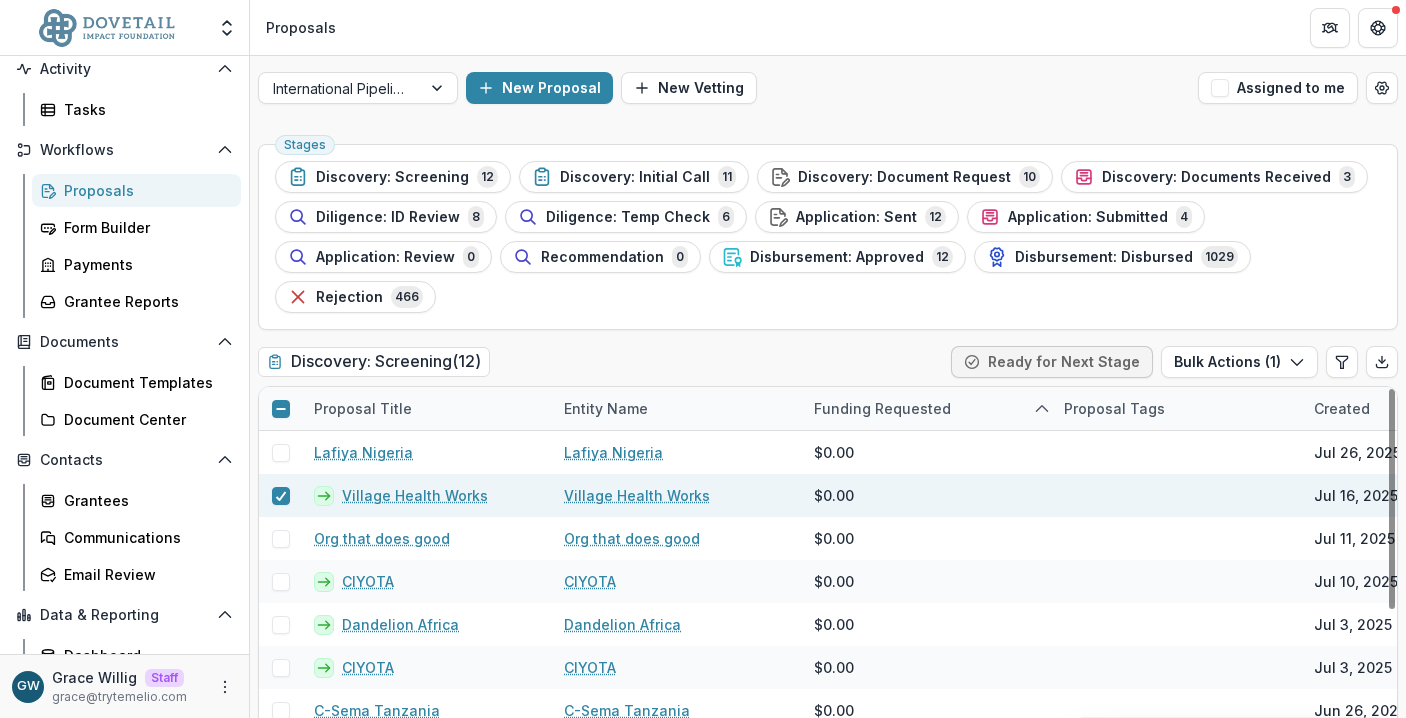 scroll, scrollTop: 158, scrollLeft: 0, axis: vertical 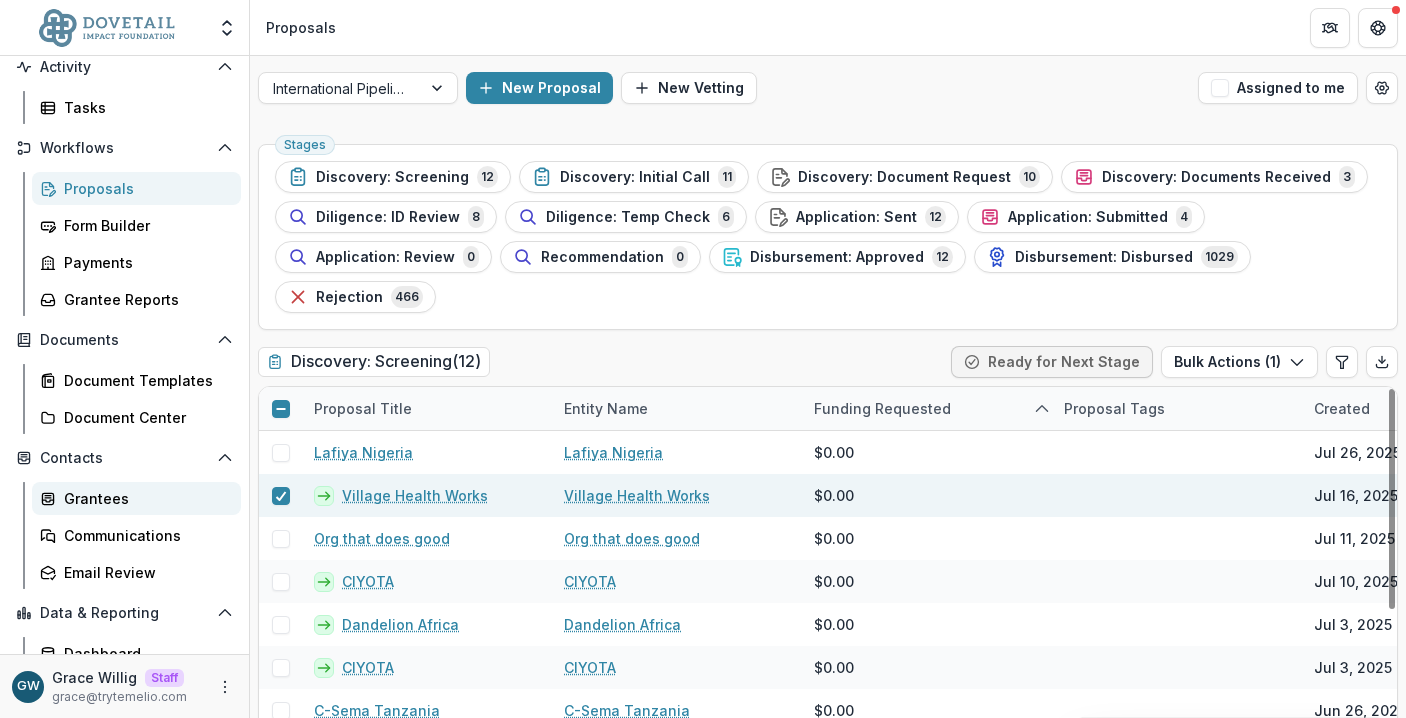 click on "Grantees" at bounding box center [144, 498] 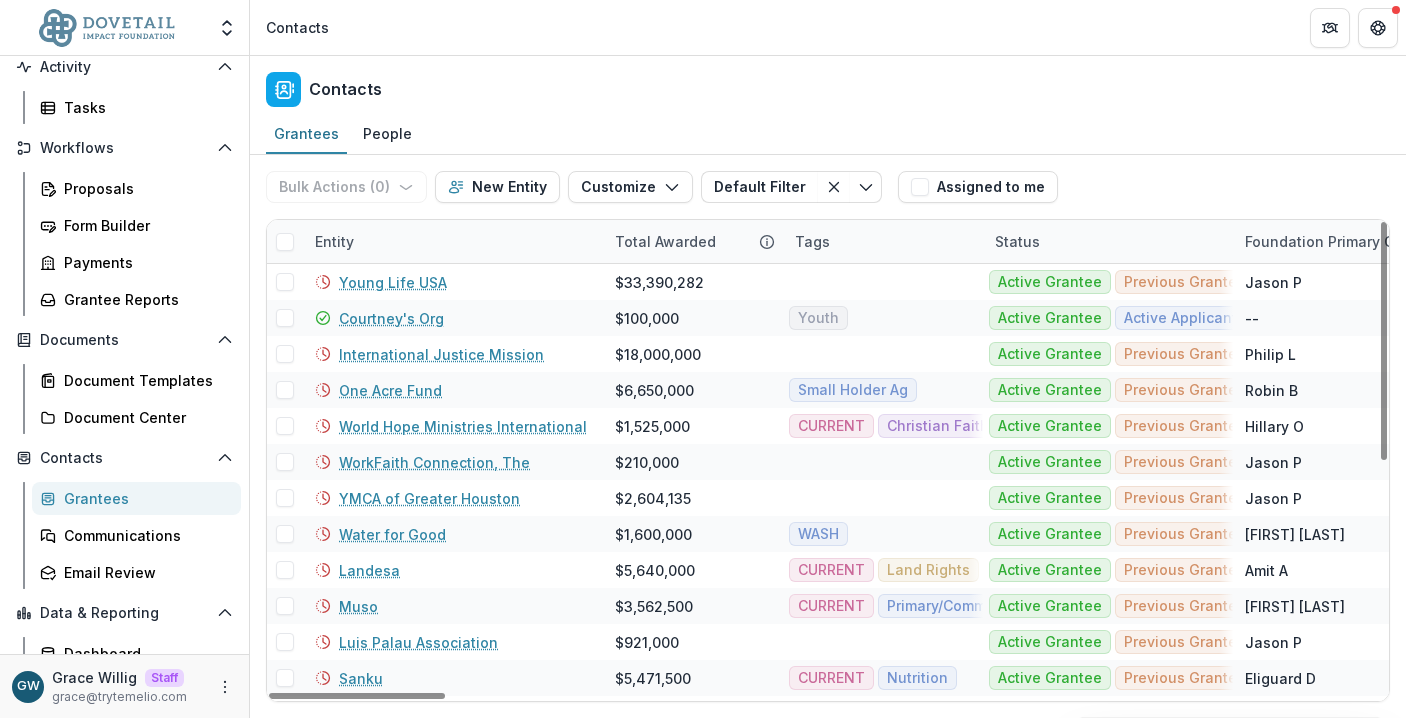 click on "Entity" at bounding box center [453, 241] 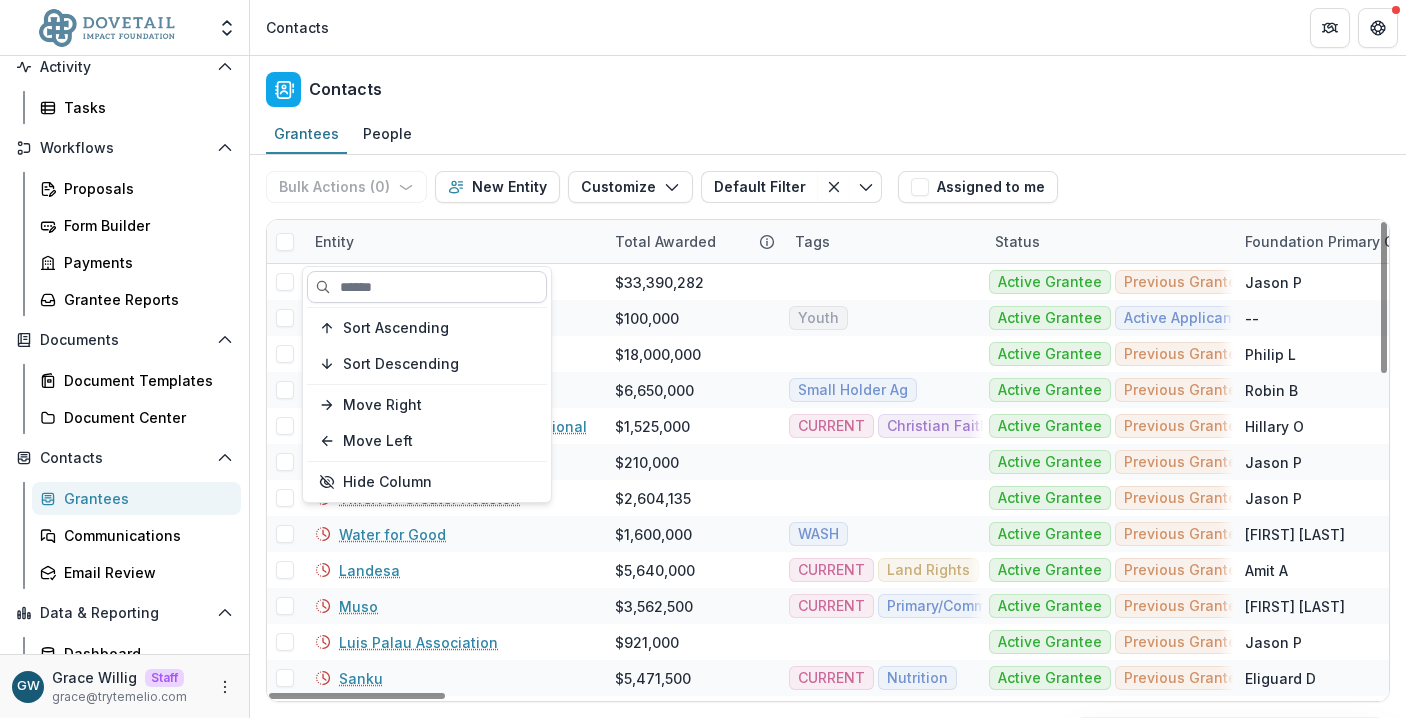 click at bounding box center (427, 287) 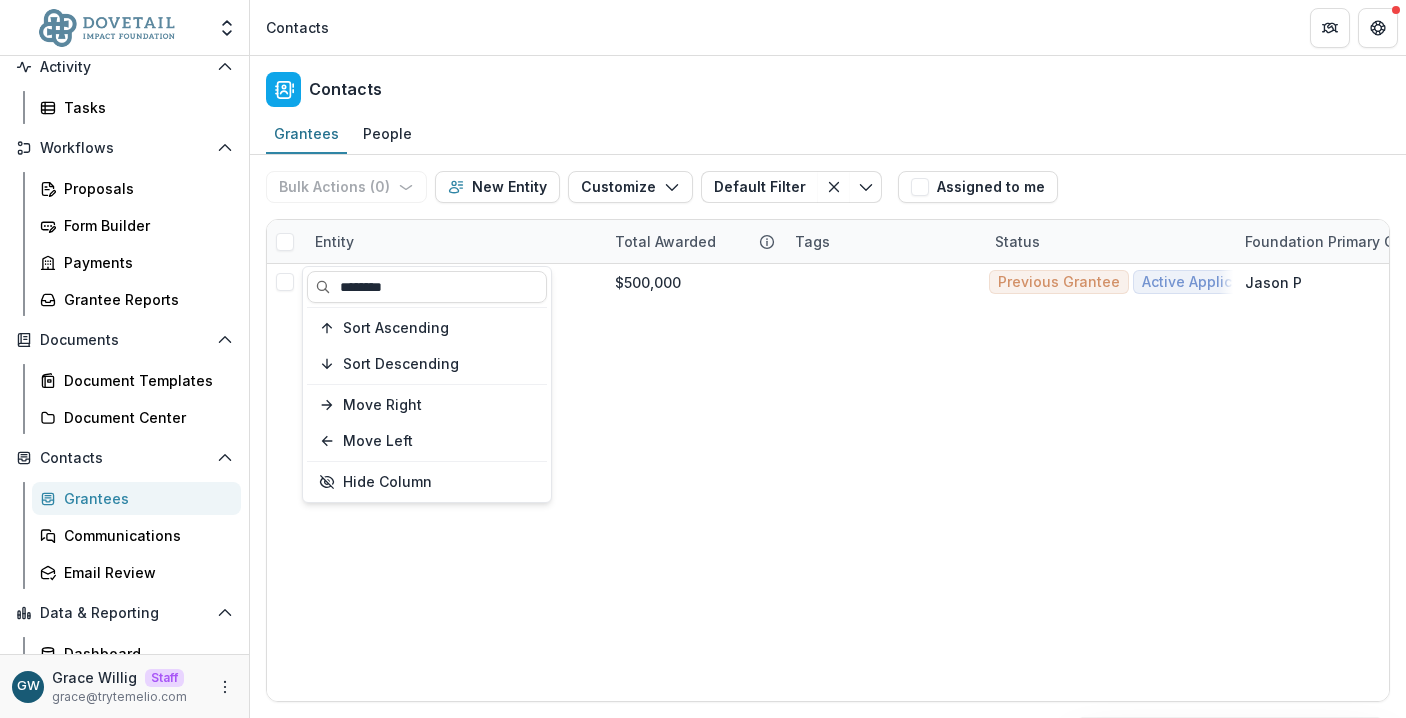 type on "********" 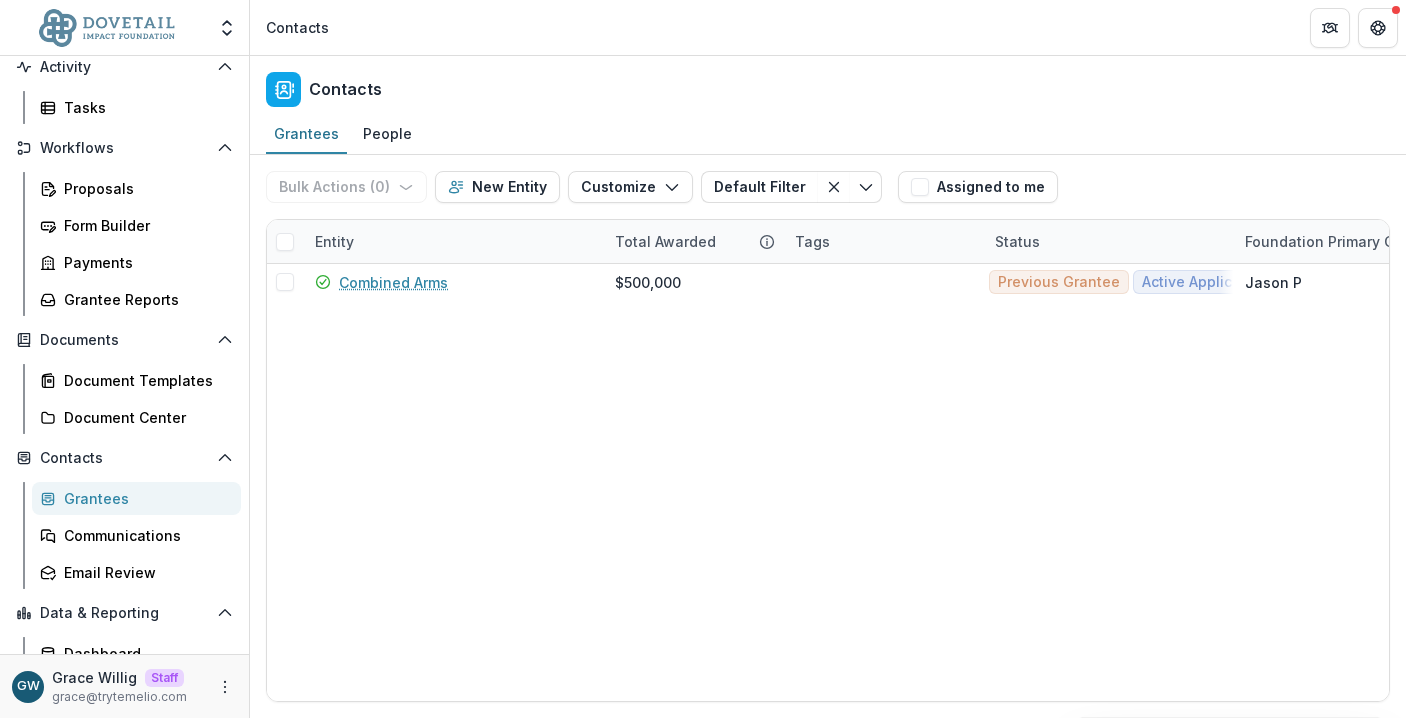 click on "Bulk Actions ( 0 ) Send Email Create Proposals Create Tasks New Entity Customize New Custom Field Manage Custom Fields Manage Grantee Status Default Filter Domestic Default Filter Save changes New Filter Assigned to me" at bounding box center (828, 187) 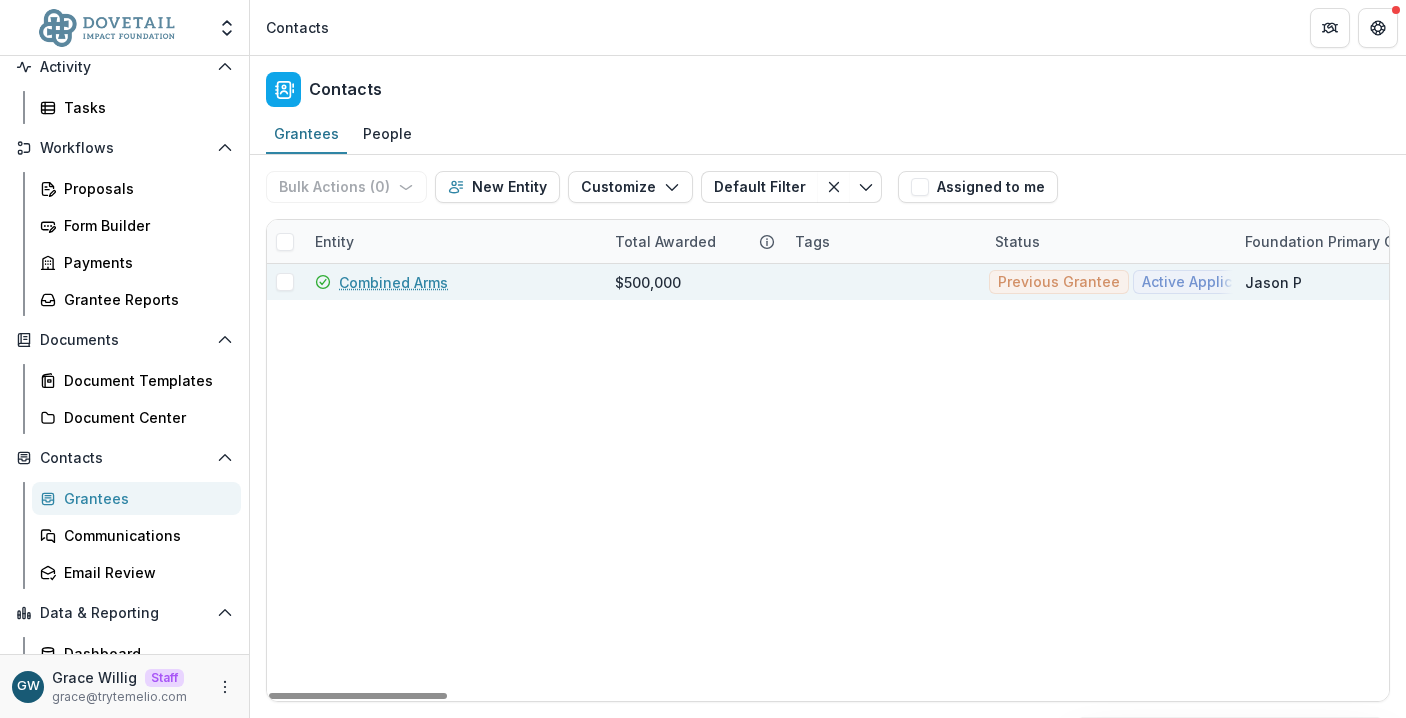 click on "Combined Arms" at bounding box center (393, 282) 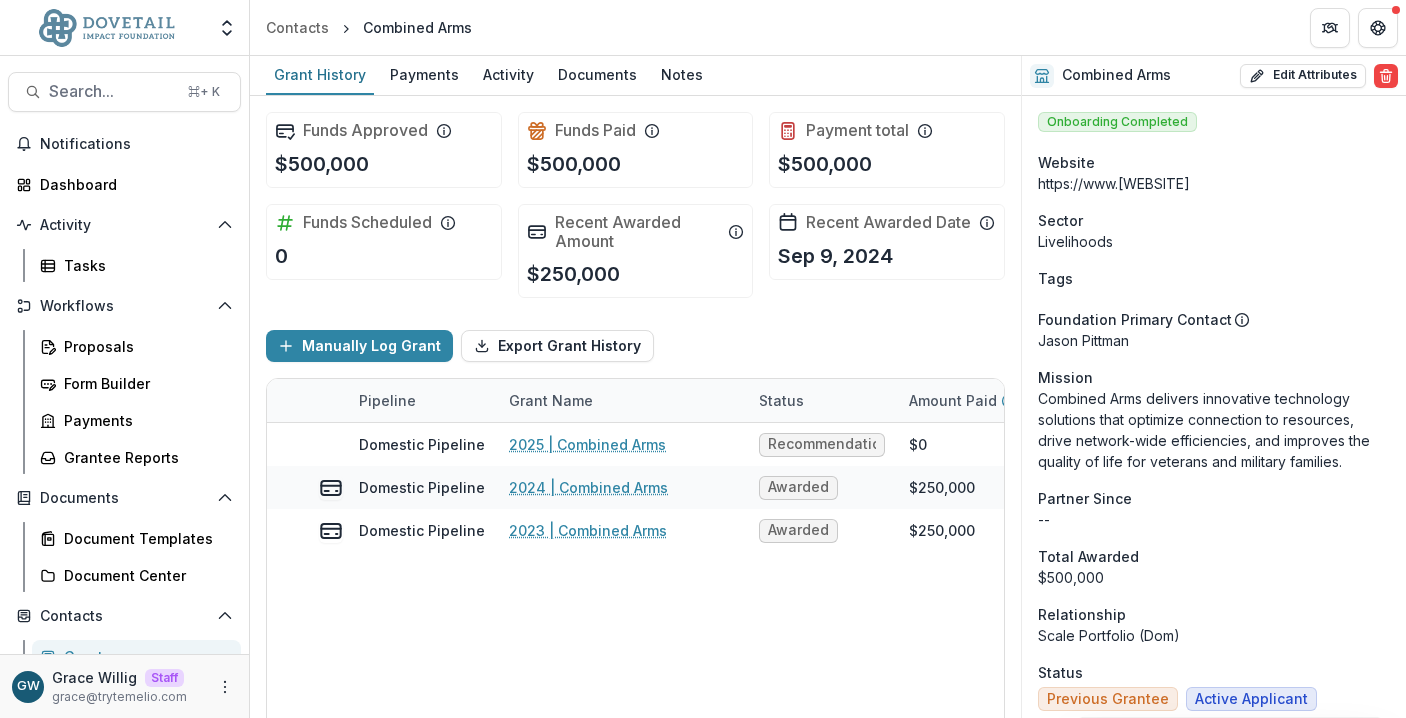 click on "Manually Log Grant Export Grant History" at bounding box center [635, 346] 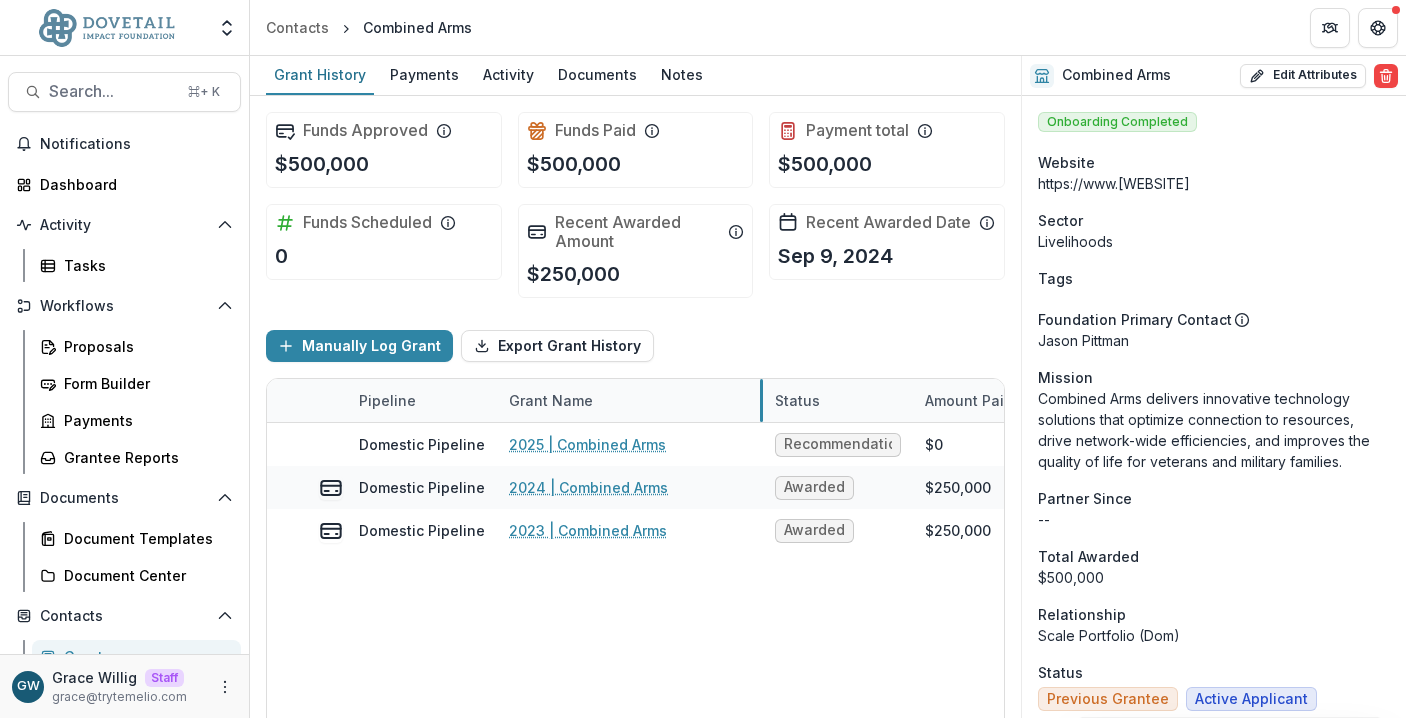 drag, startPoint x: 746, startPoint y: 398, endPoint x: 762, endPoint y: 400, distance: 16.124516 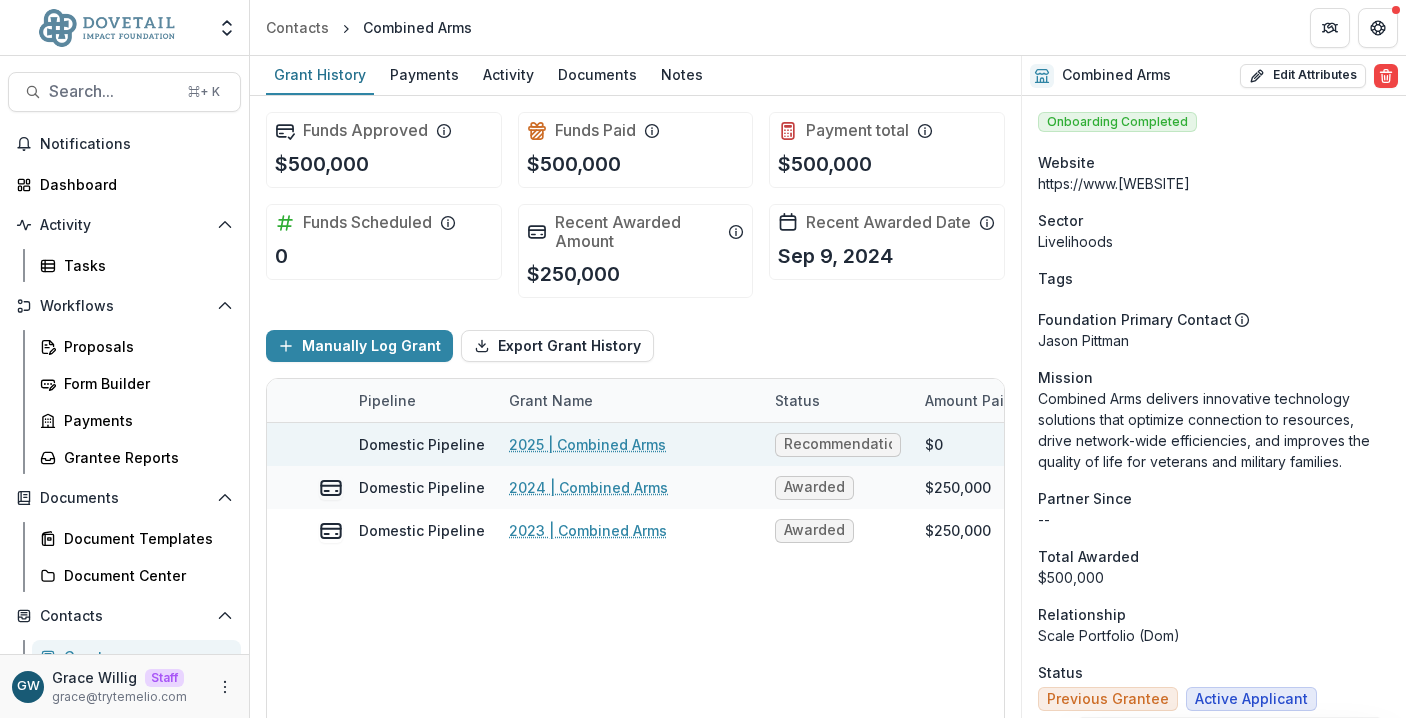 click on "2025 | Combined Arms" at bounding box center (587, 444) 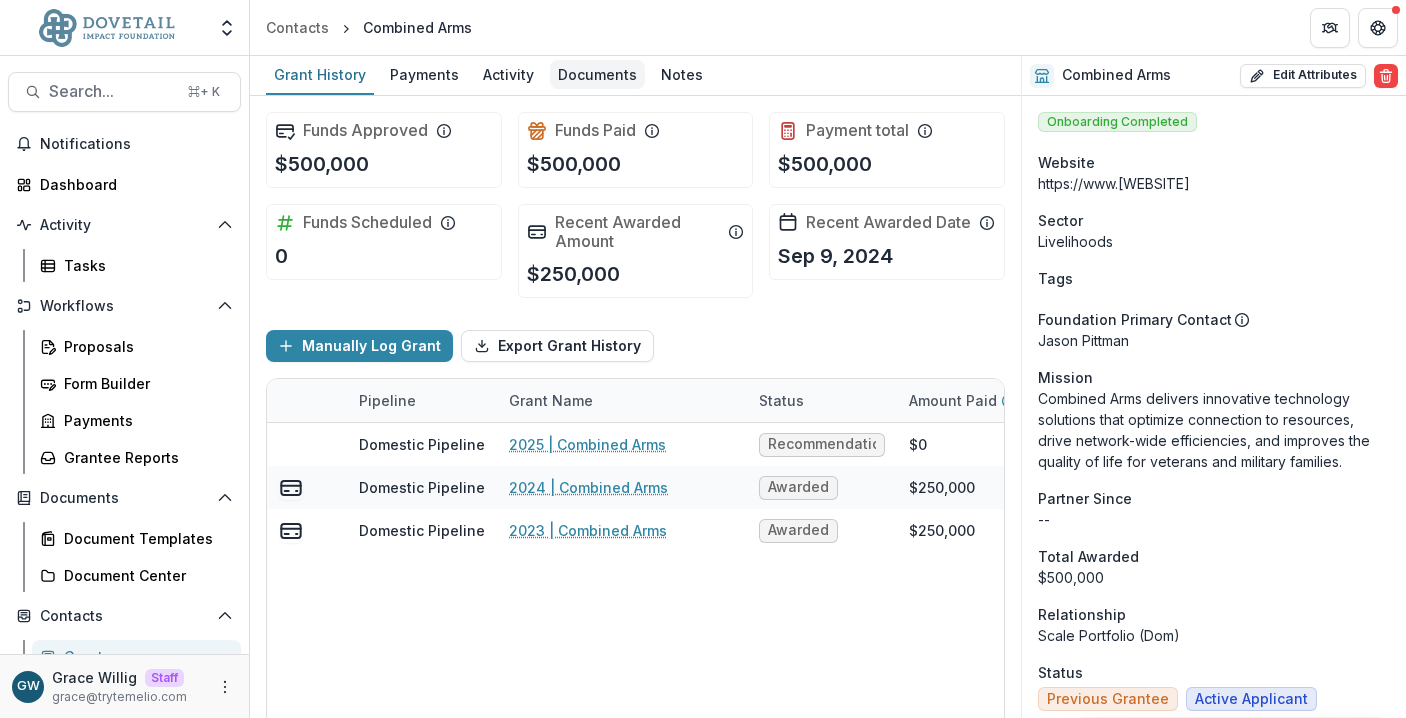 click on "Documents" at bounding box center (597, 74) 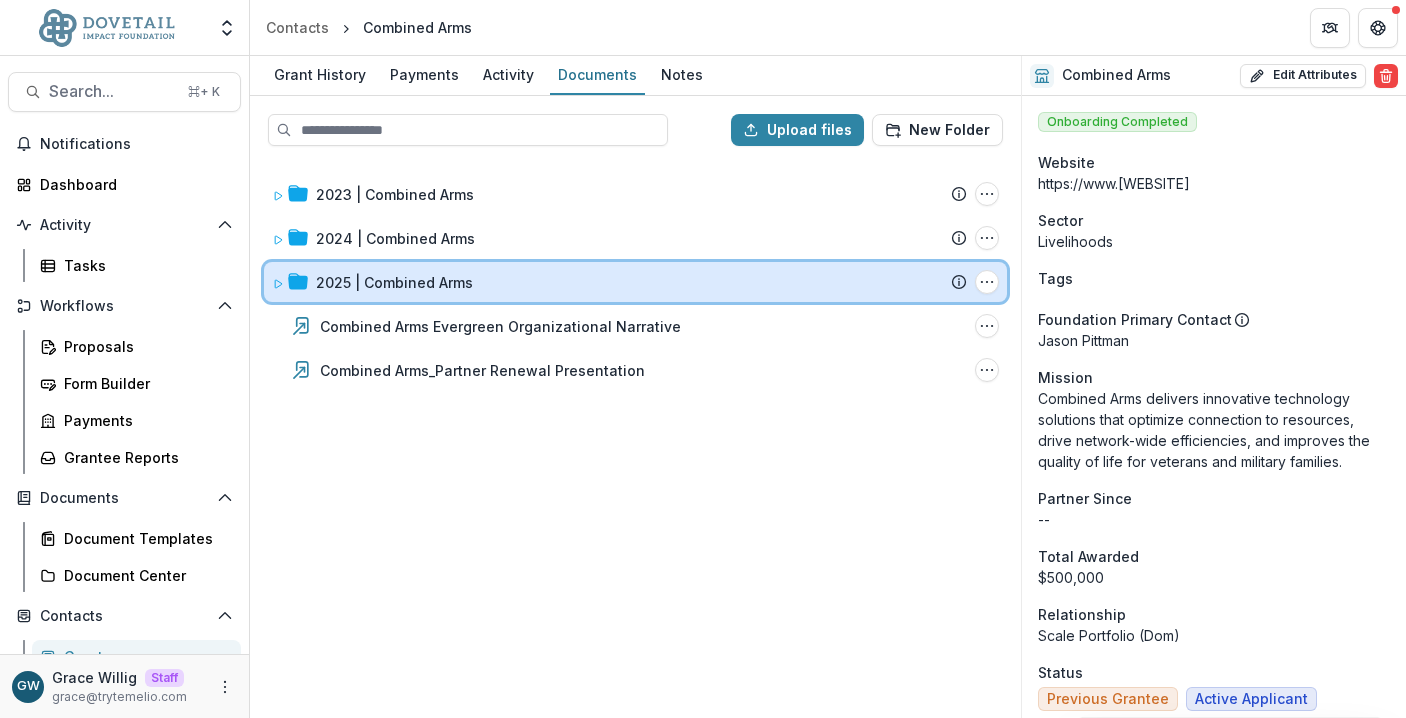 click 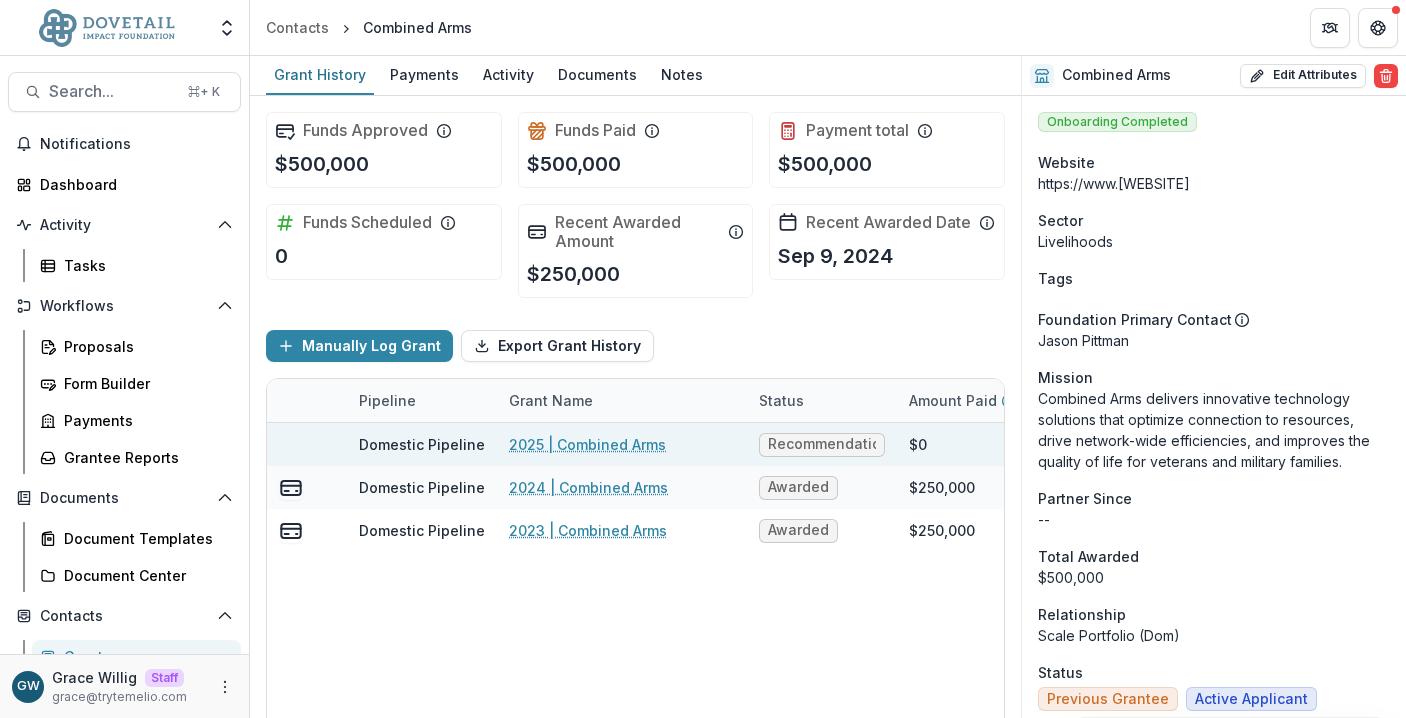 click on "2025 | Combined Arms" at bounding box center [587, 444] 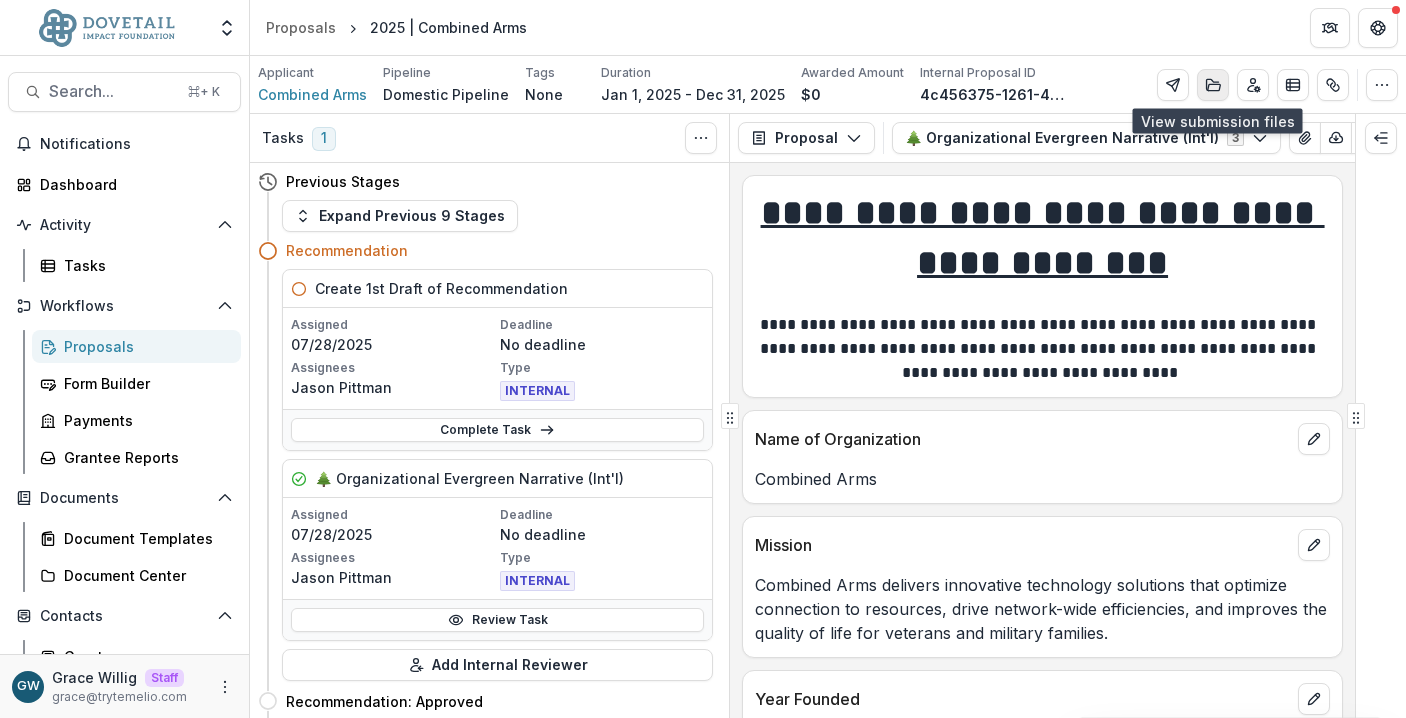 click 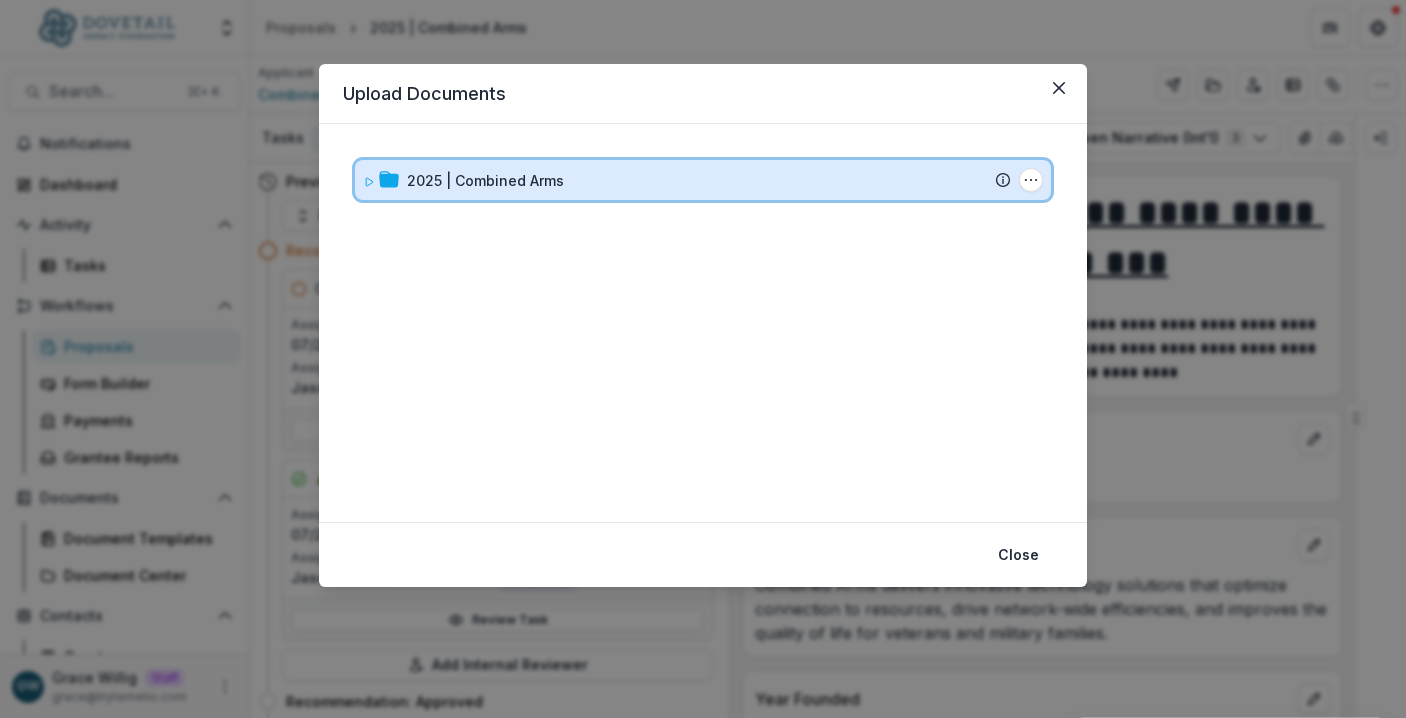 click 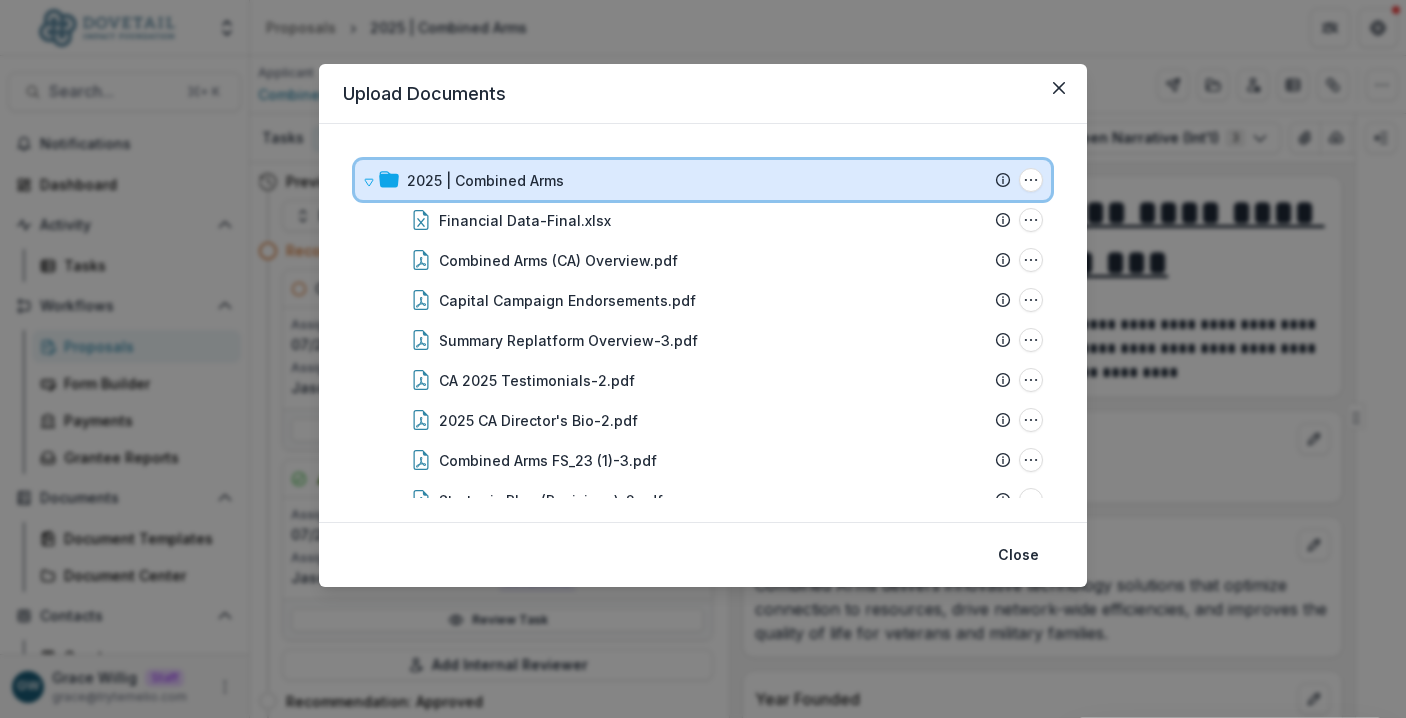 click 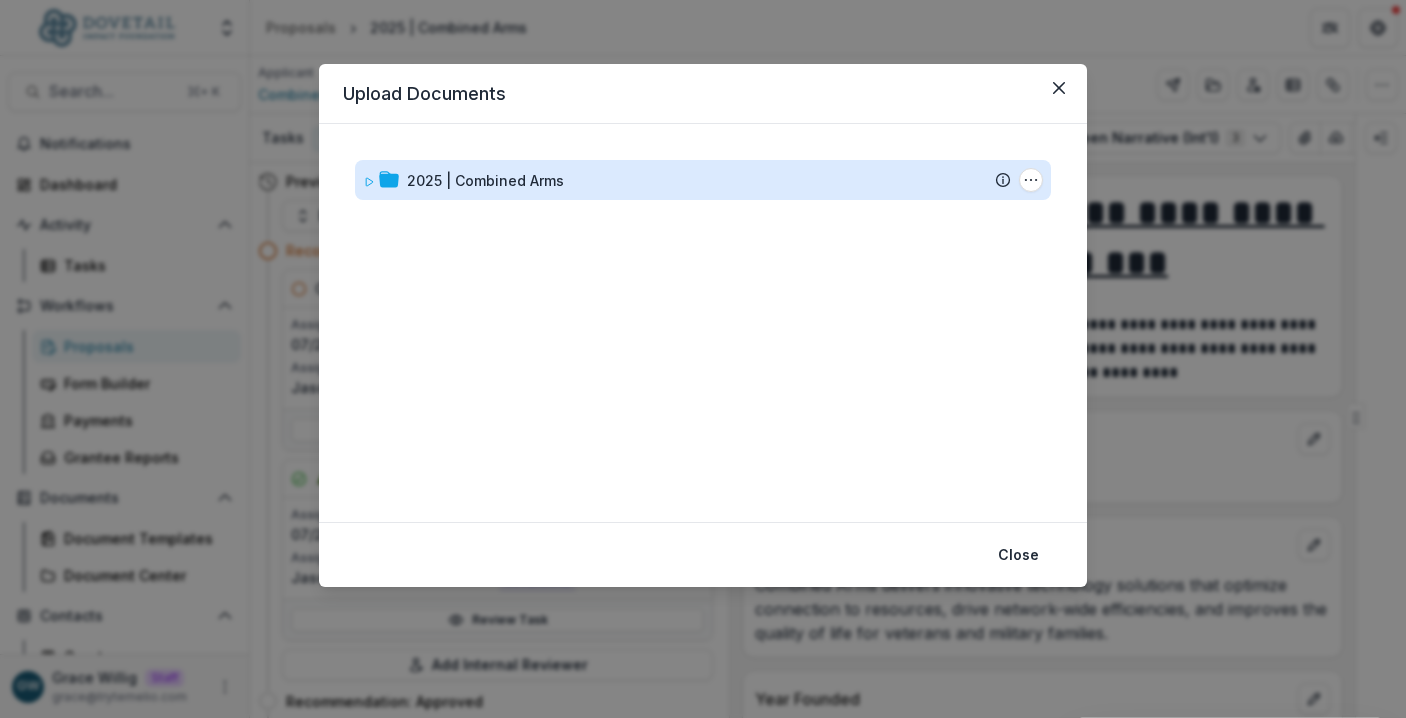 drag, startPoint x: 1053, startPoint y: 86, endPoint x: 1075, endPoint y: 96, distance: 24.166092 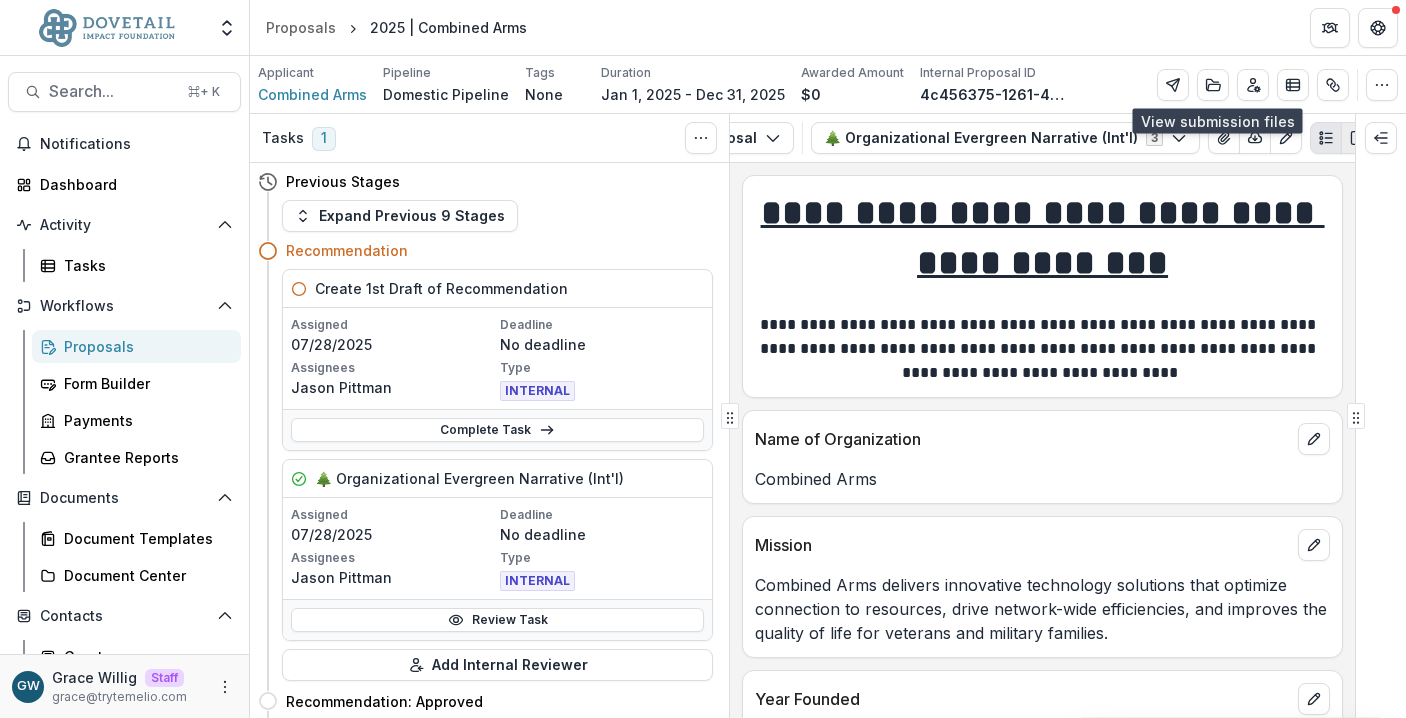 scroll, scrollTop: 0, scrollLeft: 84, axis: horizontal 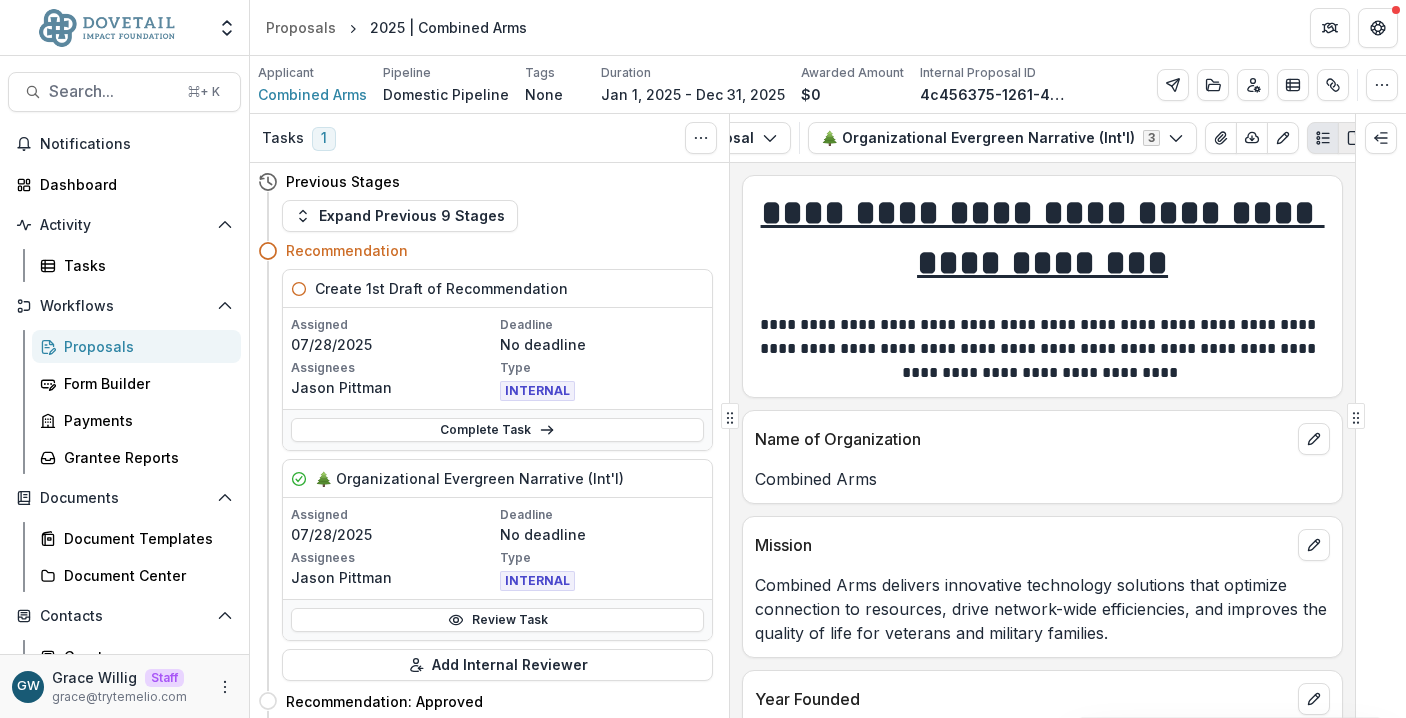click 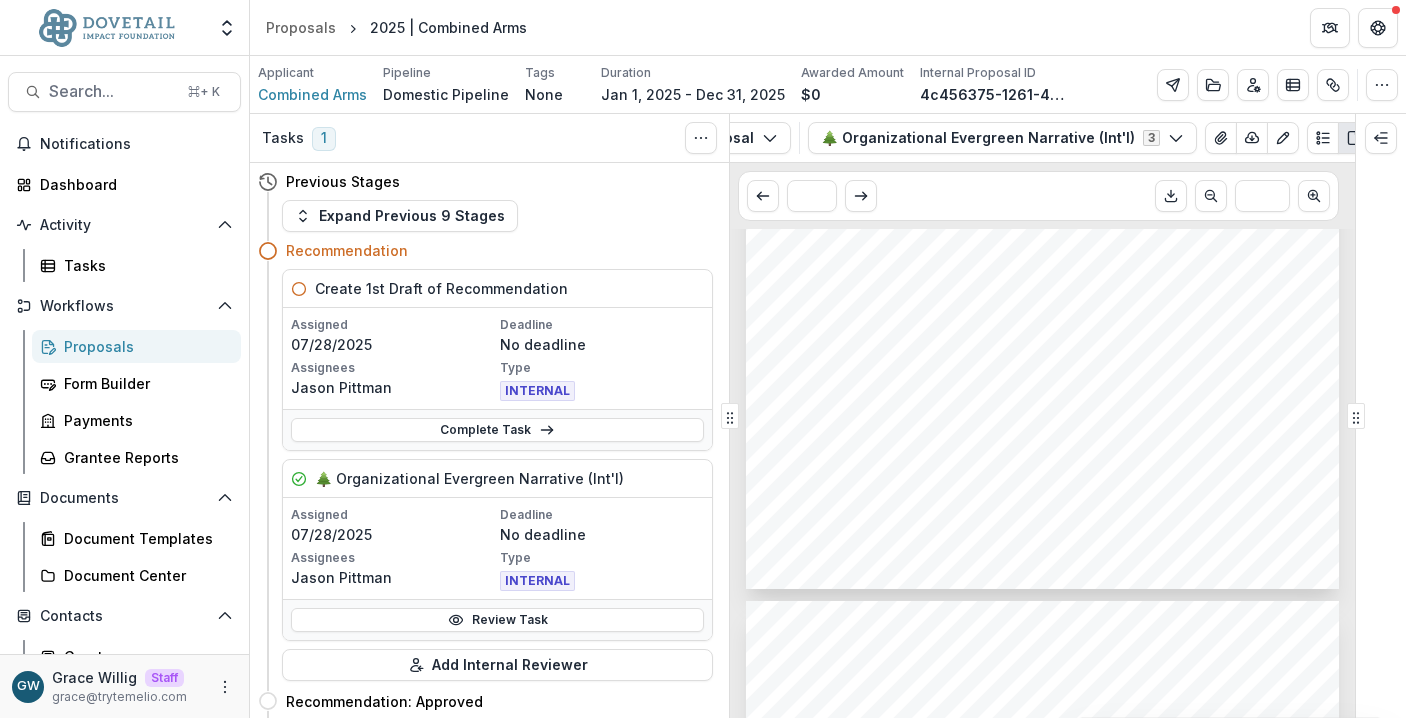 scroll, scrollTop: 1049, scrollLeft: 0, axis: vertical 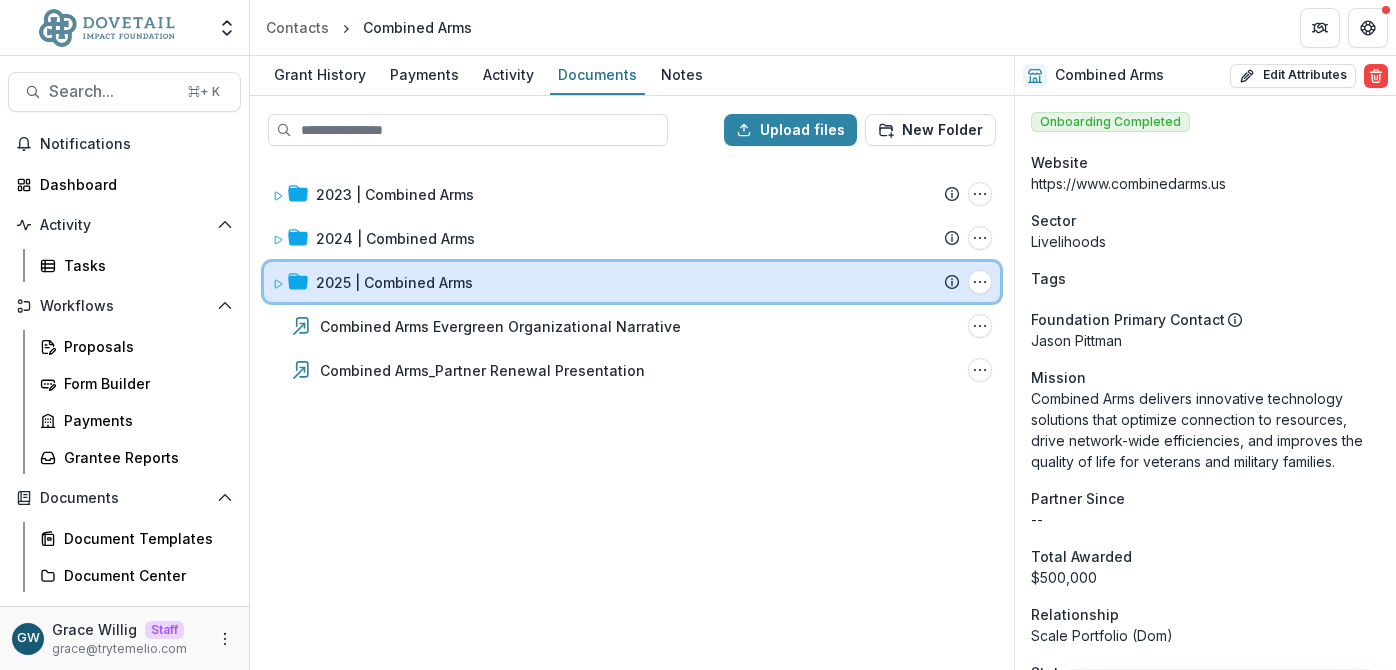 click 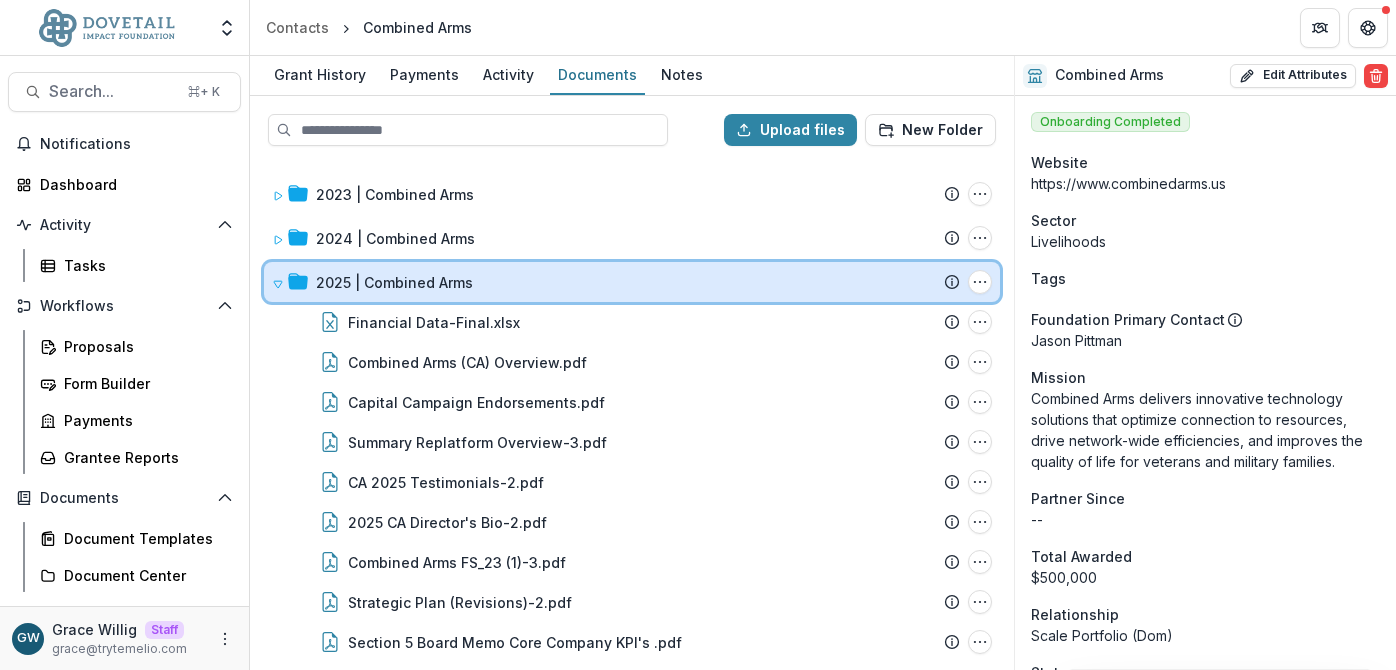 click 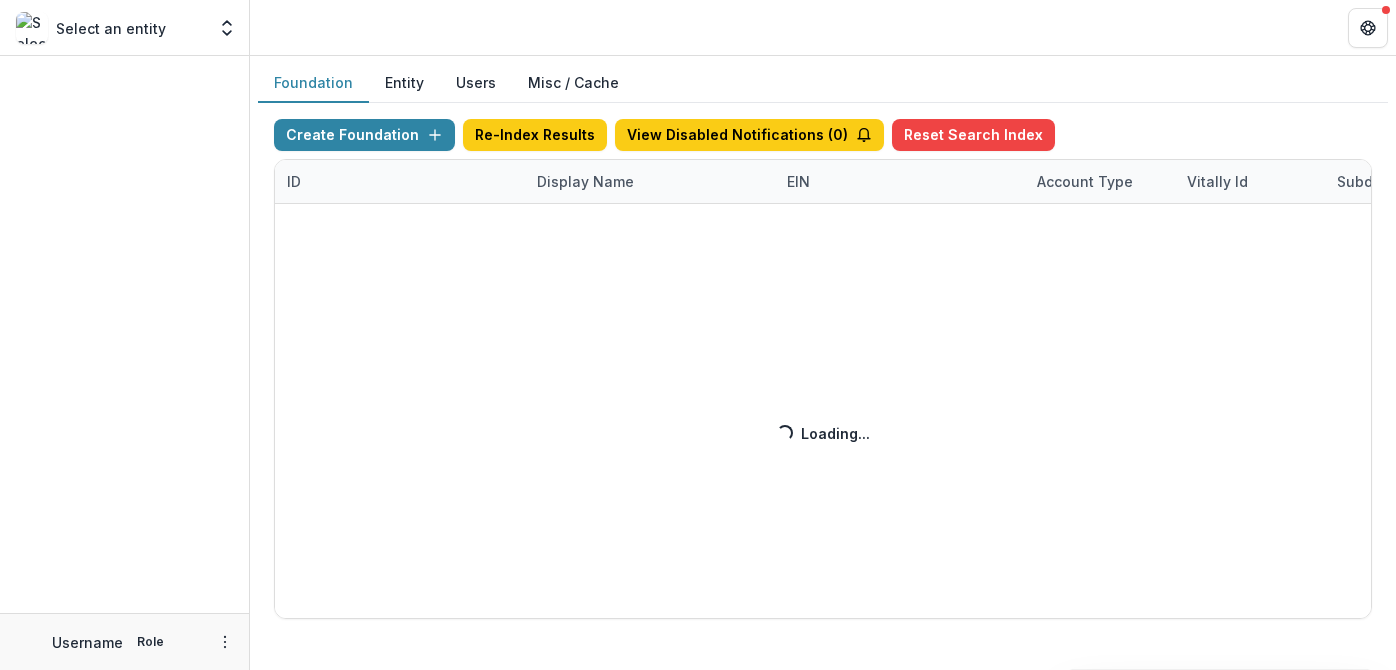 scroll, scrollTop: 0, scrollLeft: 0, axis: both 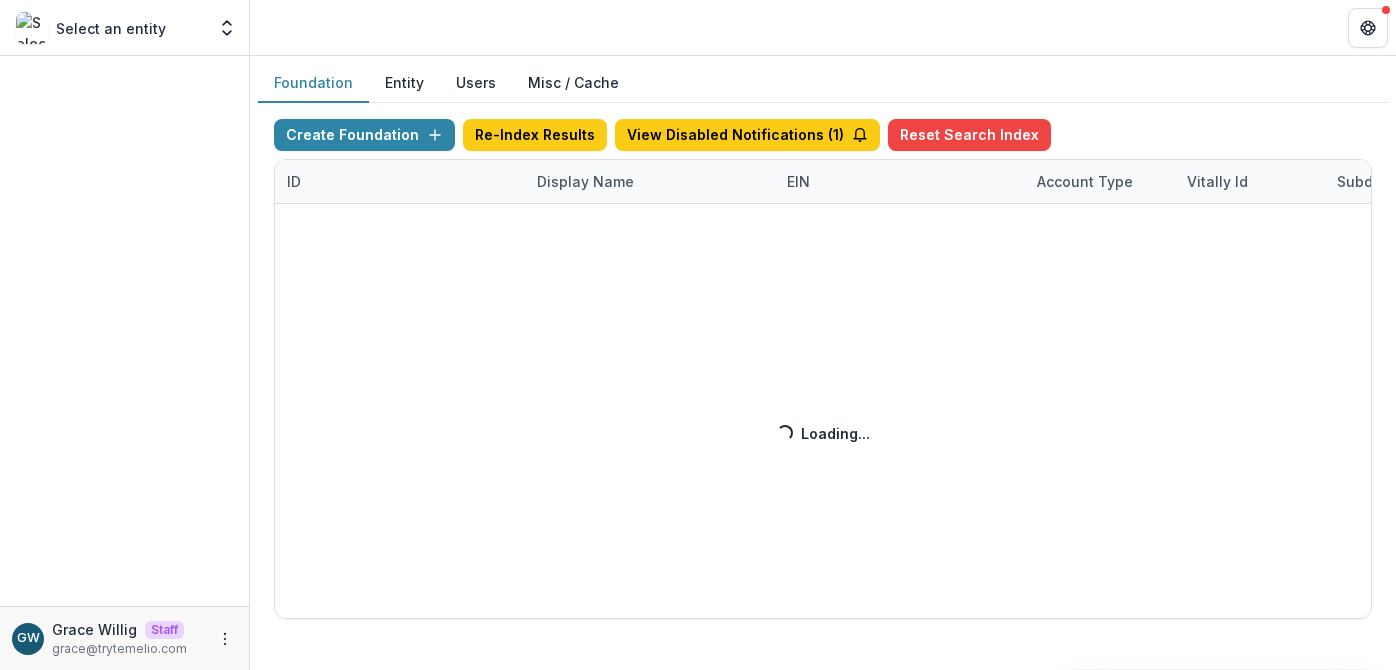 click on "Create Foundation Re-Index Results View Disabled Notifications ( 1 ) Reset Search Index ID Display Name EIN Account Type Vitally Id Subdomain Created on Actions Feature Flags Loading... Loading..." at bounding box center (823, 369) 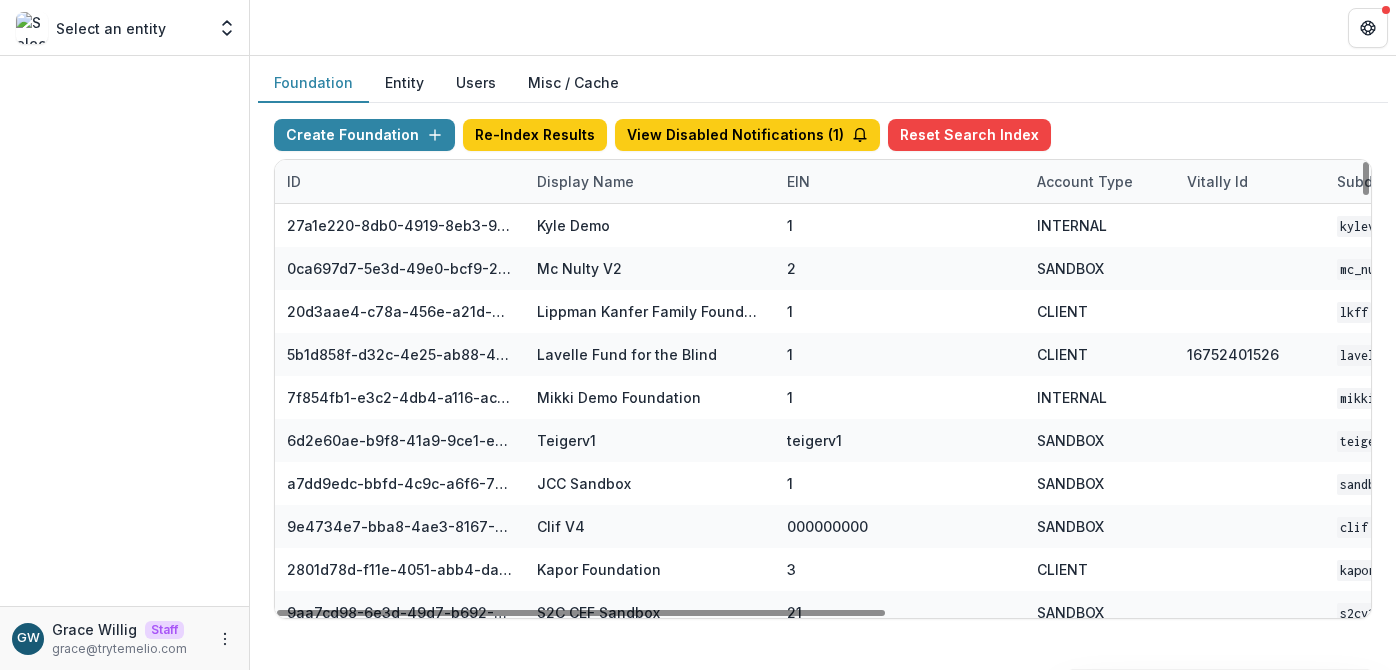 click on "Display Name" at bounding box center [585, 181] 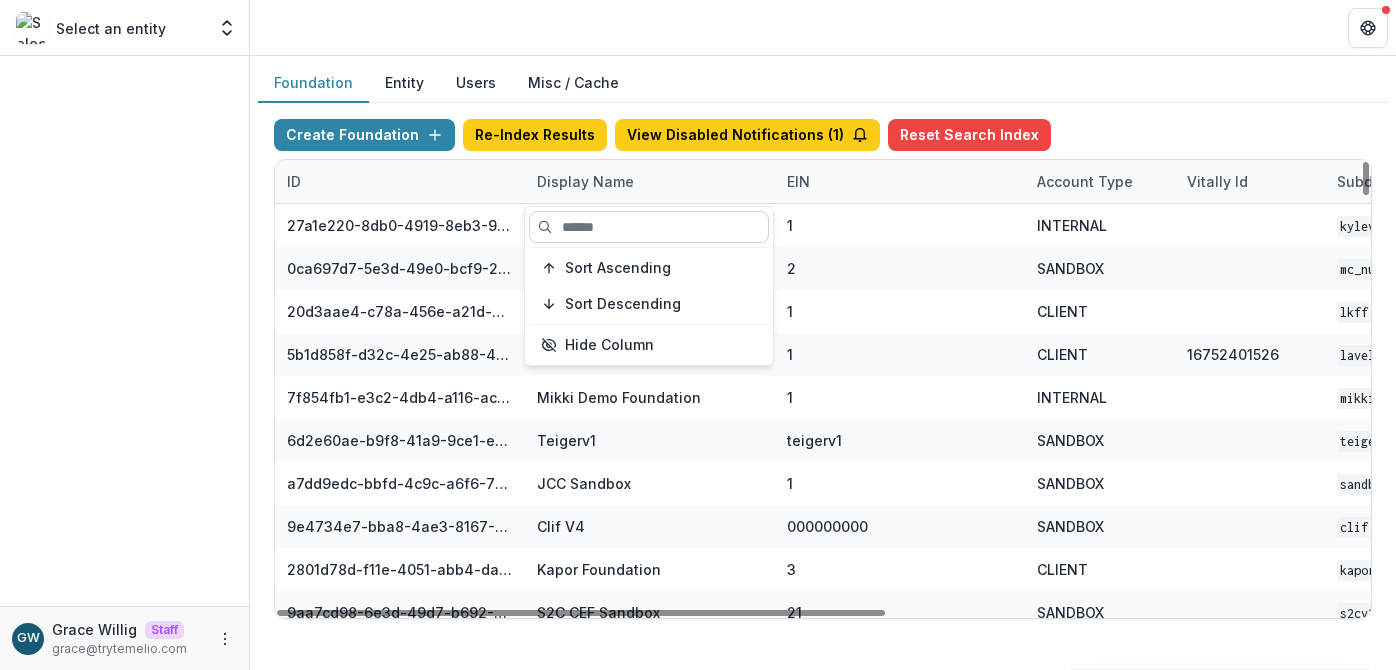 click at bounding box center (649, 227) 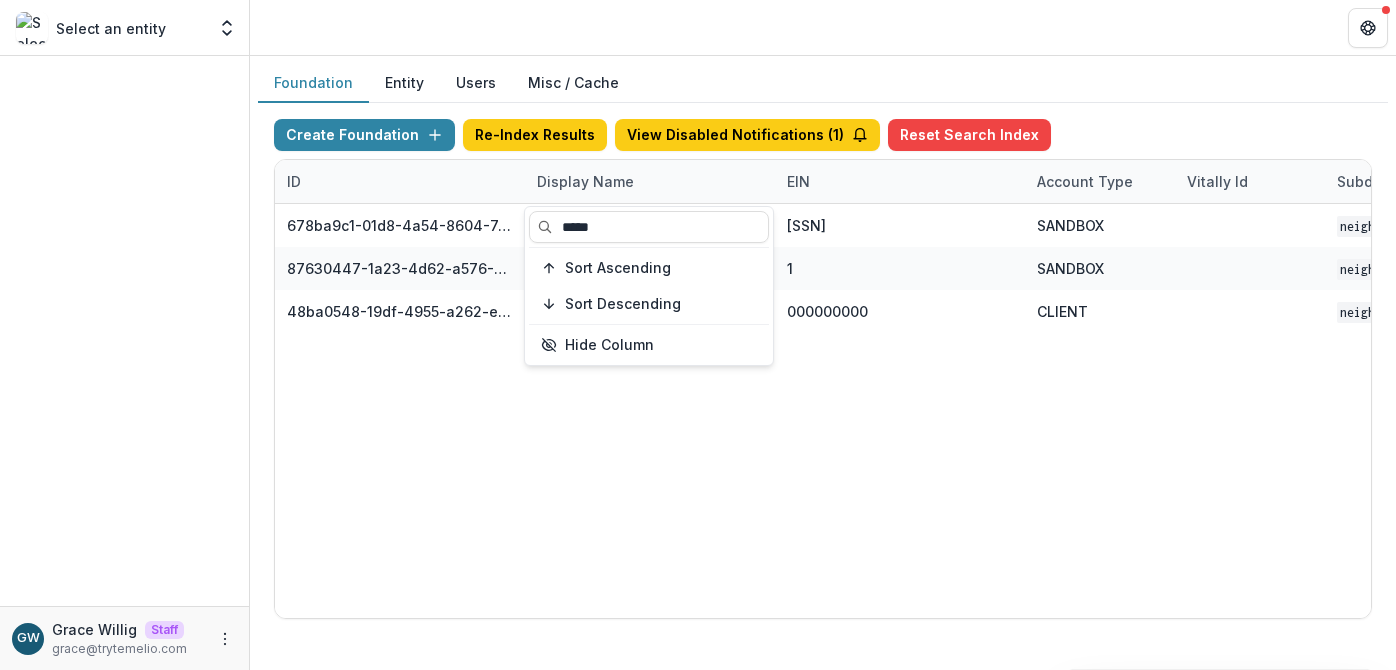 type on "*****" 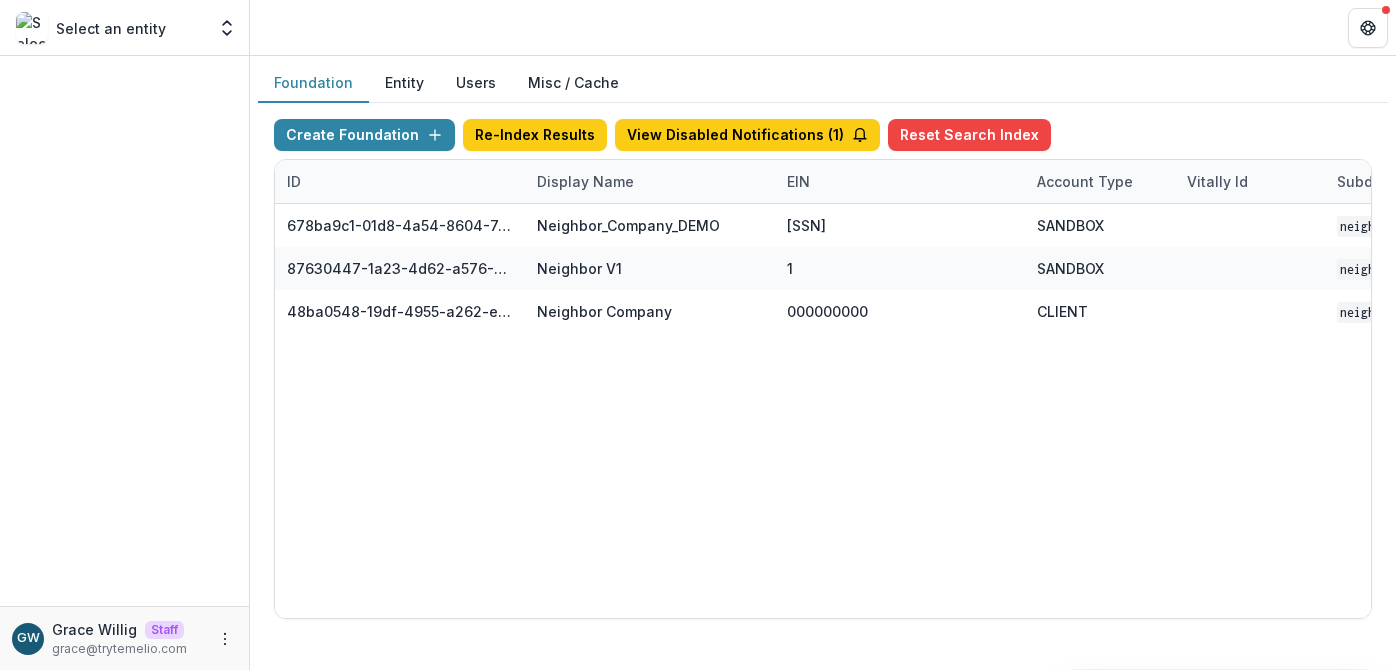click on "Create Foundation Re-Index Results View Disabled Notifications ( 1 ) Reset Search Index" at bounding box center [823, 139] 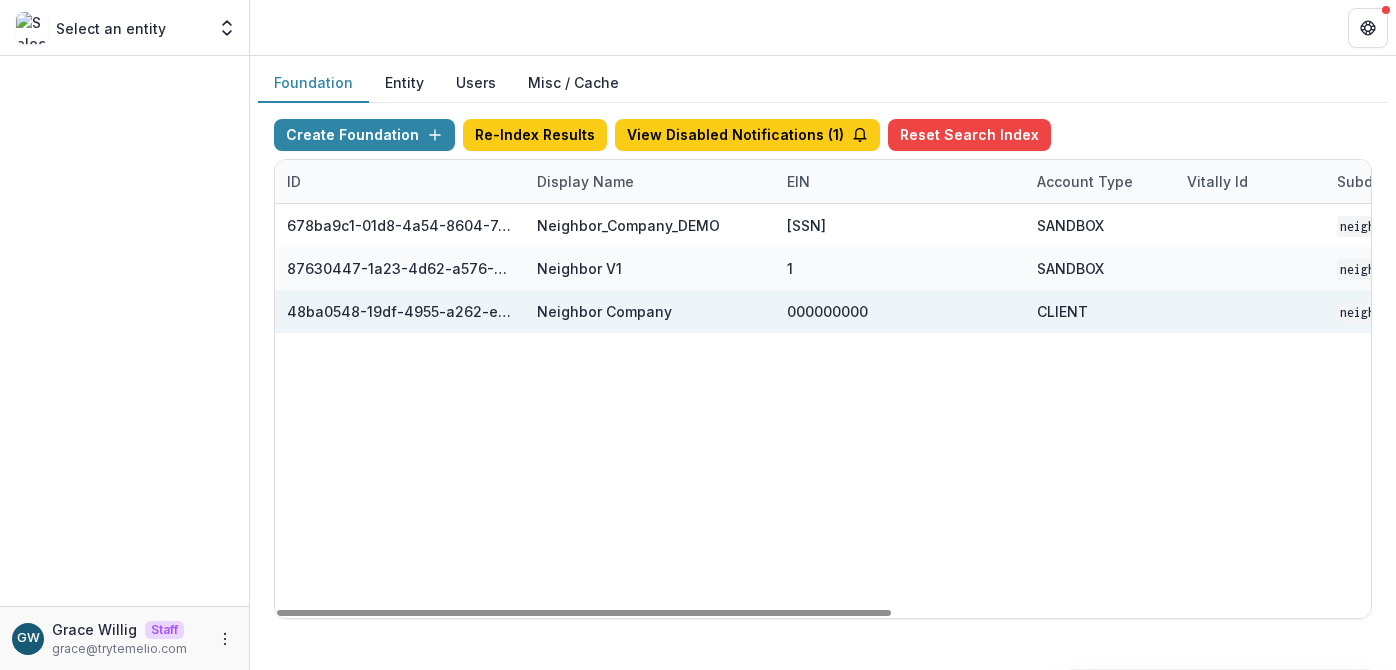 scroll, scrollTop: 0, scrollLeft: 854, axis: horizontal 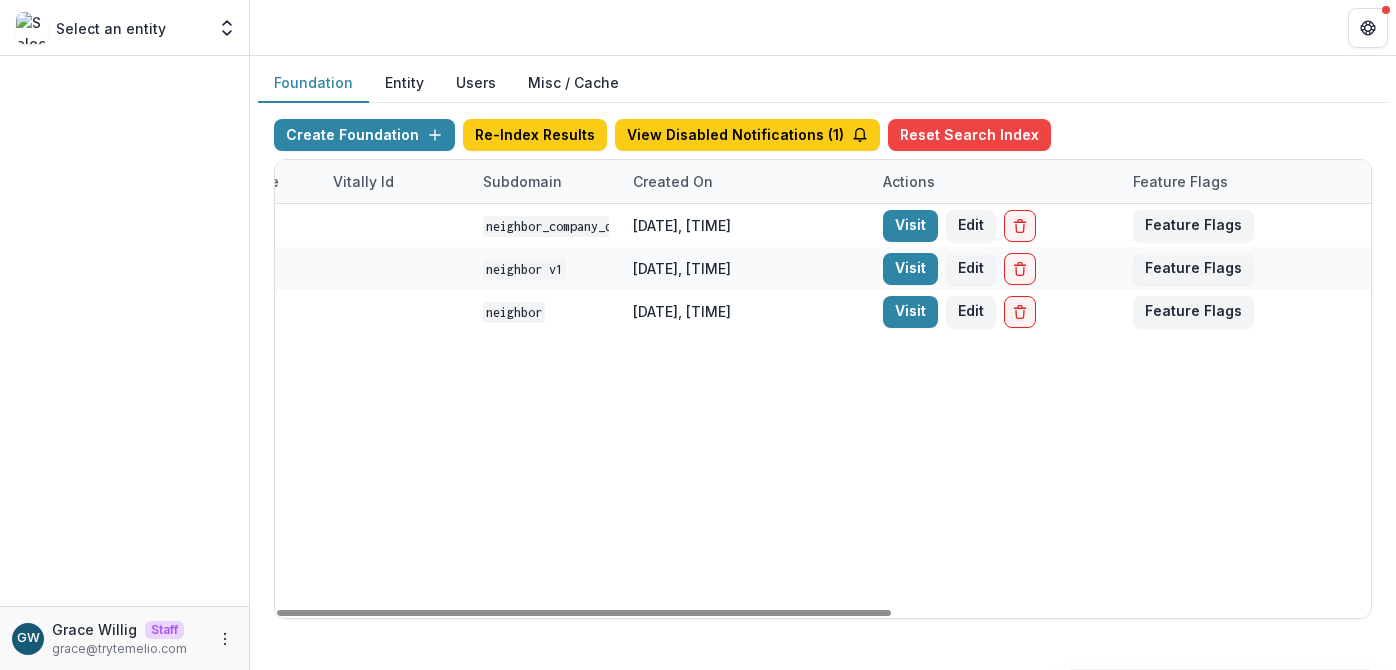 click on "Visit" at bounding box center (910, 312) 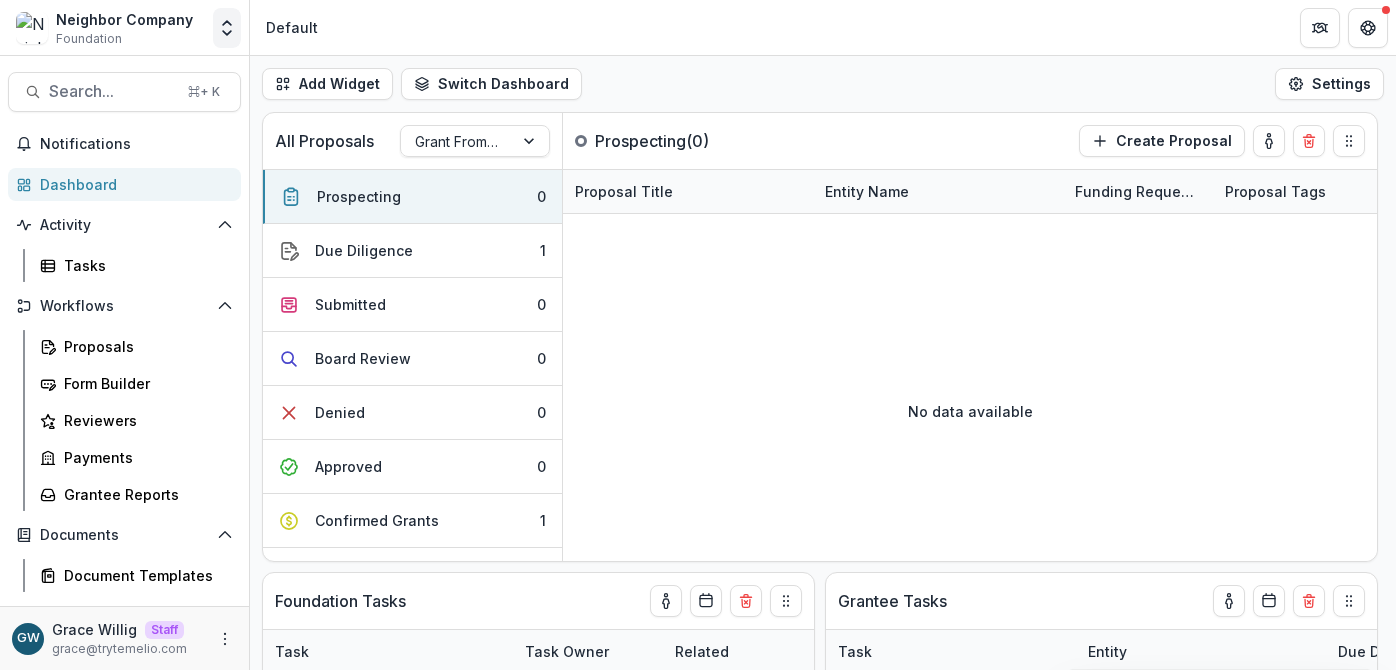 click 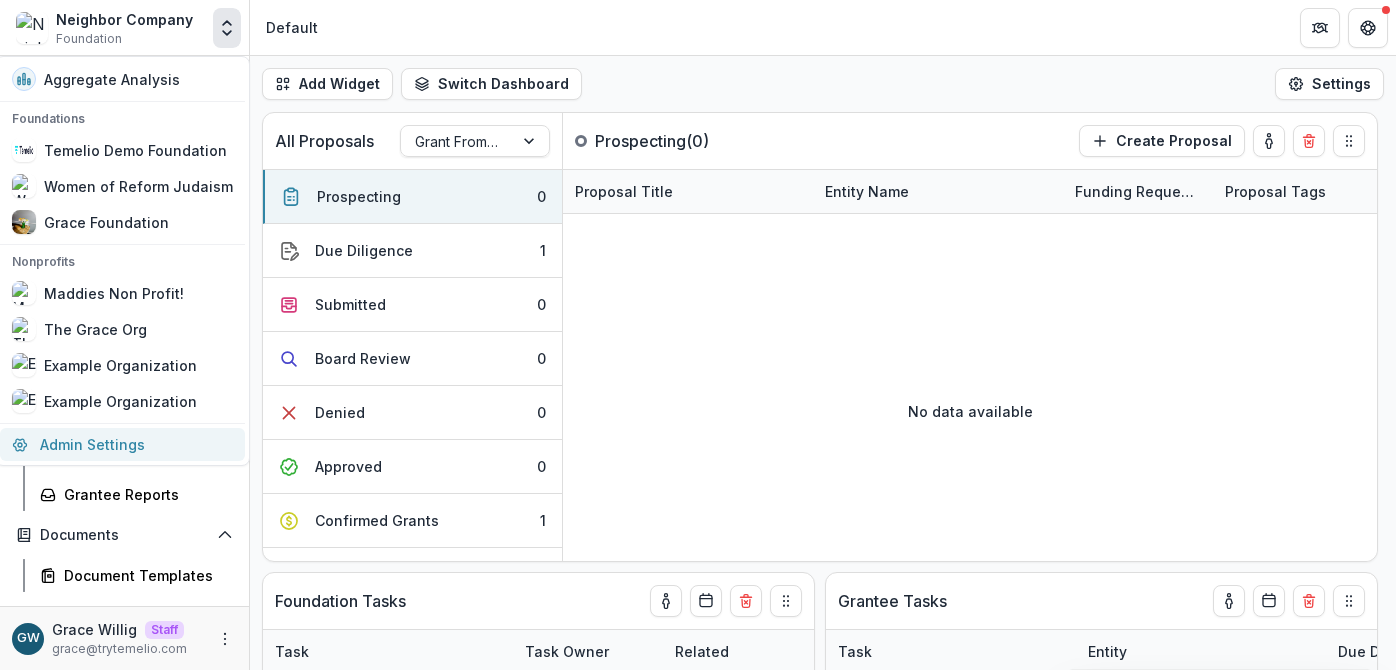 click on "Admin Settings" at bounding box center [122, 444] 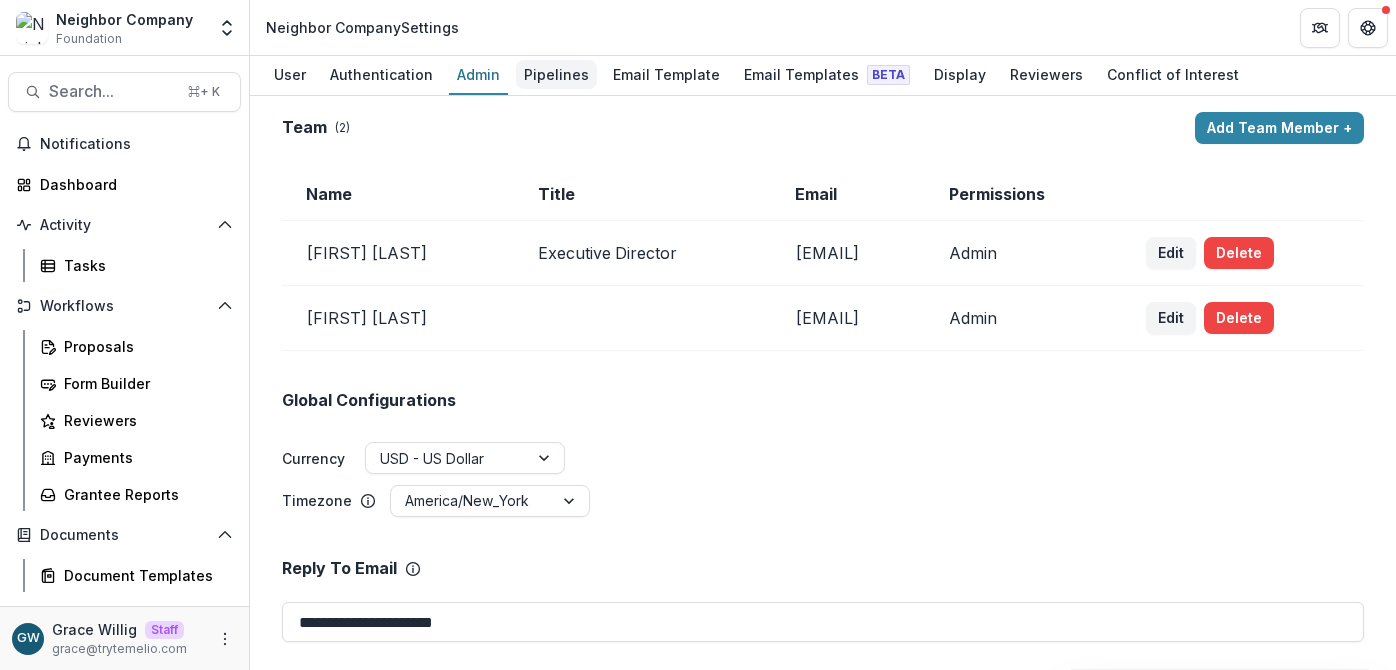 click on "Pipelines" at bounding box center (556, 74) 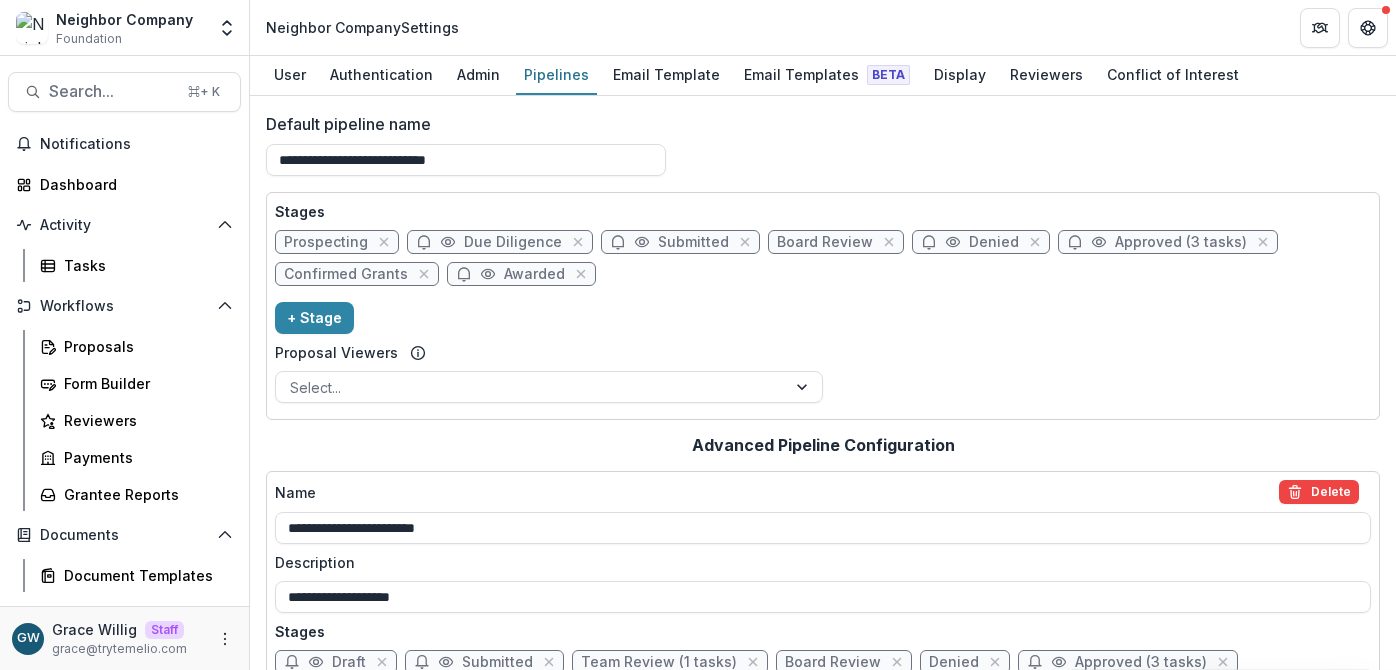 click on "Due Diligence" at bounding box center [513, 242] 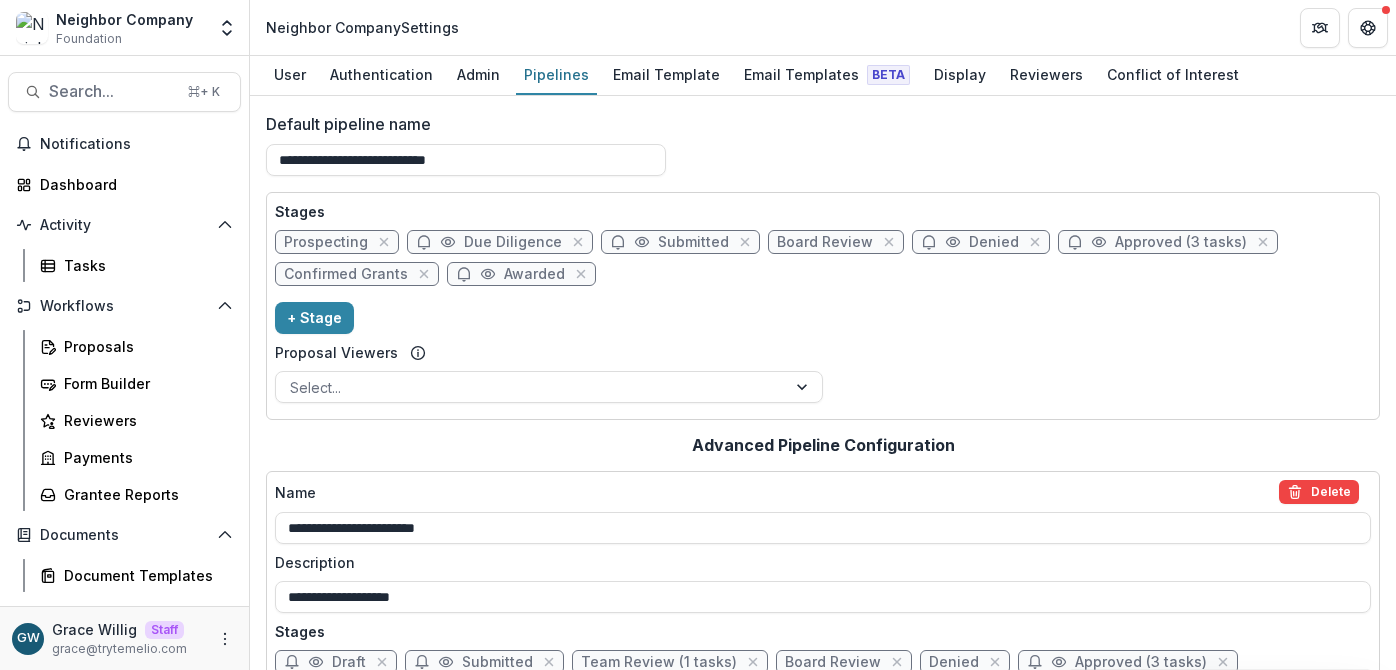 select on "*****" 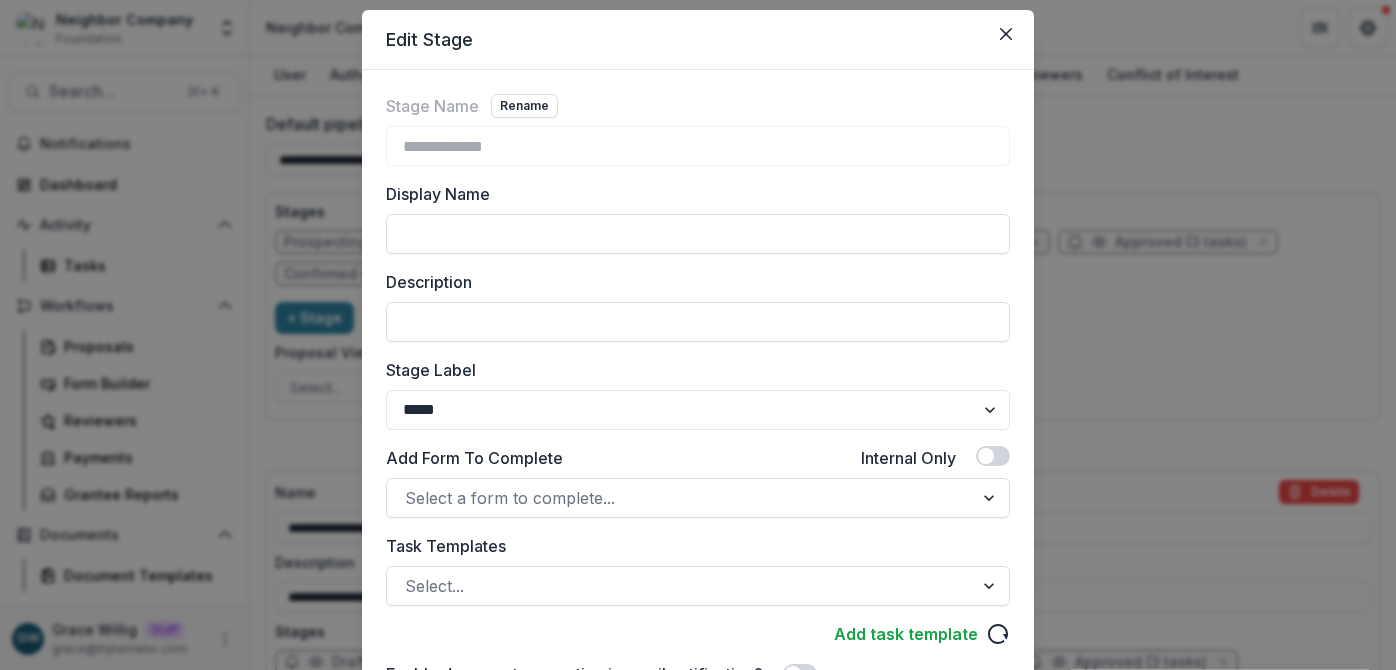 scroll, scrollTop: 55, scrollLeft: 0, axis: vertical 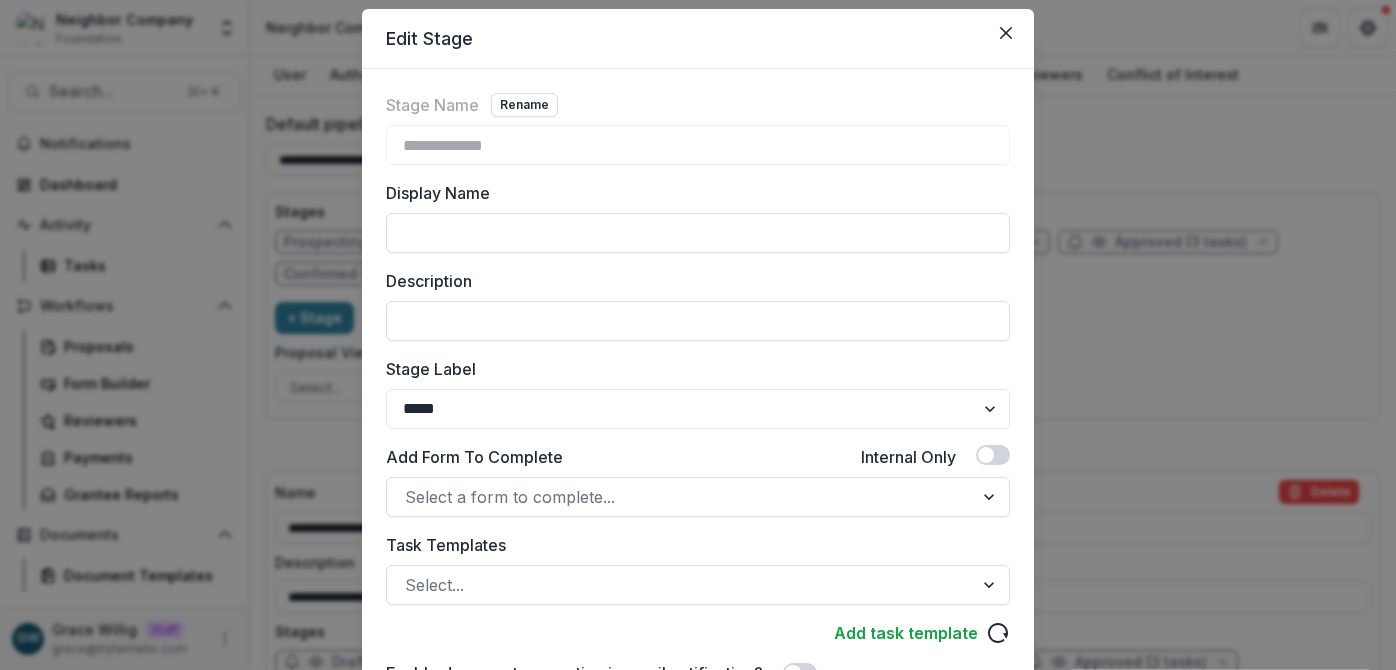 click on "**********" at bounding box center [698, 335] 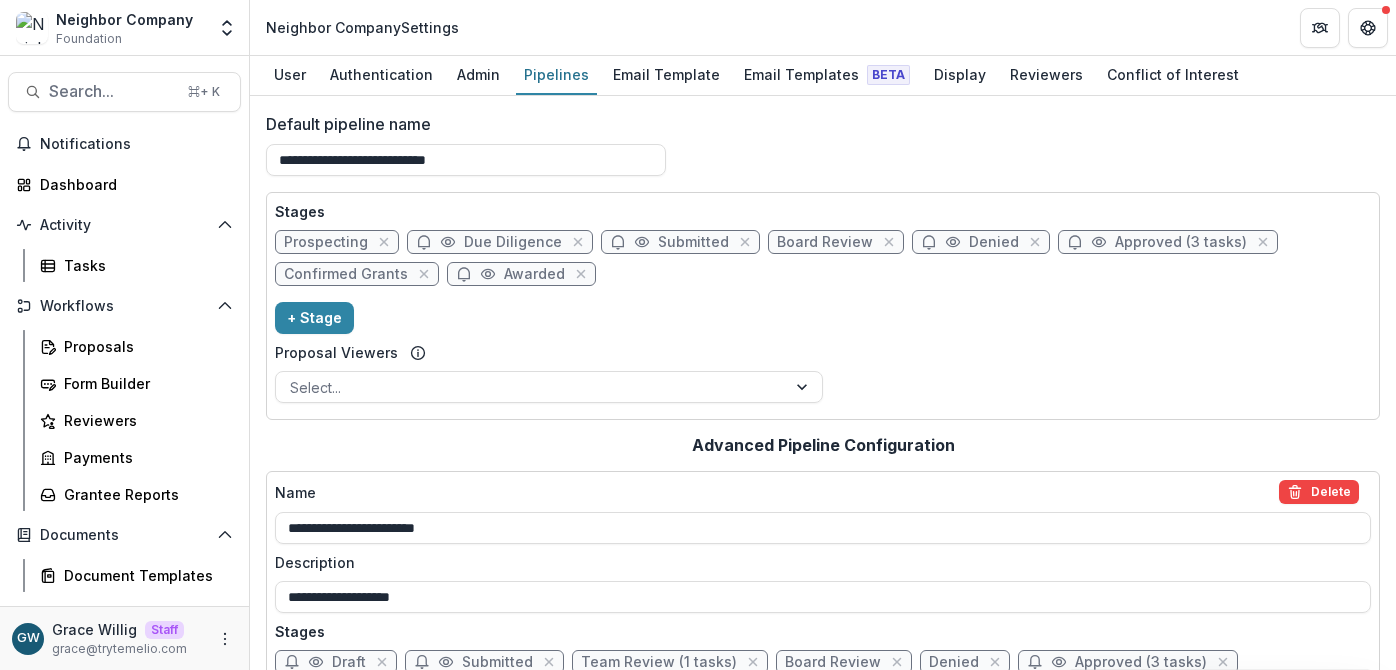 click on "Board Review" at bounding box center [825, 242] 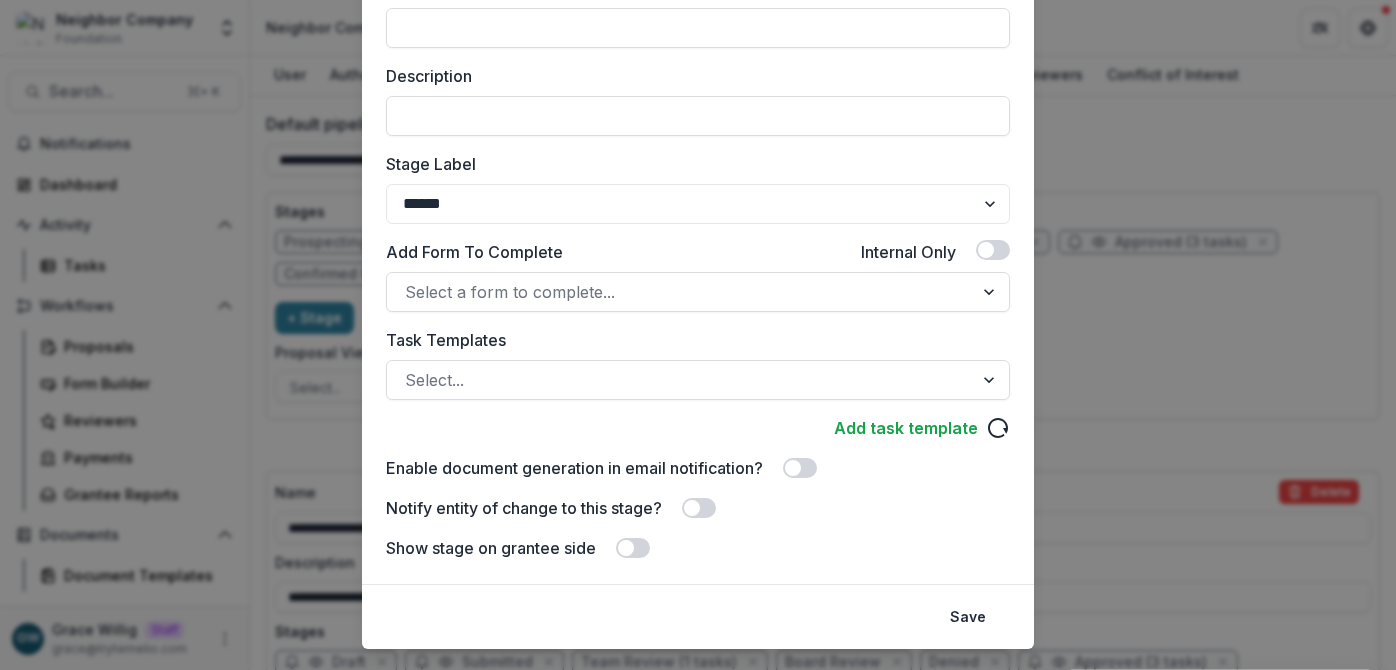 scroll, scrollTop: 258, scrollLeft: 0, axis: vertical 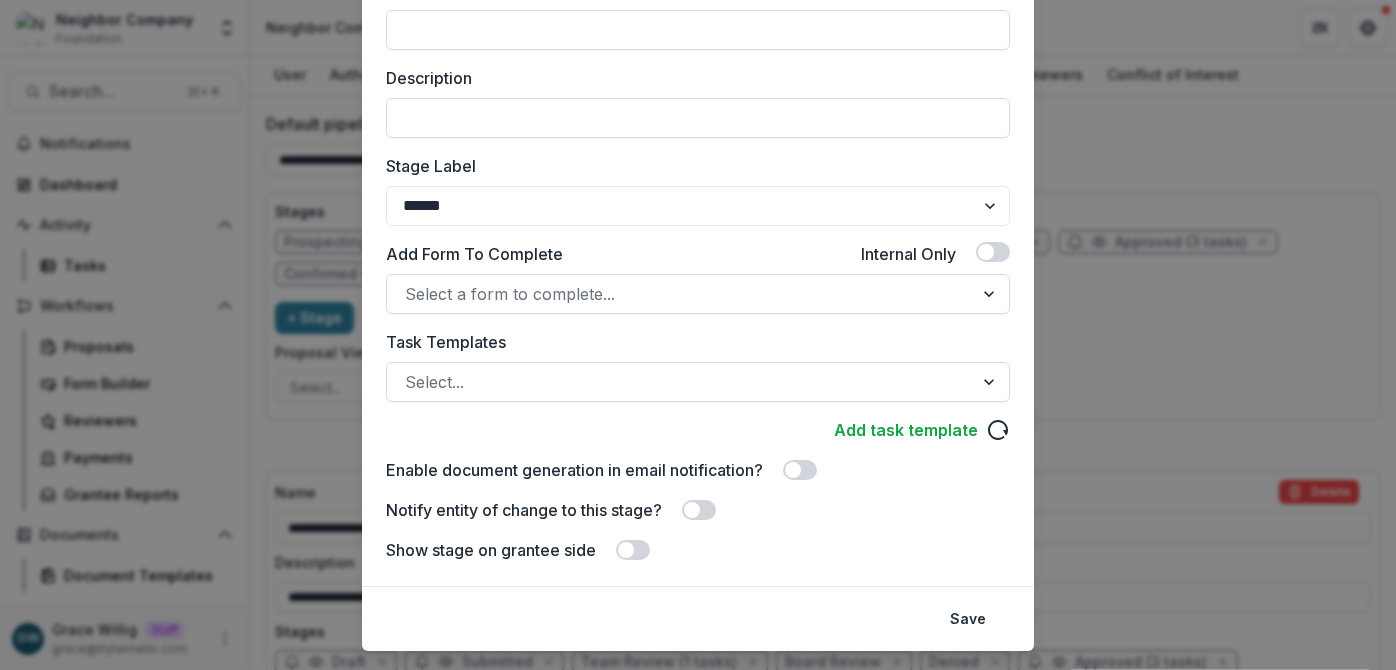 click on "**********" at bounding box center [698, 335] 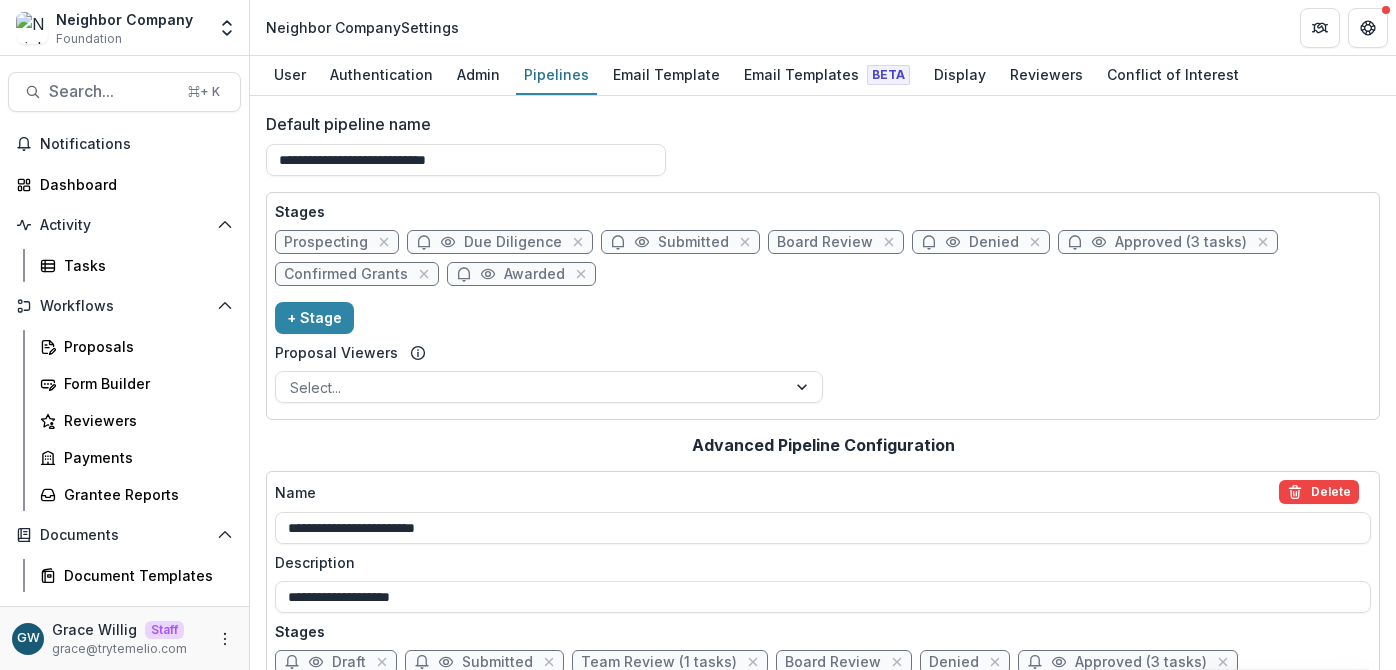 click on "Approved (3 tasks)" at bounding box center (1181, 242) 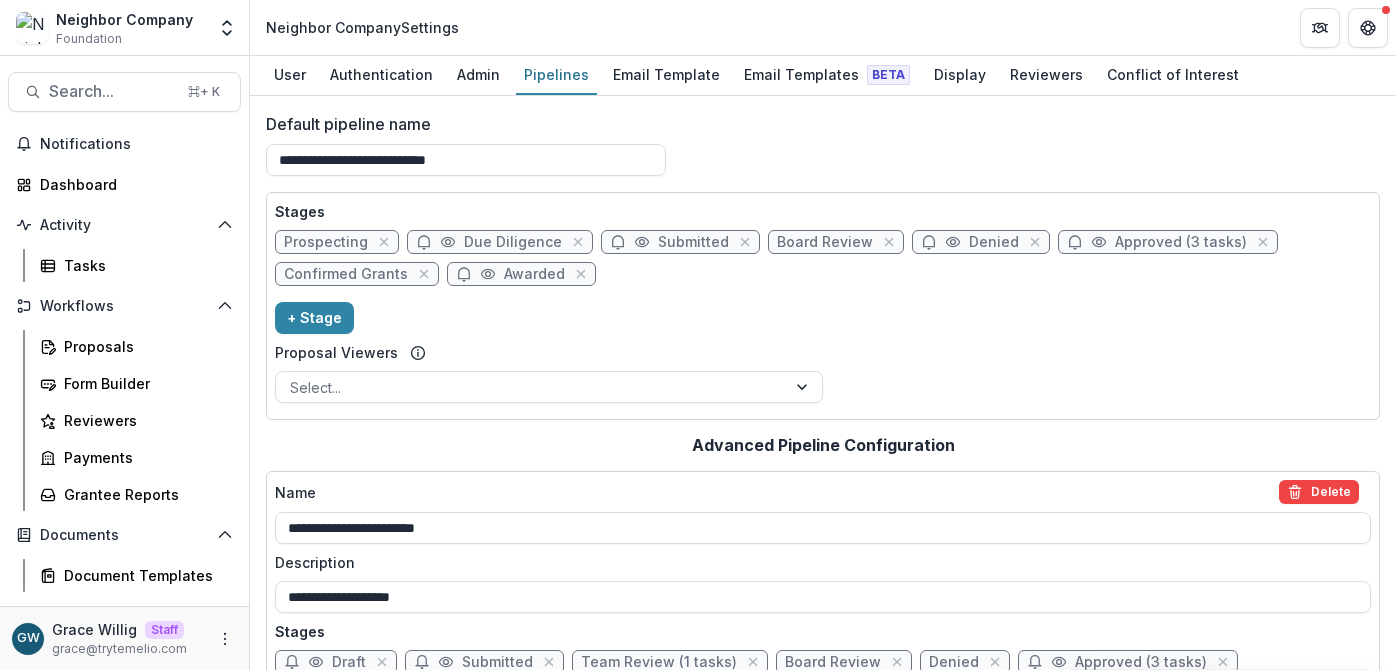 select on "********" 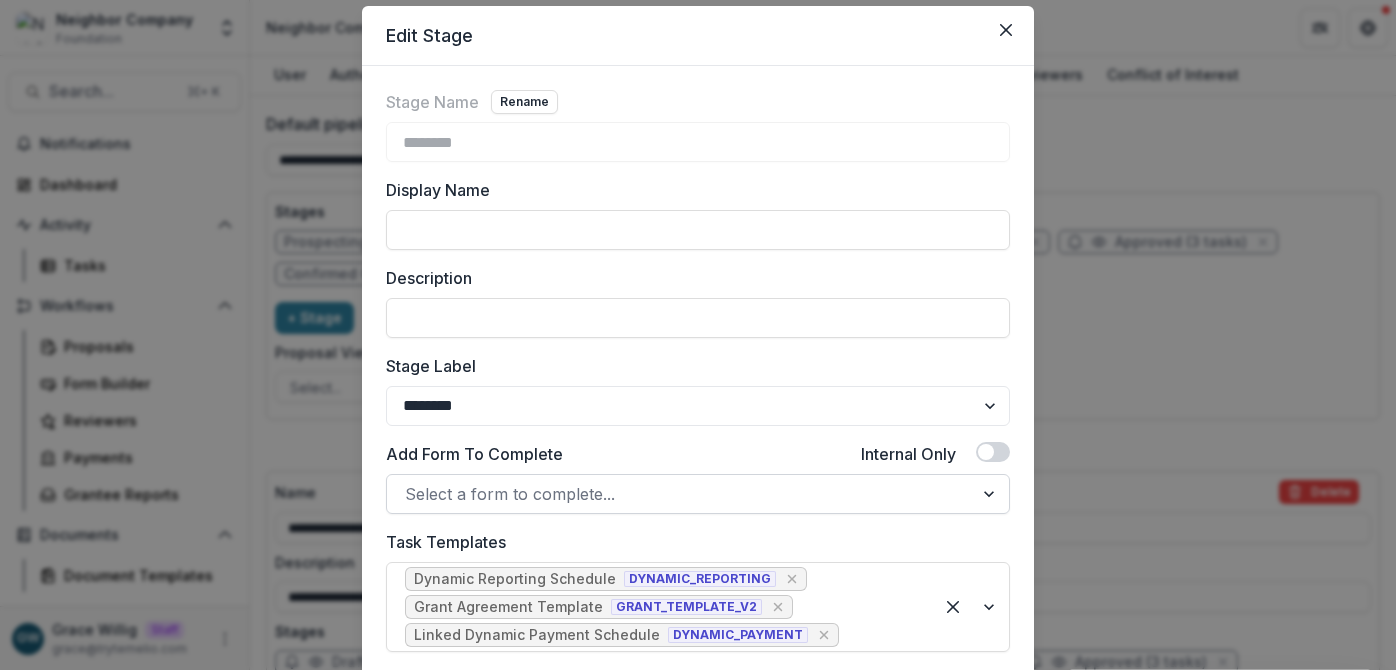 scroll, scrollTop: 119, scrollLeft: 0, axis: vertical 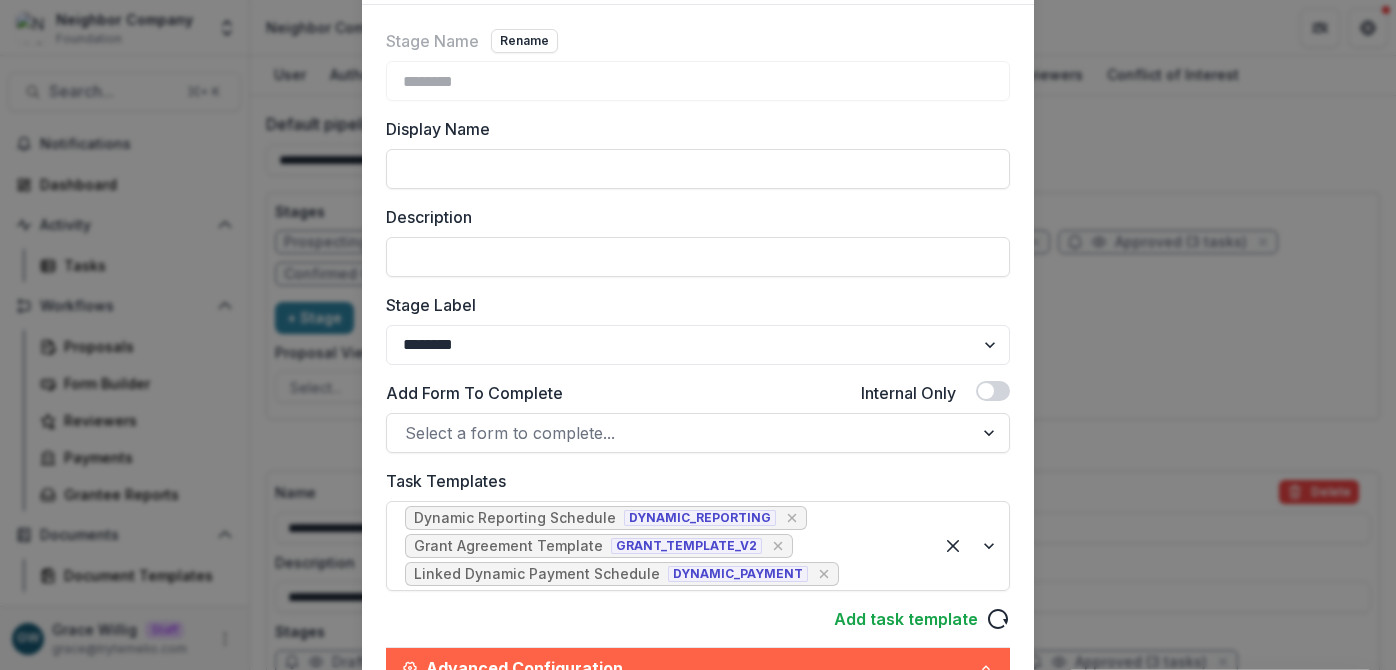 click on "Edit Stage Stage Name Rename ******** Display Name Description Stage Label ******* ***** ********* ****** ******* ******** ******** ******* ********* ******* ****** Add Form To Complete Internal Only Select a form to complete... Task Templates Dynamic Reporting Schedule DYNAMIC_REPORTING Grant Agreement Template GRANT_TEMPLATE_V2 Linked Dynamic Payment Schedule DYNAMIC_PAYMENT Add task template Advanced Configuration Dynamic Reporting Schedule Default Assignees Kerri Lopez-Howell - kerri@neighbor.company Default Deadline (Quantity & Time Unit) **** ***** ****** ***** Embed Task In Stage Change Grant Agreement Template Default Assignees Kerri Lopez-Howell - kerri@neighbor.company Default Deadline (Quantity & Time Unit) **** ***** ****** ***** Embed Task In Stage Change Linked Dynamic Payment Schedule Default Assignees Kerri Lopez-Howell - kerri@neighbor.company Default Deadline (Quantity & Time Unit) **** ***** ****** ***** Embed Task In Stage Change Enable document generation in email notification? Subject" at bounding box center [698, 335] 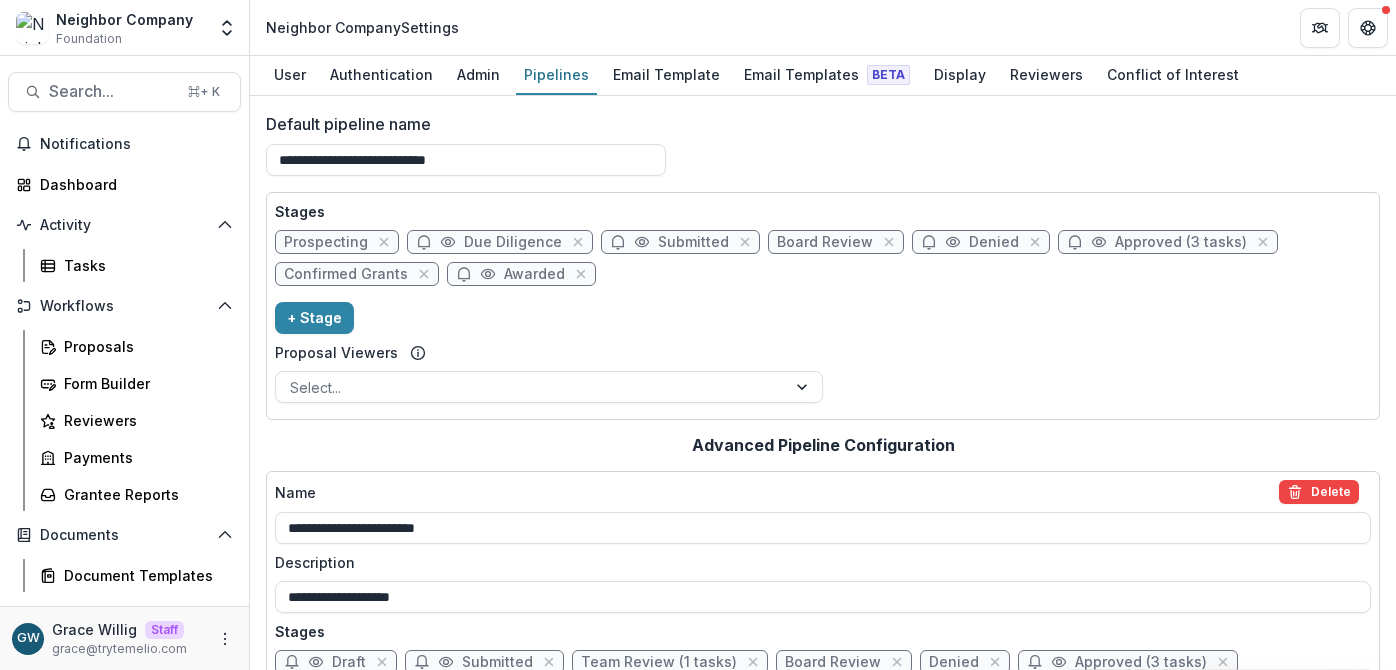 click on "Approved (3 tasks)" at bounding box center [1181, 242] 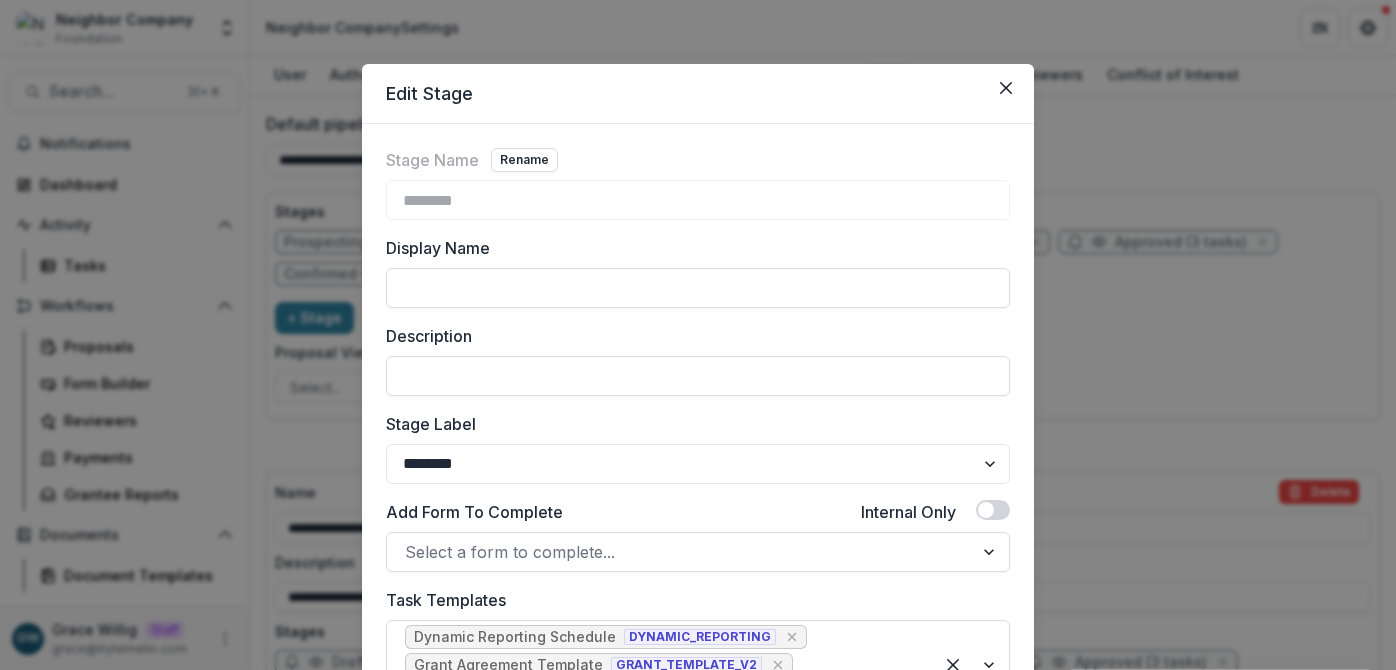 click on "Edit Stage Stage Name Rename ******** Display Name Description Stage Label ******* ***** ********* ****** ******* ******** ******** ******* ********* ******* ****** Add Form To Complete Internal Only Select a form to complete... Task Templates Dynamic Reporting Schedule DYNAMIC_REPORTING Grant Agreement Template GRANT_TEMPLATE_V2 Linked Dynamic Payment Schedule DYNAMIC_PAYMENT Add task template Advanced Configuration Dynamic Reporting Schedule Default Assignees Kerri Lopez-Howell - kerri@neighbor.company Default Deadline (Quantity & Time Unit) **** ***** ****** ***** Embed Task In Stage Change Grant Agreement Template Default Assignees Kerri Lopez-Howell - kerri@neighbor.company Default Deadline (Quantity & Time Unit) **** ***** ****** ***** Embed Task In Stage Change Linked Dynamic Payment Schedule Default Assignees Kerri Lopez-Howell - kerri@neighbor.company Default Deadline (Quantity & Time Unit) **** ***** ****** ***** Embed Task In Stage Change Enable document generation in email notification? Subject" at bounding box center (698, 335) 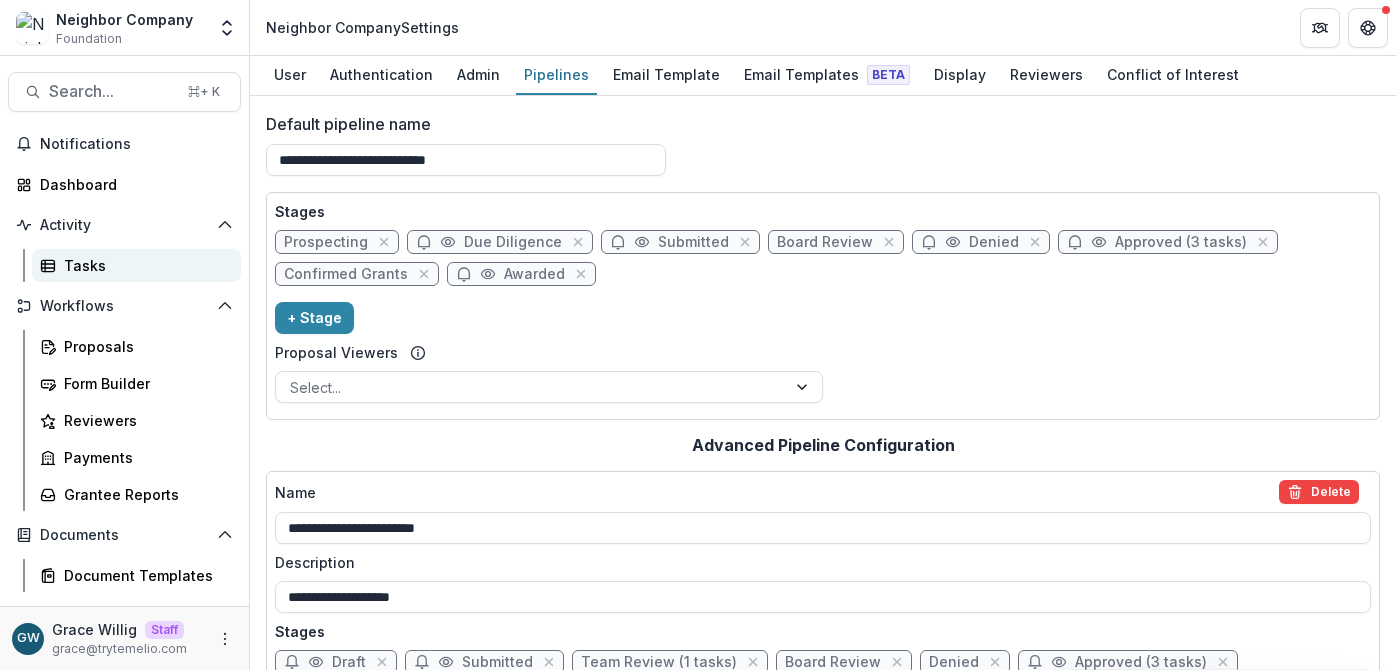 click on "Tasks" at bounding box center [144, 265] 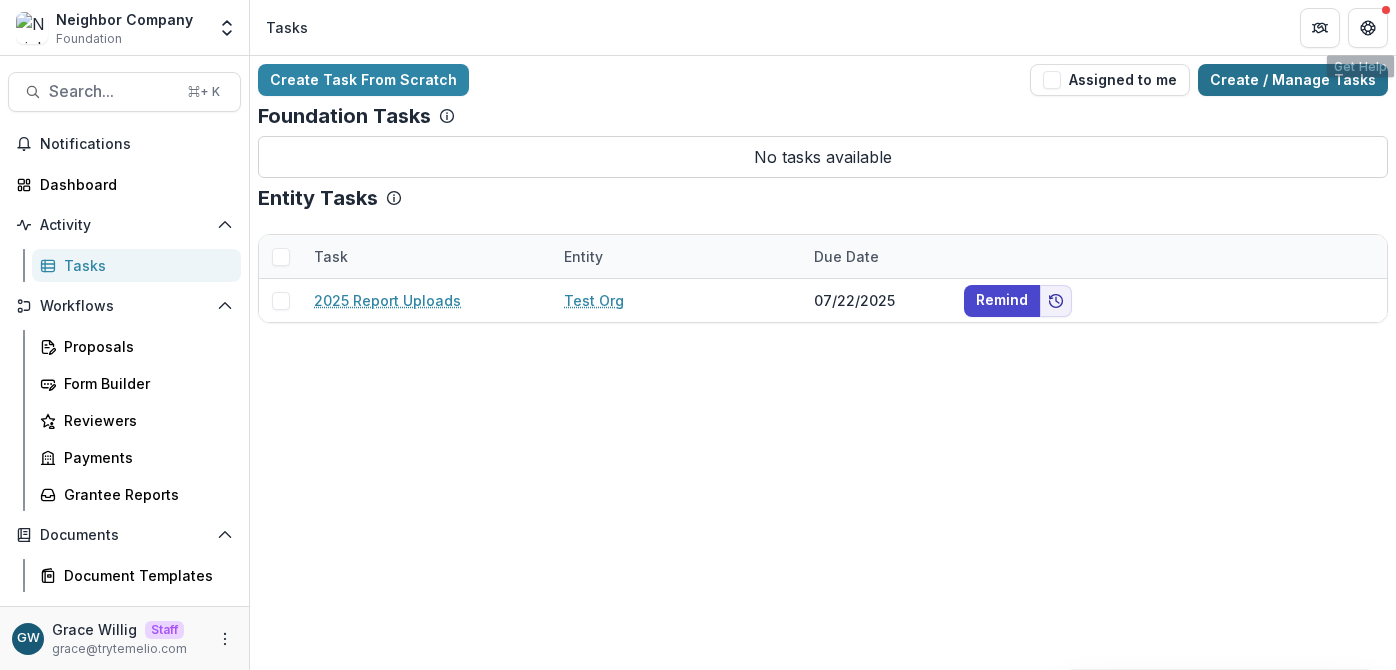 click on "Create / Manage Tasks" at bounding box center [1293, 80] 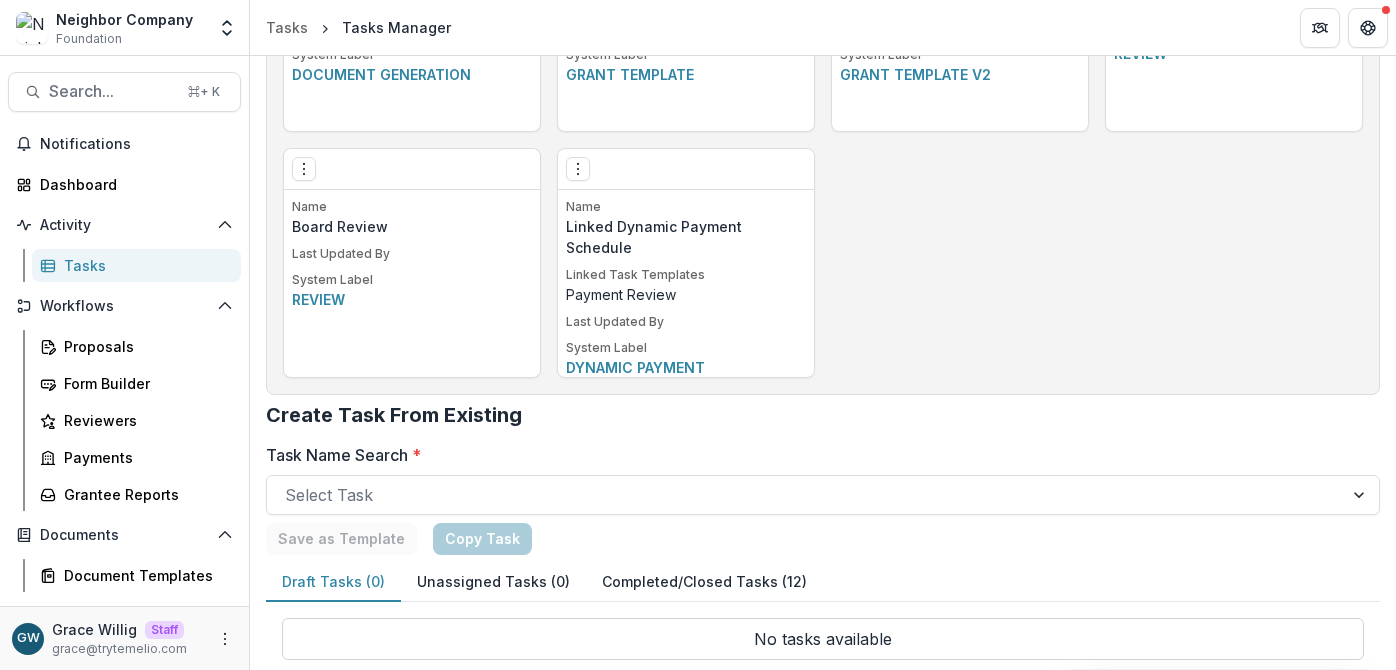 scroll, scrollTop: 1477, scrollLeft: 0, axis: vertical 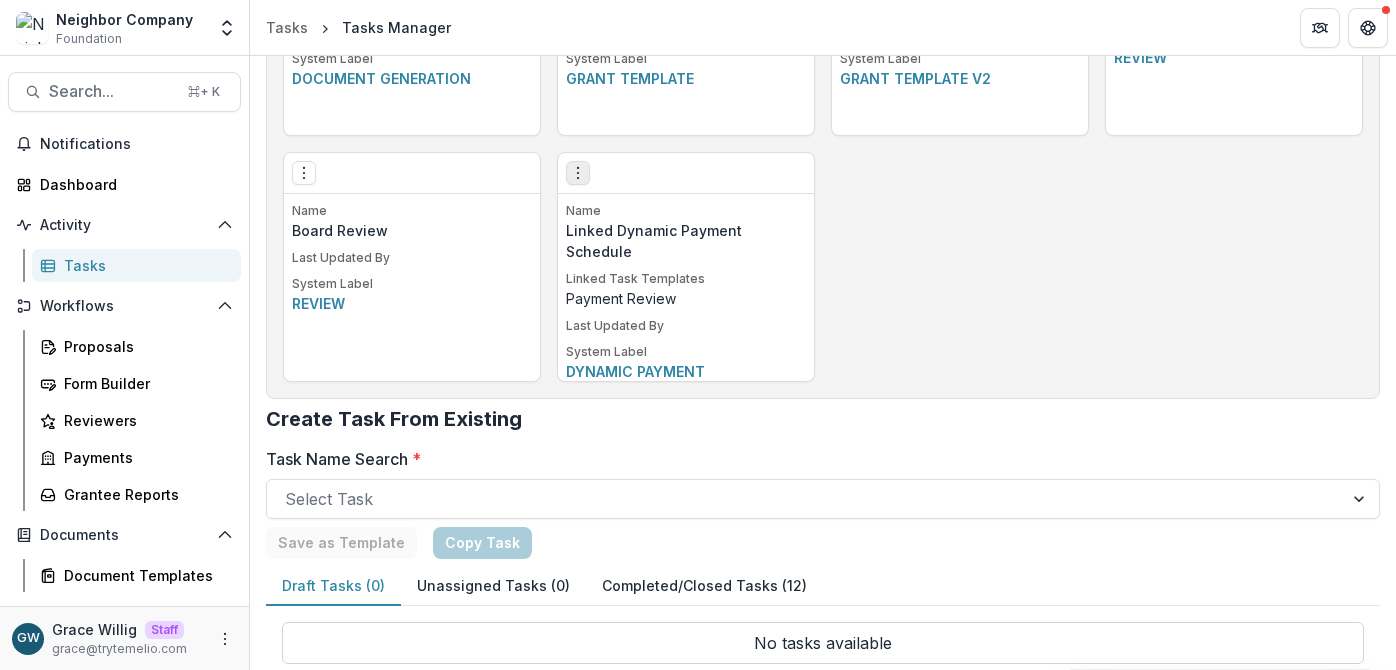 click 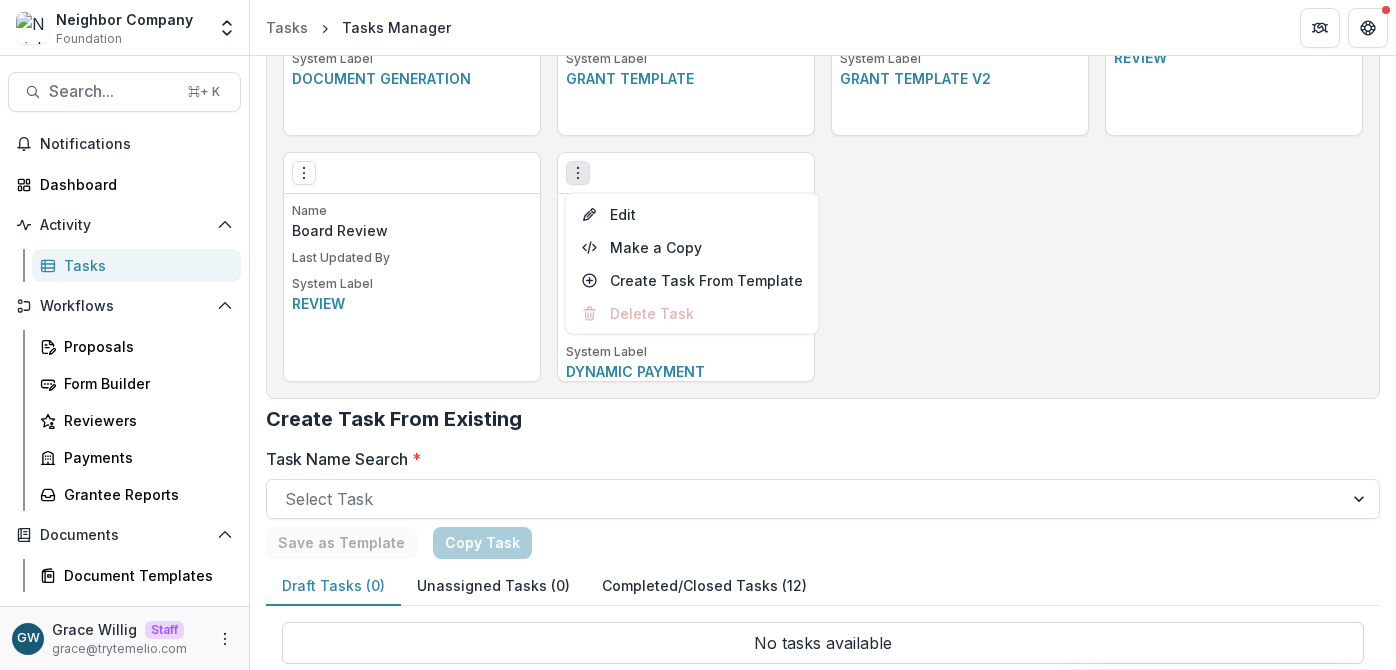 click on "Create Task Template By Temelio View Make a Copy Create Task From Template Name Review Application Last Updated By Temelio System Label Review By Temelio View Create Task From Template Name Upload Grant Agreements Last Updated By Temelio System Label Grant agreement By Temelio View Make a Copy Create Task From Template Name Upload Signed Grant Agreements Last Updated By Temelio System Label Grant upload By Temelio View Create Task From Template Name Payment Schedule Last Updated By Temelio System Label Payment By Temelio View Create Task From Template Name Reporting Schedule Last Updated By Temelio System Label Reporting By Temelio View Create Task From Template Name Recurring Reminders Last Updated By Temelio System Label Reminder By Temelio View Make a Copy Create Task From Template Name Custom Reminders Last Updated By Temelio System Label Custom reminder By Temelio View Make a Copy Create Task From Template Name External Task Last Updated By Temelio System Label External By Temelio View Make a Copy Name" at bounding box center [823, -471] 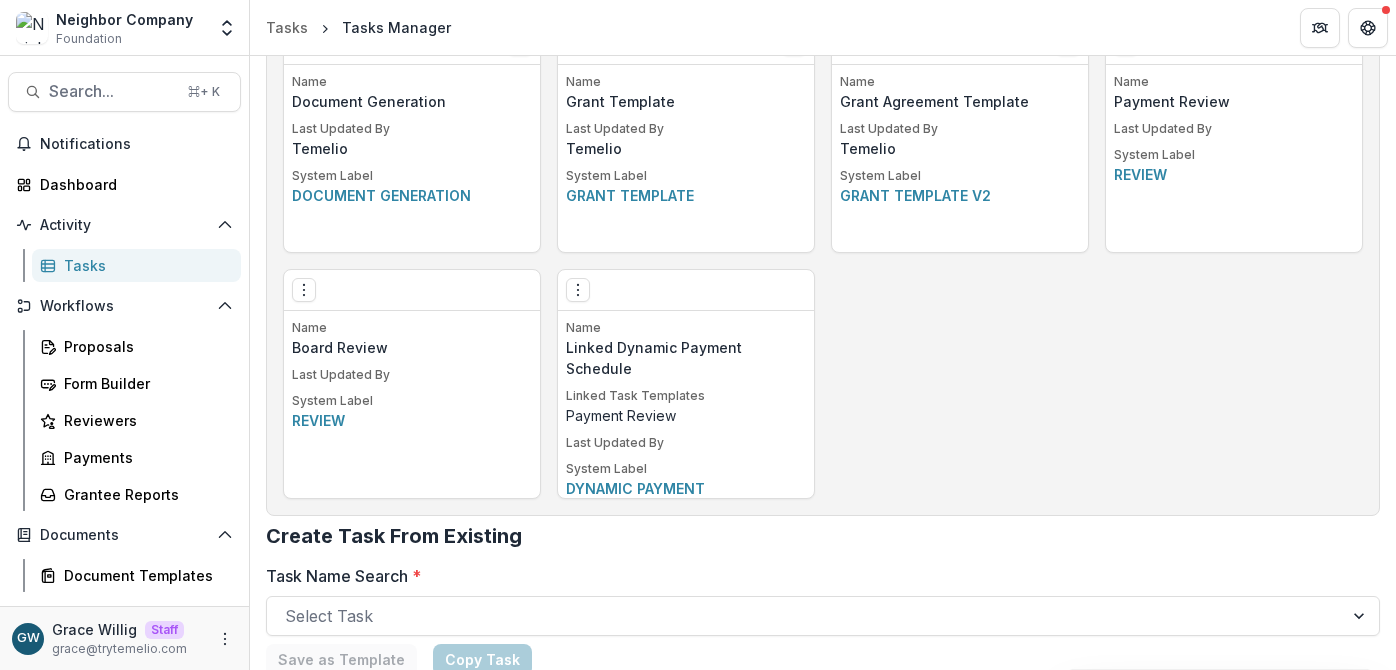 scroll, scrollTop: 1354, scrollLeft: 0, axis: vertical 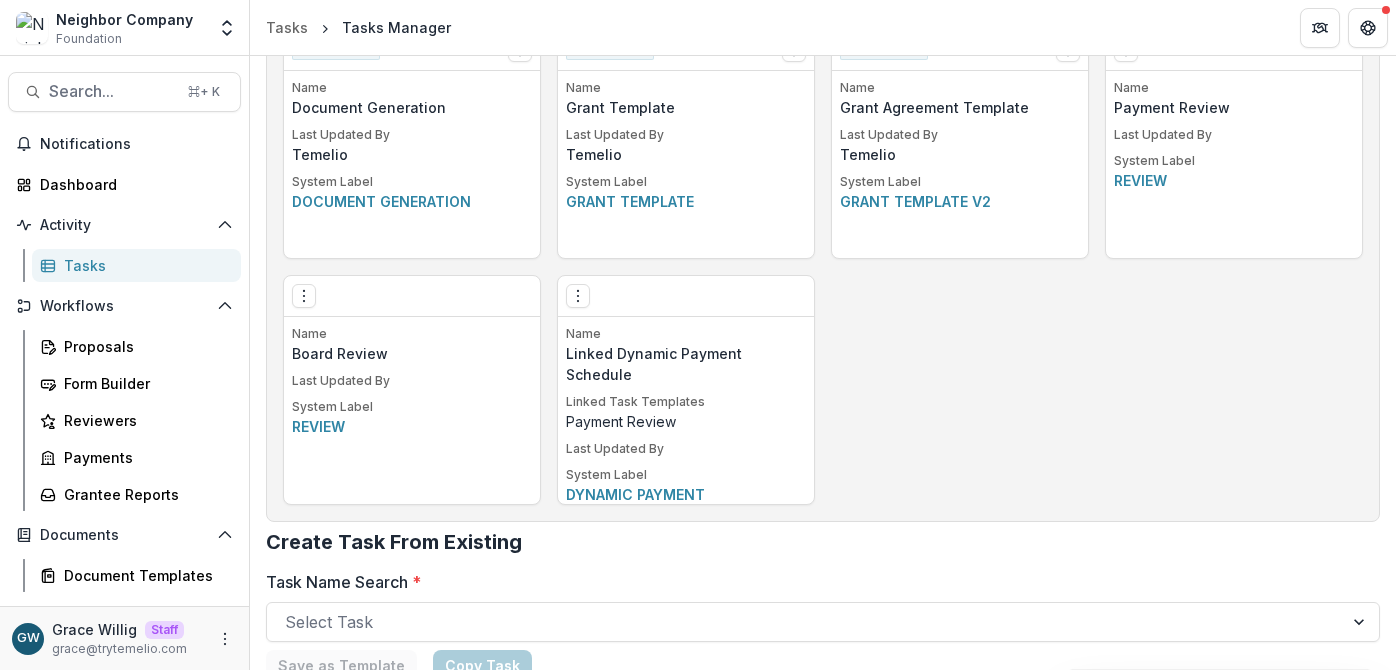 click on "Tasks" at bounding box center (144, 265) 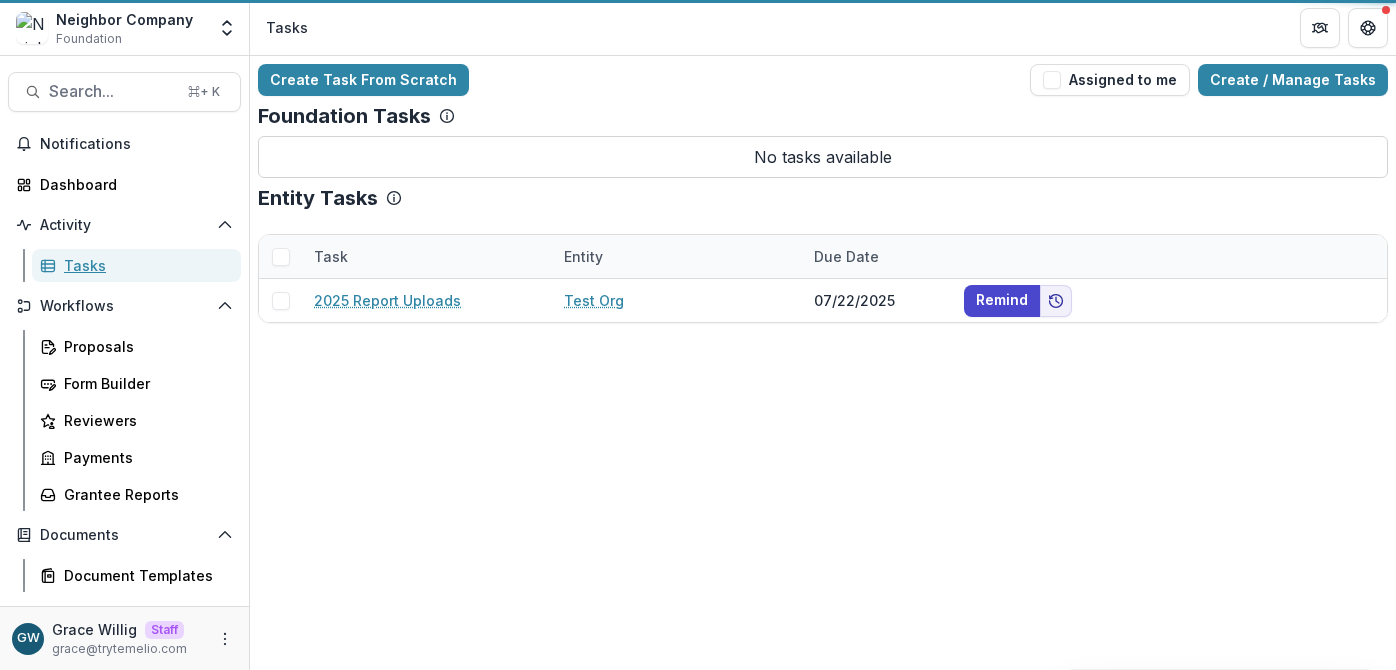 scroll, scrollTop: 0, scrollLeft: 0, axis: both 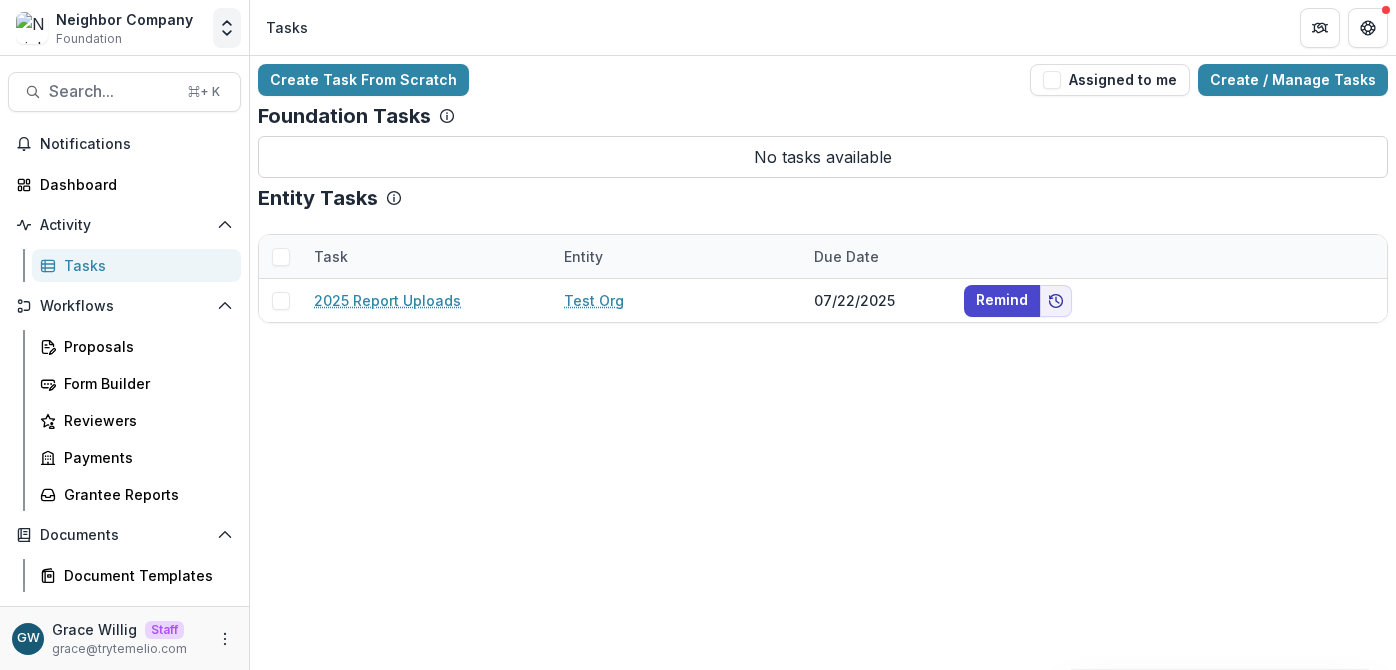 click 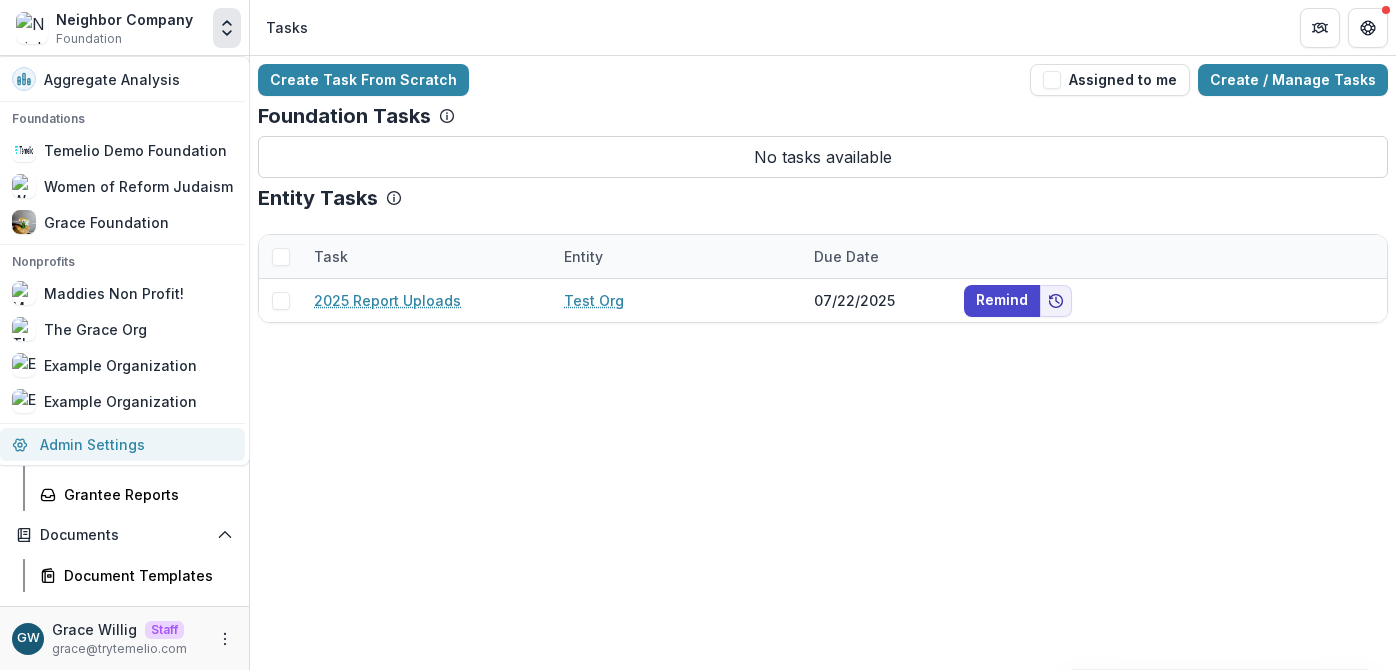 click on "Admin Settings" at bounding box center [122, 444] 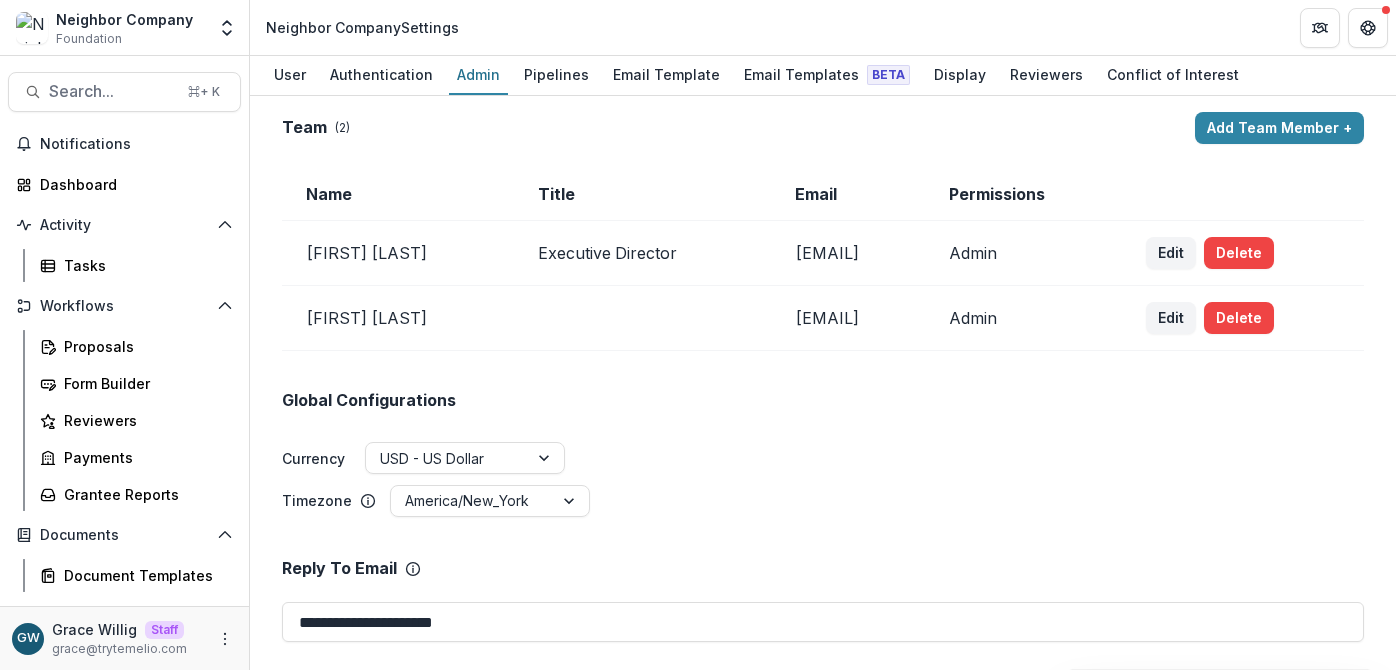 drag, startPoint x: 533, startPoint y: 73, endPoint x: 579, endPoint y: 104, distance: 55.470715 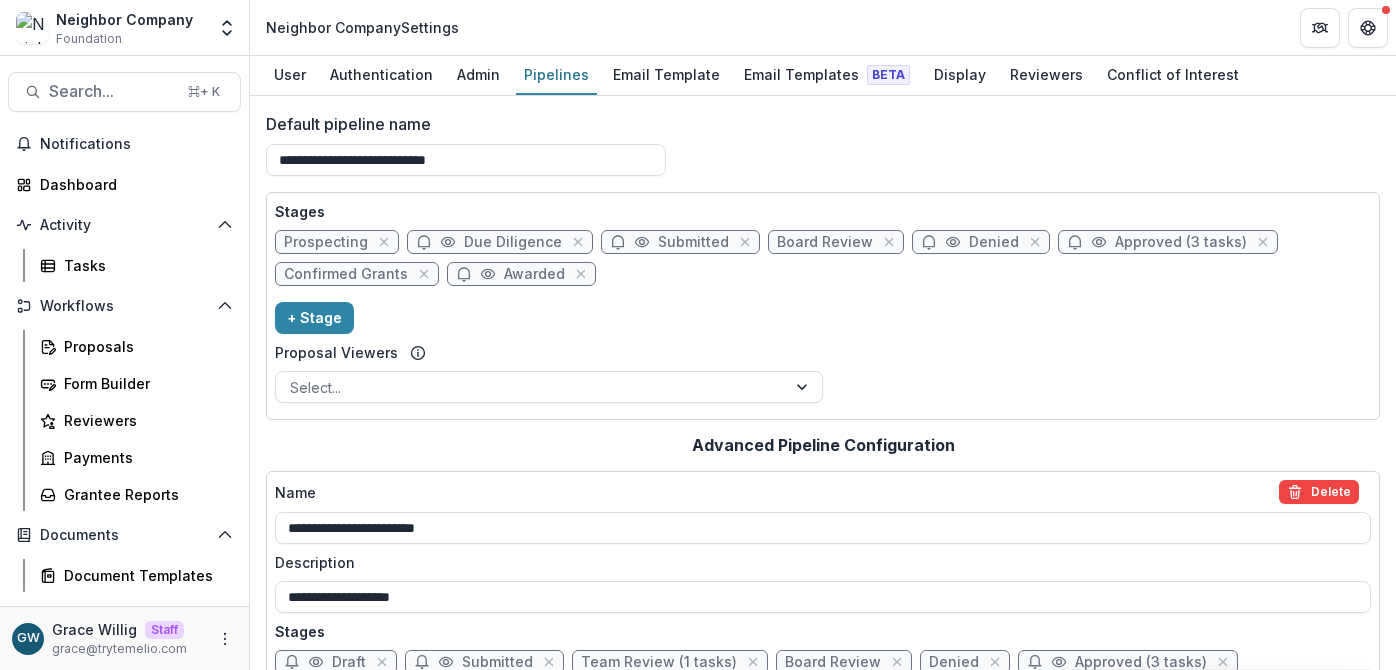 click on "Approved (3 tasks)" at bounding box center [1181, 242] 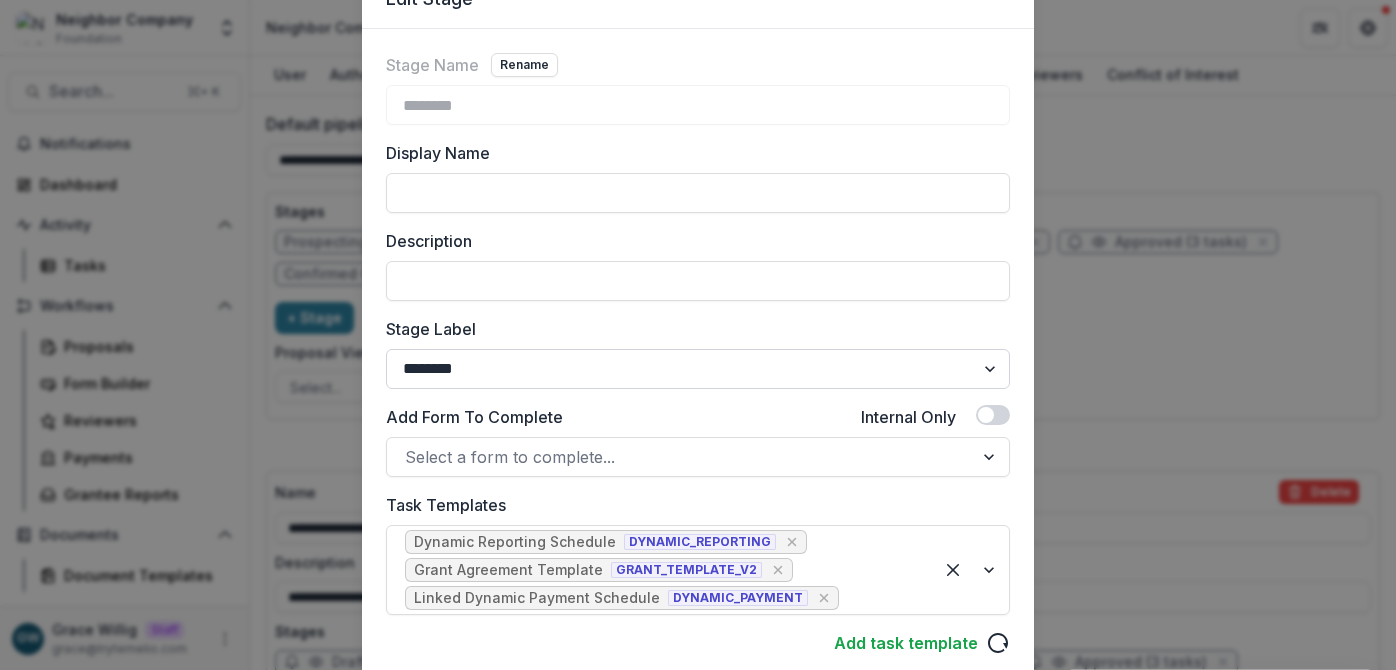 scroll, scrollTop: 217, scrollLeft: 0, axis: vertical 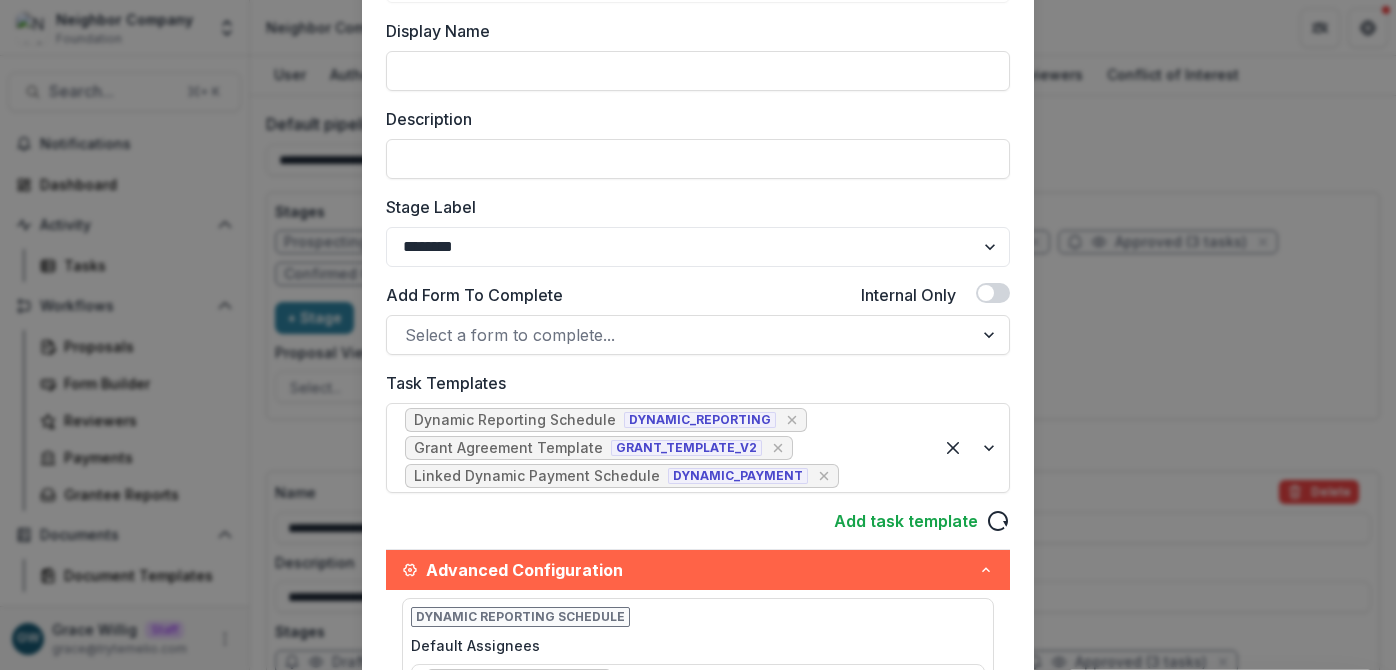 click on "Edit Stage Stage Name Rename ******** Display Name Description Stage Label ******* ***** ********* ****** ******* ******** ******** ******* ********* ******* ****** Add Form To Complete Internal Only Select a form to complete... Task Templates Dynamic Reporting Schedule DYNAMIC_REPORTING Grant Agreement Template GRANT_TEMPLATE_V2 Linked Dynamic Payment Schedule DYNAMIC_PAYMENT Add task template Advanced Configuration Dynamic Reporting Schedule Default Assignees Kerri Lopez-Howell - kerri@neighbor.company Default Deadline (Quantity & Time Unit) **** ***** ****** ***** Embed Task In Stage Change Grant Agreement Template Default Assignees Kerri Lopez-Howell - kerri@neighbor.company Default Deadline (Quantity & Time Unit) **** ***** ****** ***** Embed Task In Stage Change Linked Dynamic Payment Schedule Default Assignees Kerri Lopez-Howell - kerri@neighbor.company Default Deadline (Quantity & Time Unit) **** ***** ****** ***** Embed Task In Stage Change Enable document generation in email notification? Subject" at bounding box center (698, 335) 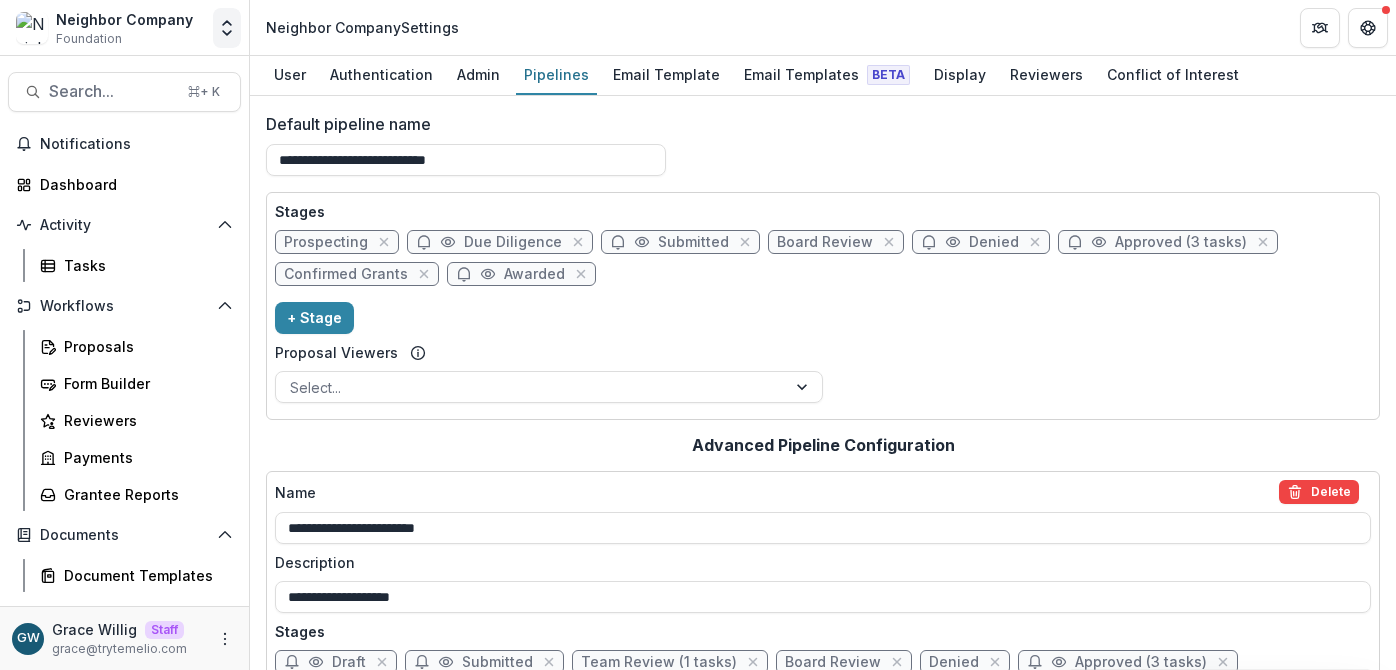 click 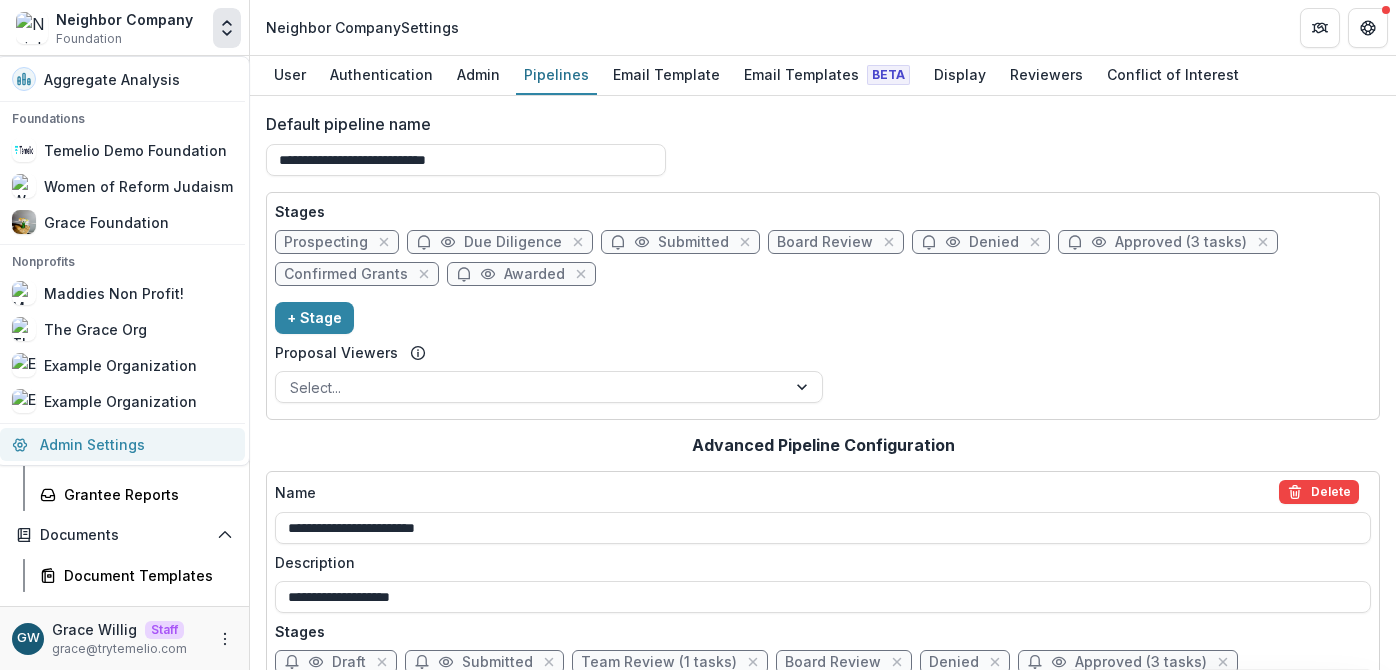 click on "Admin Settings" at bounding box center (122, 444) 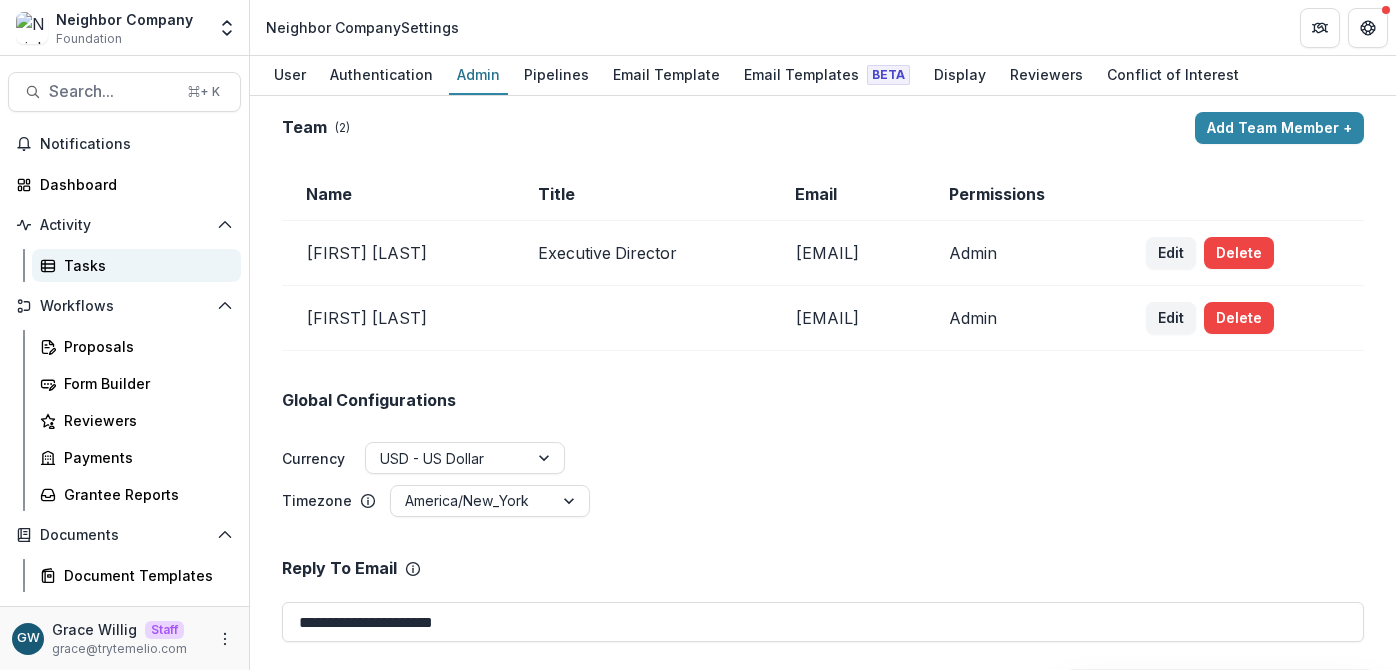 drag, startPoint x: 101, startPoint y: 269, endPoint x: 159, endPoint y: 276, distance: 58.420887 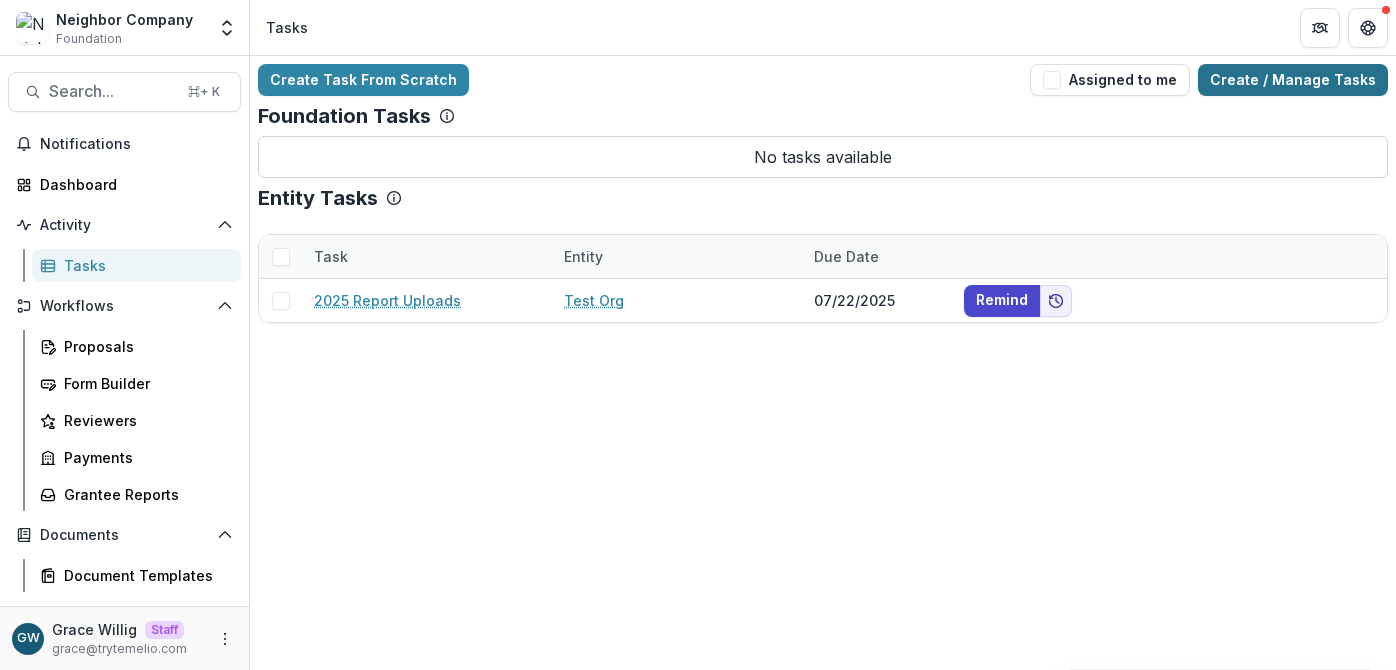 click on "Create / Manage Tasks" at bounding box center (1293, 80) 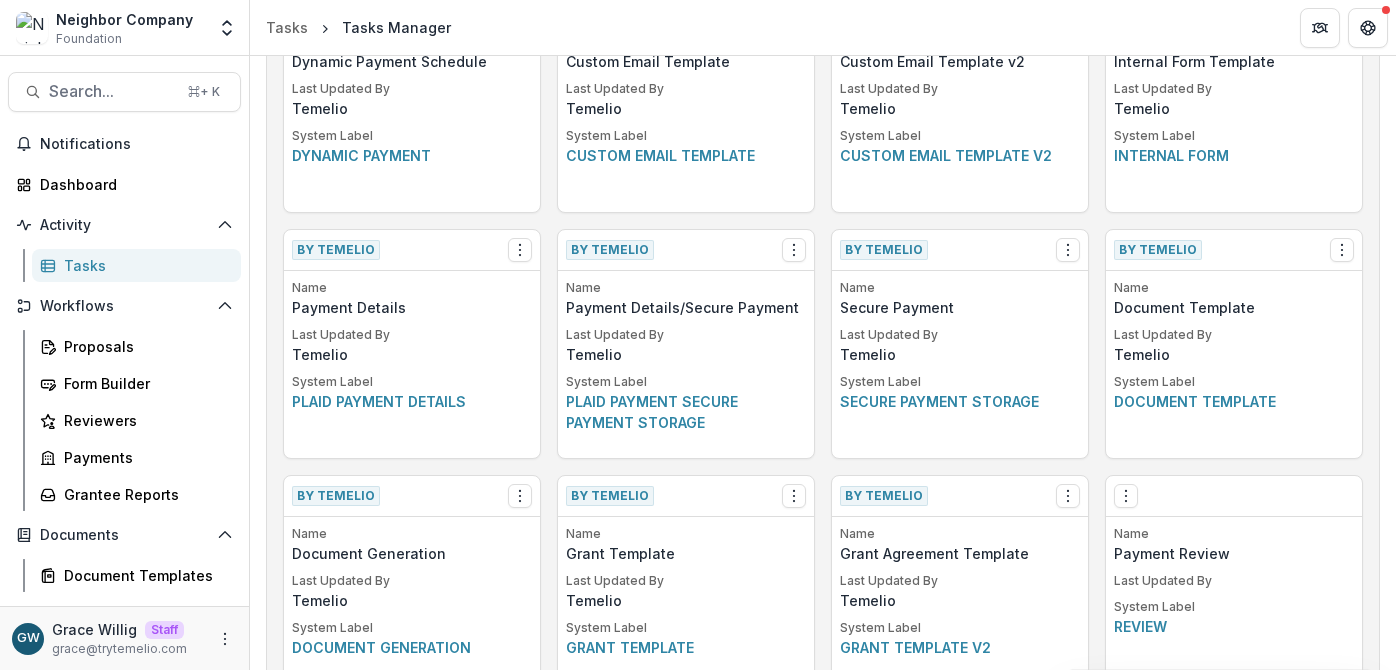 scroll, scrollTop: 1503, scrollLeft: 0, axis: vertical 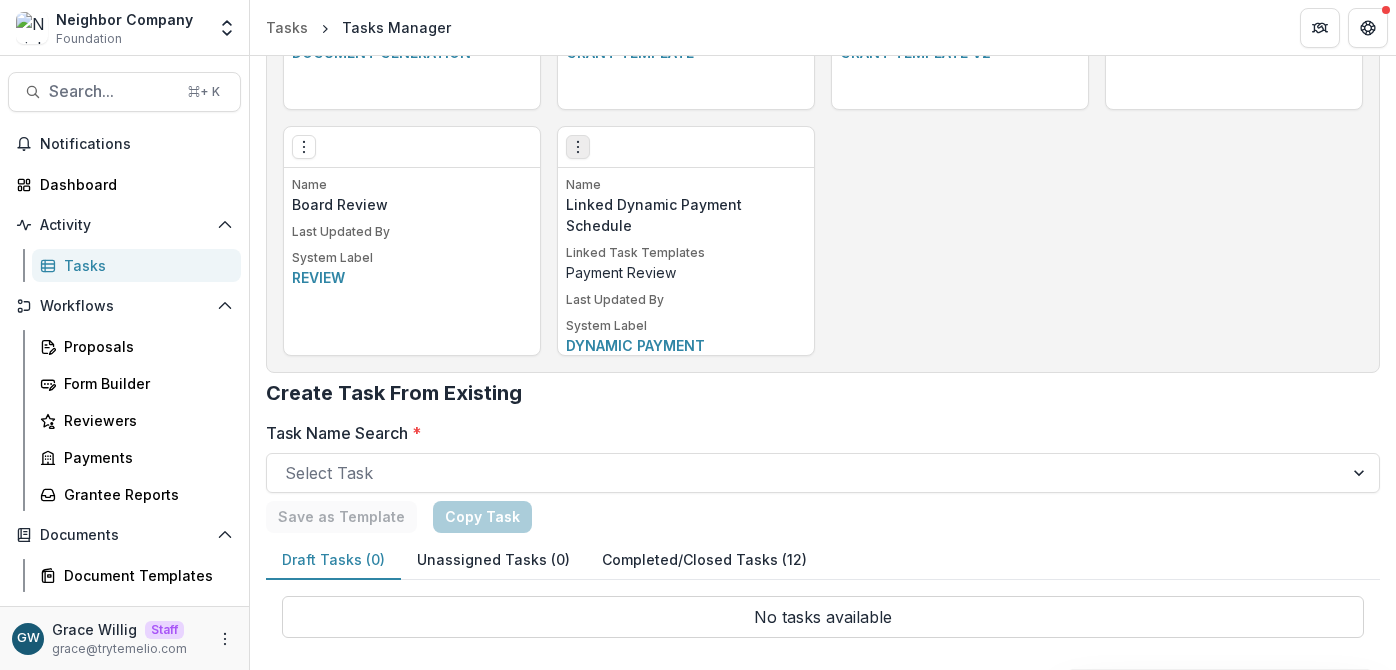 click 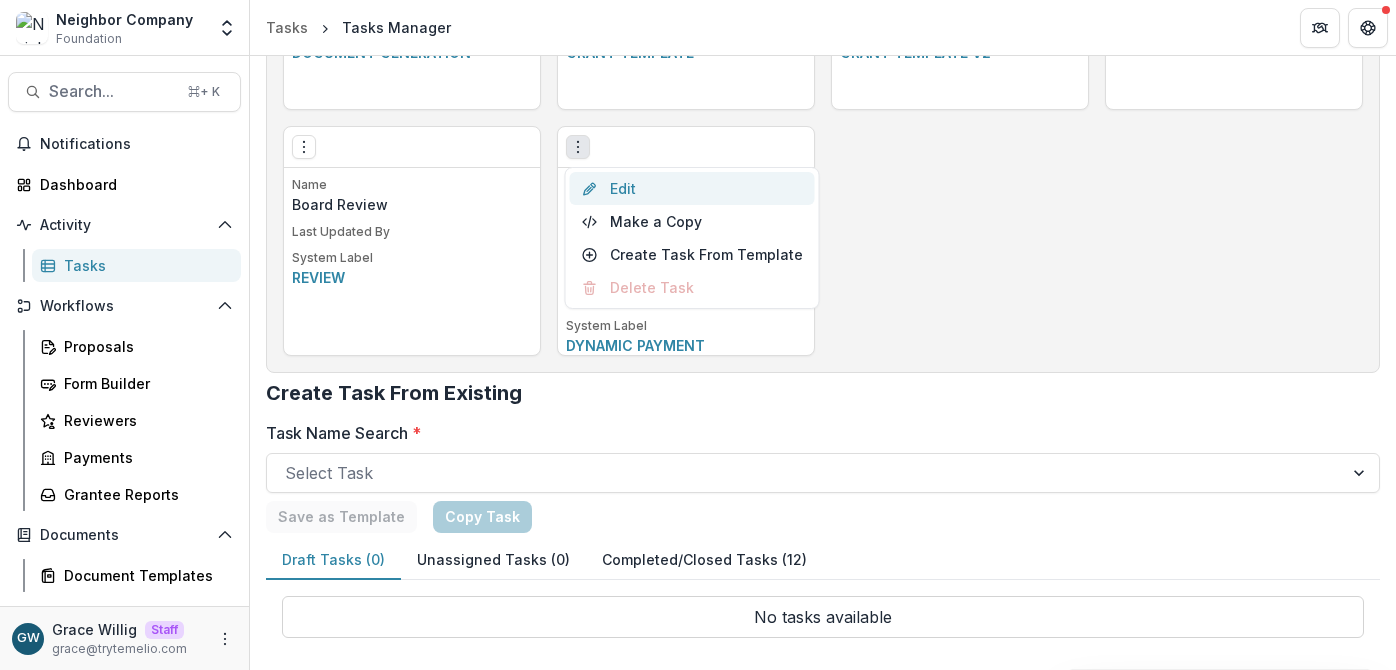 click on "Edit" at bounding box center [692, 188] 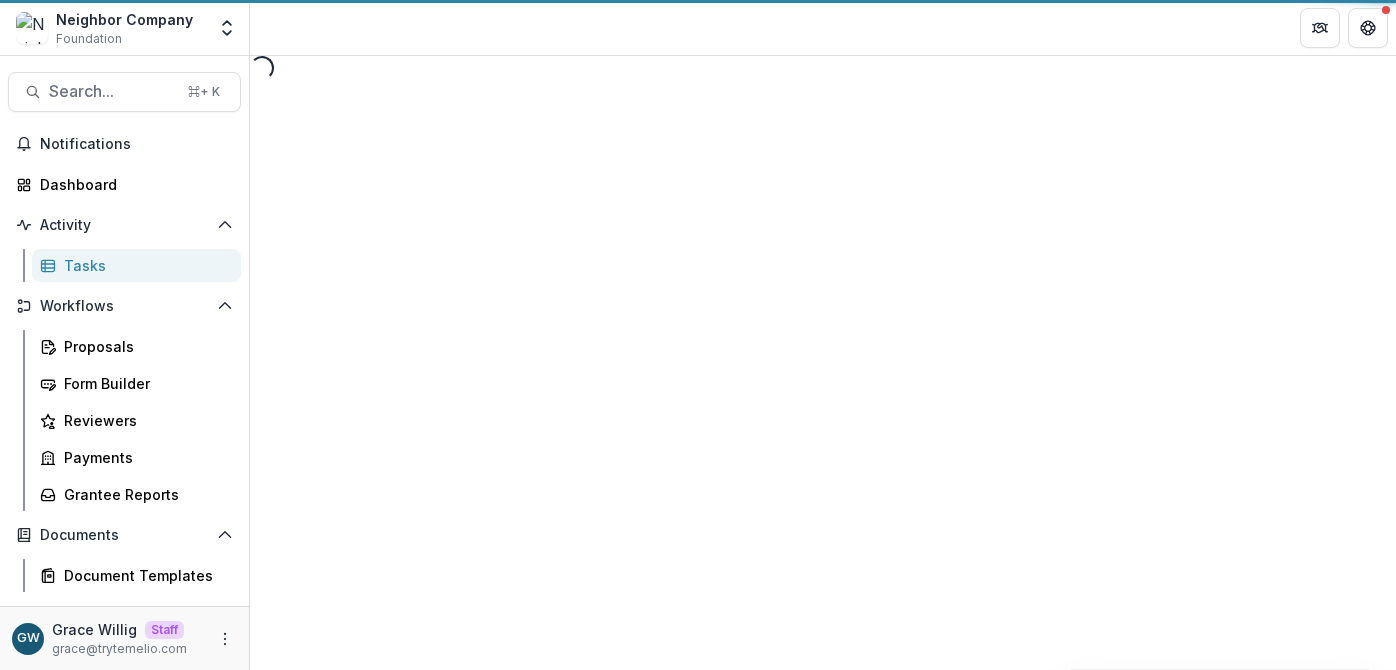 scroll, scrollTop: 0, scrollLeft: 0, axis: both 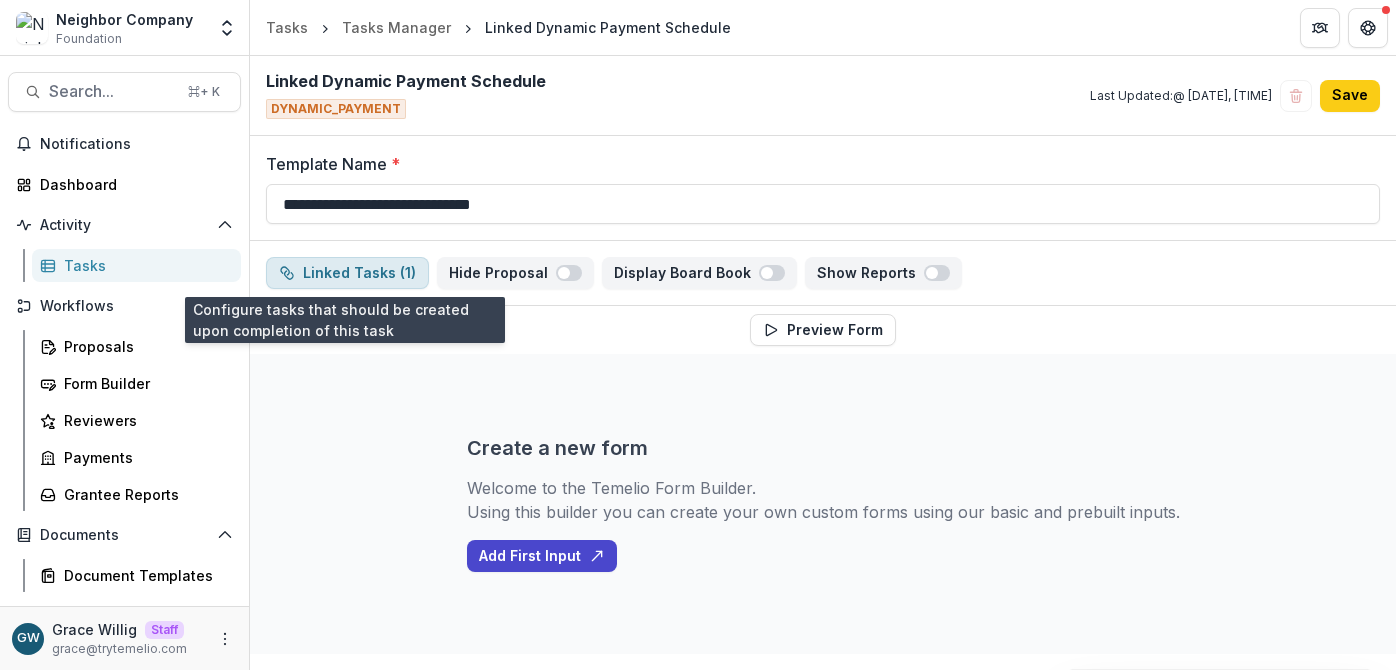 click on "Linked Tasks ( 1 )" at bounding box center [347, 273] 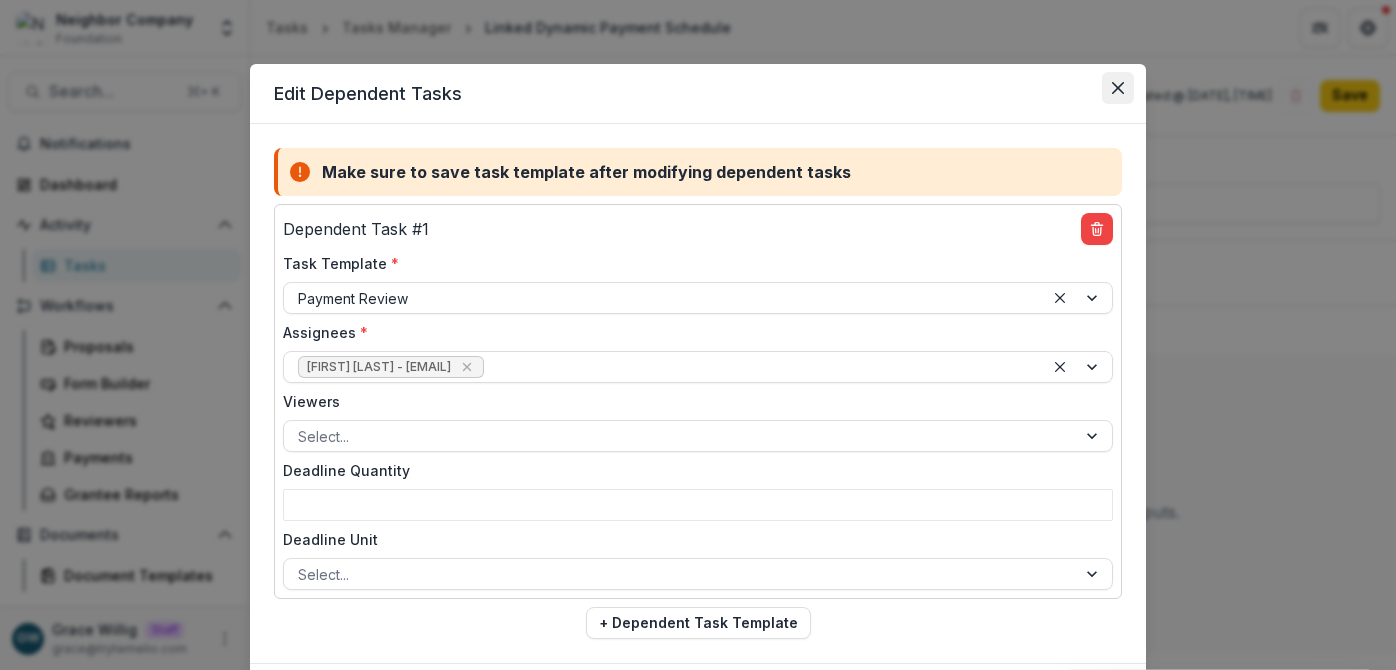 click at bounding box center [1118, 88] 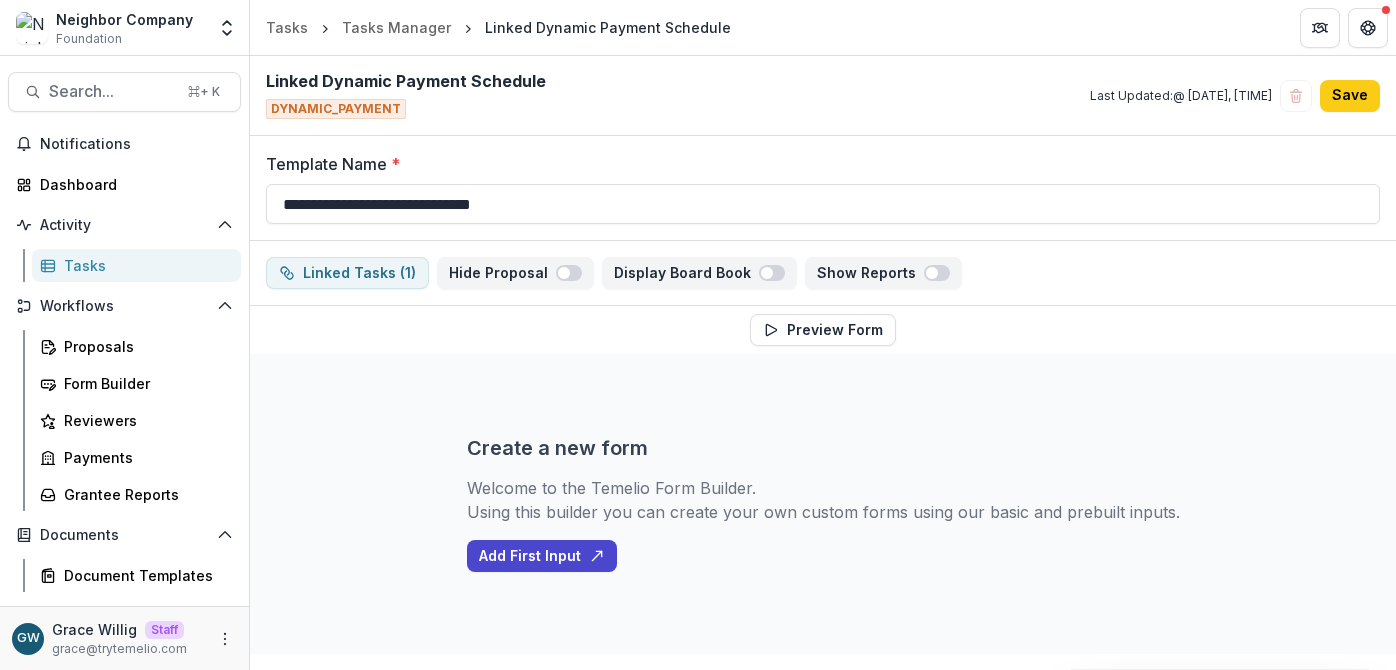 drag, startPoint x: 334, startPoint y: 196, endPoint x: 262, endPoint y: 200, distance: 72.11102 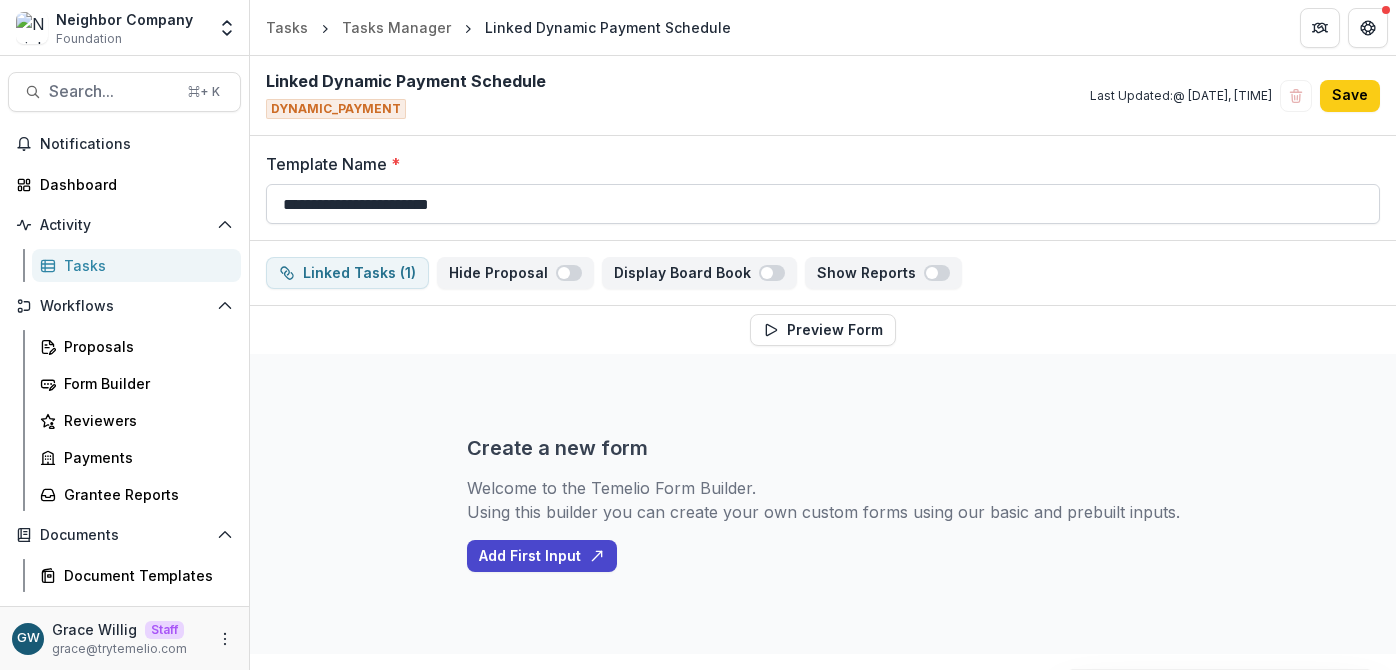 click on "**********" at bounding box center [823, 204] 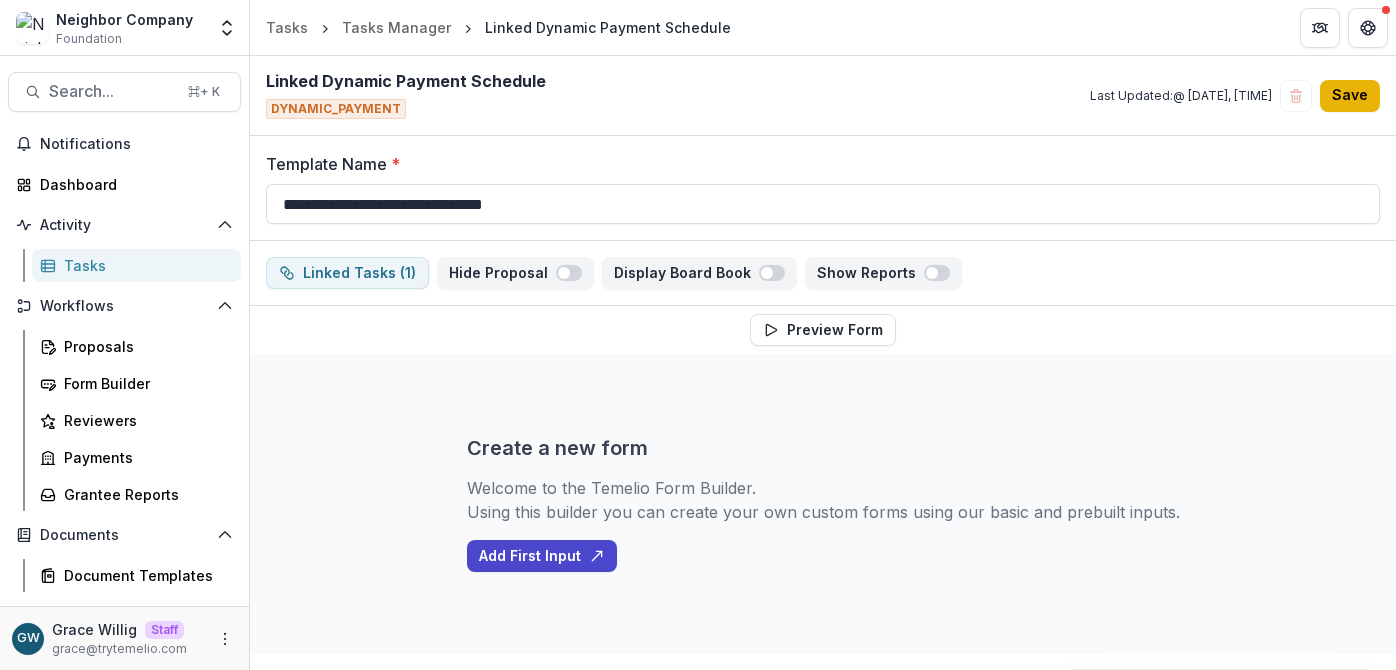 type on "**********" 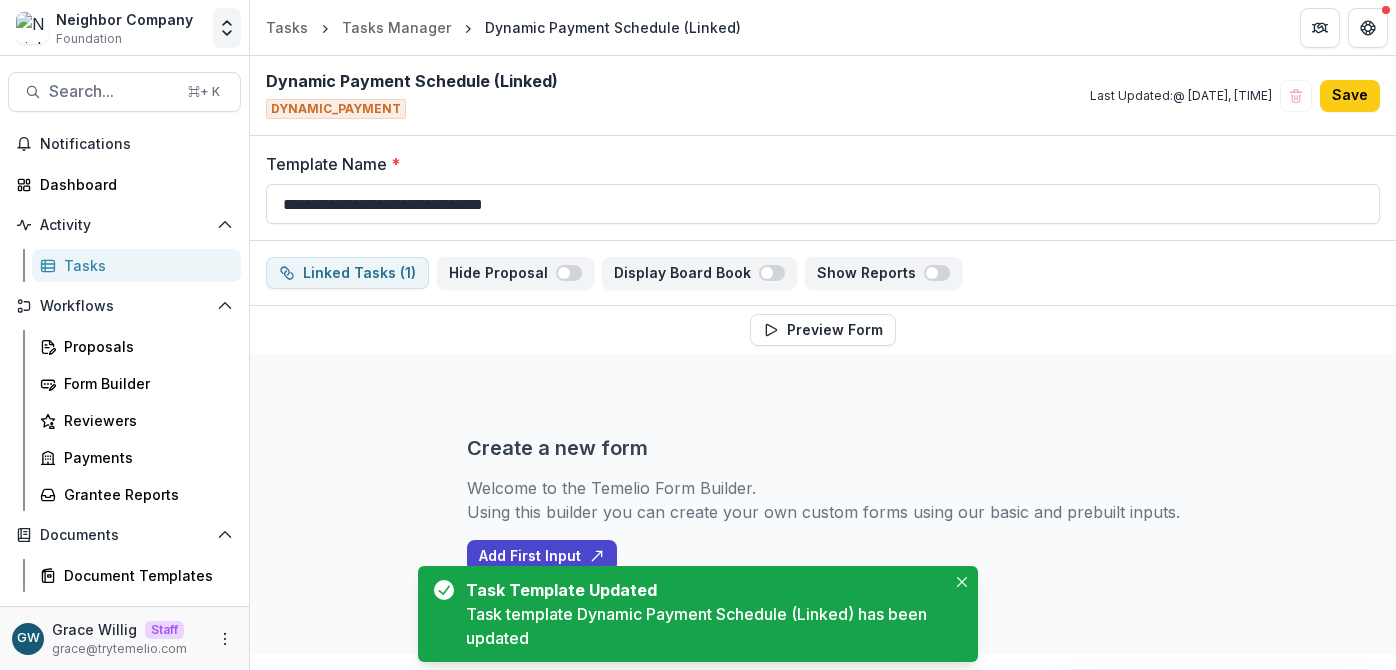 click at bounding box center (227, 28) 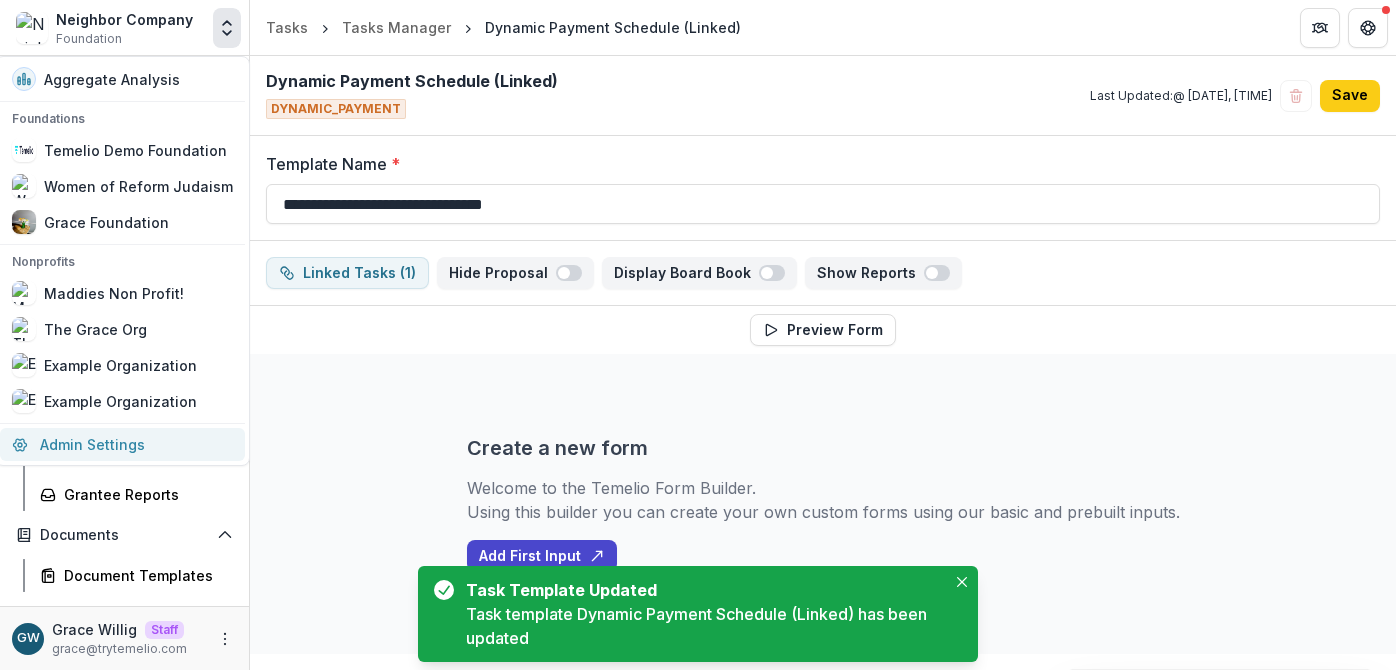 click on "Admin Settings" at bounding box center [122, 444] 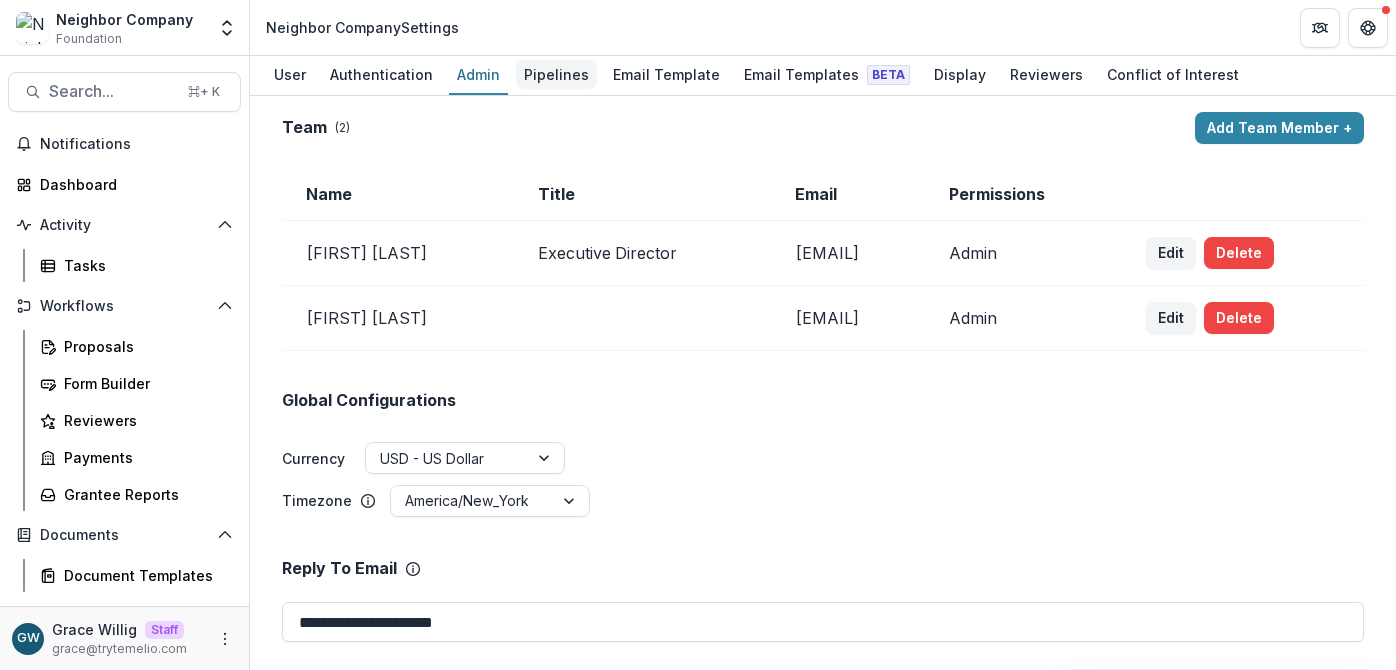click on "Pipelines" at bounding box center (556, 74) 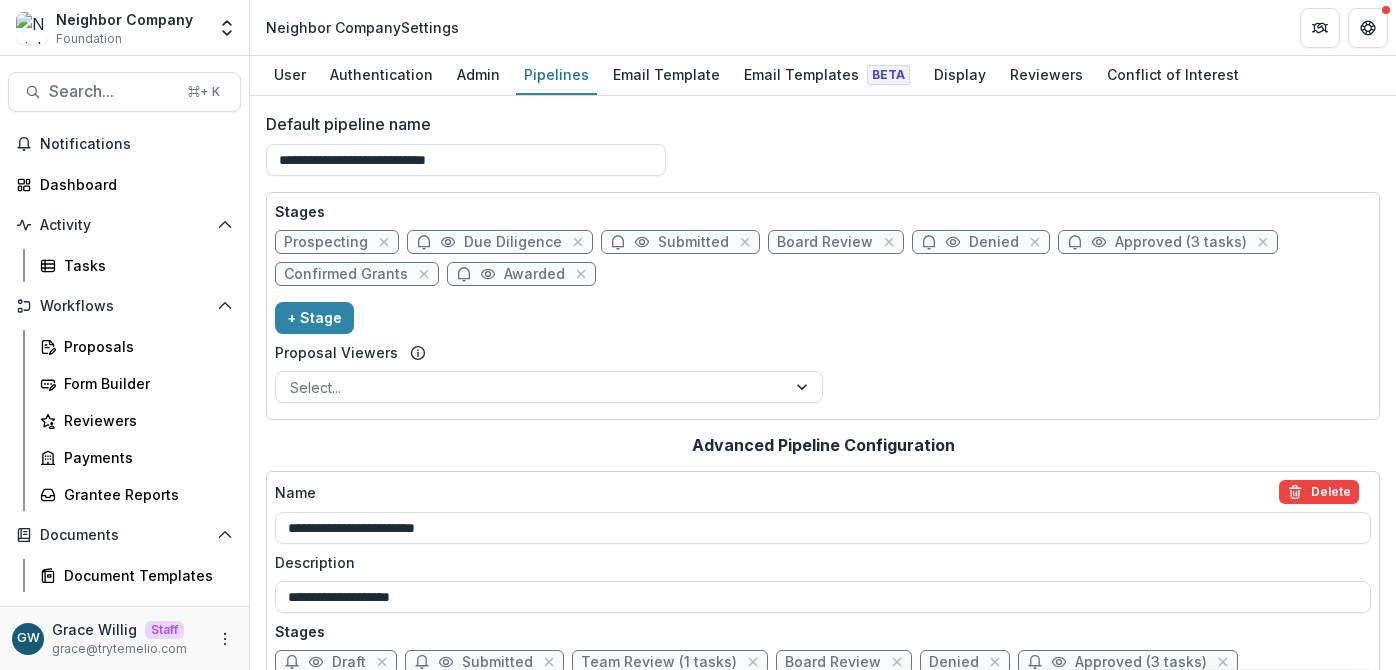 click on "Approved (3 tasks)" at bounding box center (1181, 242) 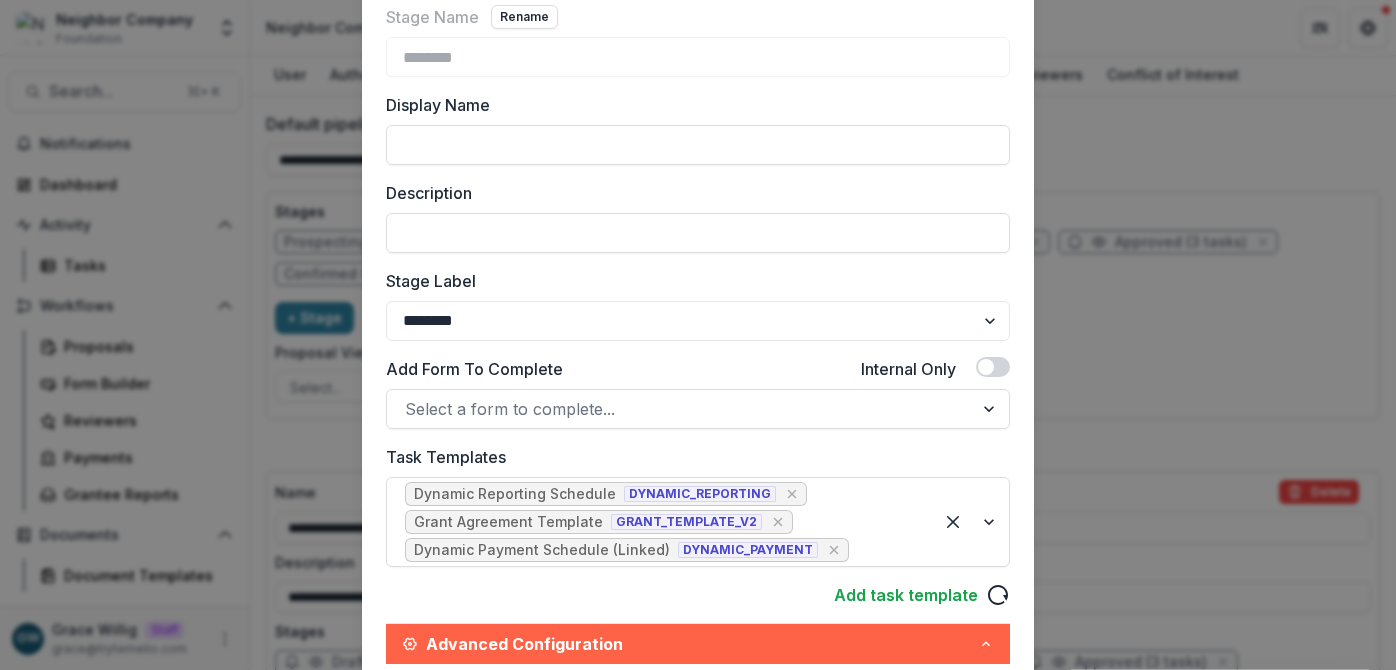 scroll, scrollTop: 0, scrollLeft: 0, axis: both 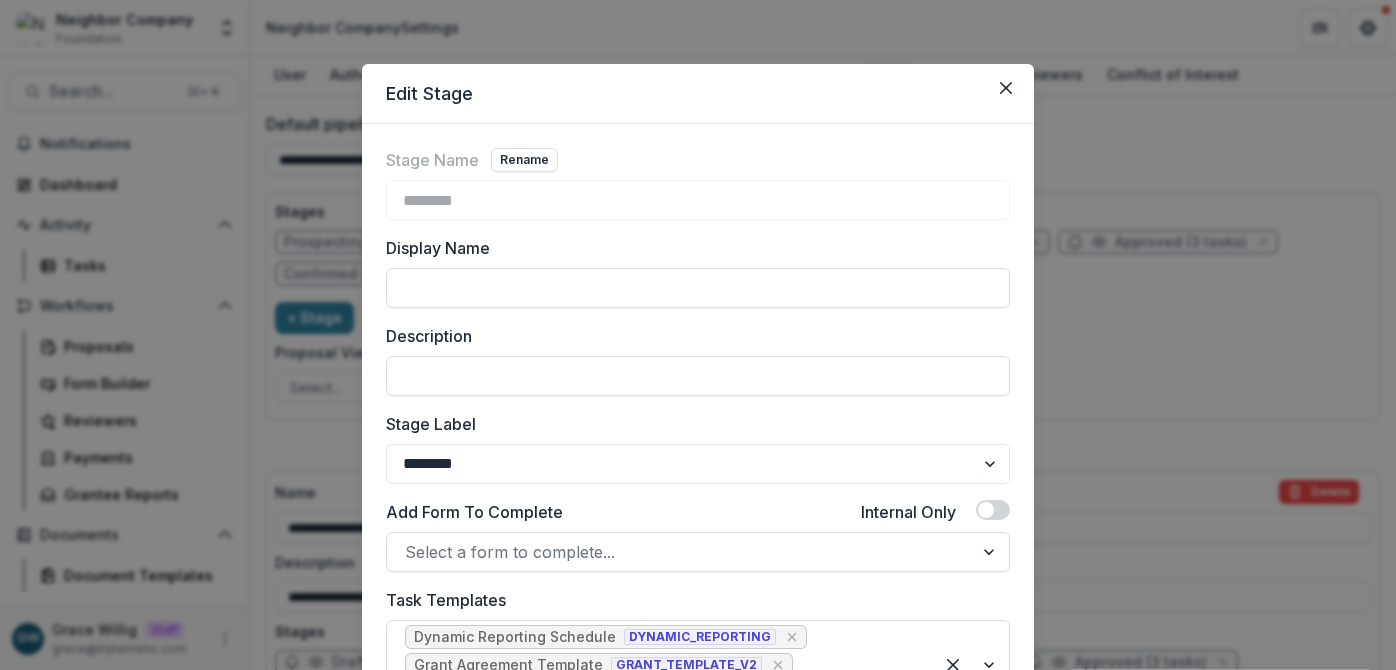 click on "Edit Stage Stage Name Rename ******** Display Name Description Stage Label ******* ***** ********* ****** ******* ******** ******** ******* ********* ******* ****** Add Form To Complete Internal Only Select a form to complete... Task Templates Dynamic Reporting Schedule DYNAMIC_REPORTING Grant Agreement Template GRANT_TEMPLATE_V2 Dynamic Payment Schedule (Linked) DYNAMIC_PAYMENT Add task template Advanced Configuration Dynamic Reporting Schedule Default Assignees Kerri Lopez-Howell - kerri@neighbor.company Default Deadline (Quantity & Time Unit) **** ***** ****** ***** Embed Task In Stage Change Grant Agreement Template Default Assignees Kerri Lopez-Howell - kerri@neighbor.company Default Deadline (Quantity & Time Unit) **** ***** ****** ***** Embed Task In Stage Change Linked Dynamic Payment Schedule Default Assignees Kerri Lopez-Howell - kerri@neighbor.company Default Deadline (Quantity & Time Unit) **** ***** ****** ***** Embed Task In Stage Change Enable document generation in email notification? Subject" at bounding box center (698, 335) 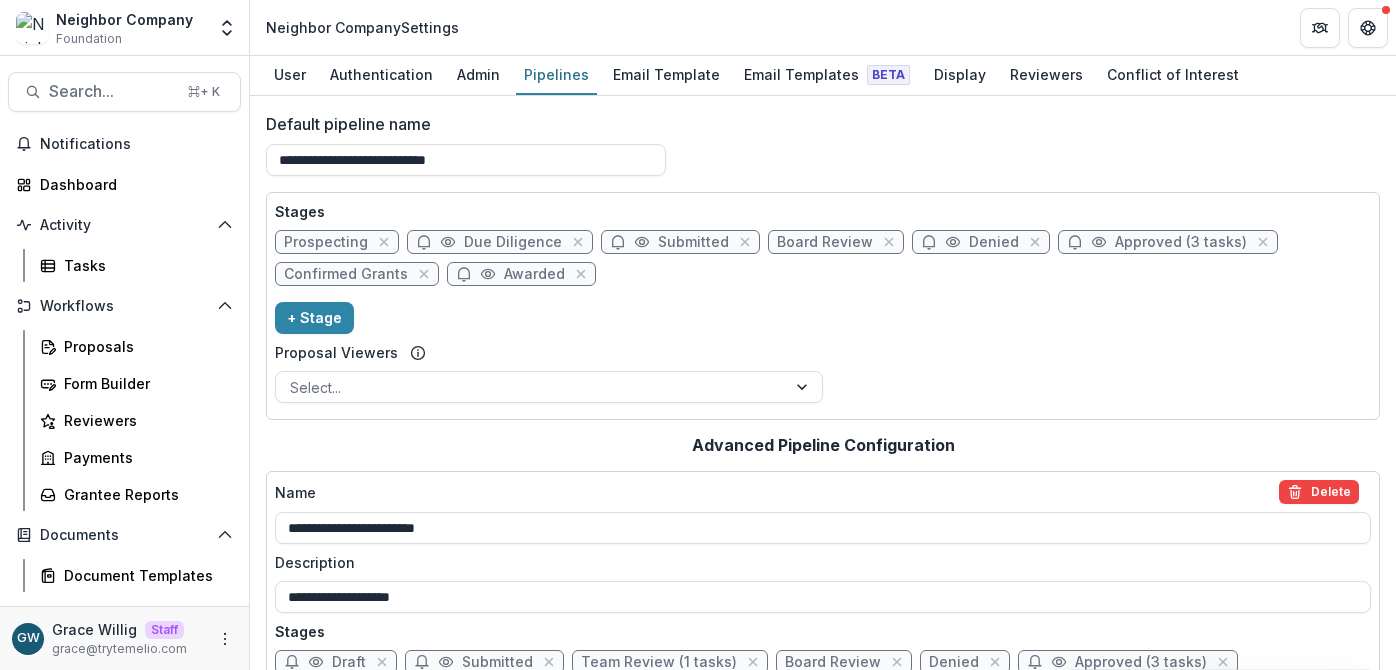 click on "Approved (3 tasks)" at bounding box center (1181, 242) 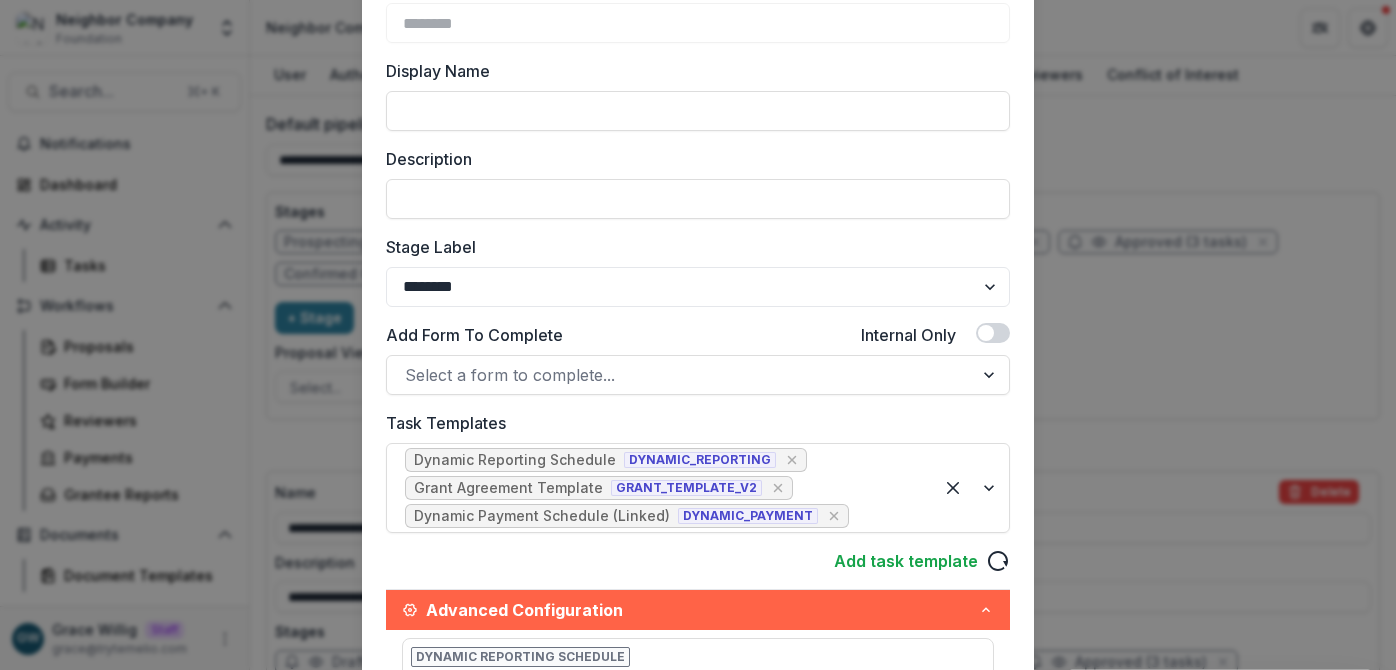 scroll, scrollTop: 187, scrollLeft: 0, axis: vertical 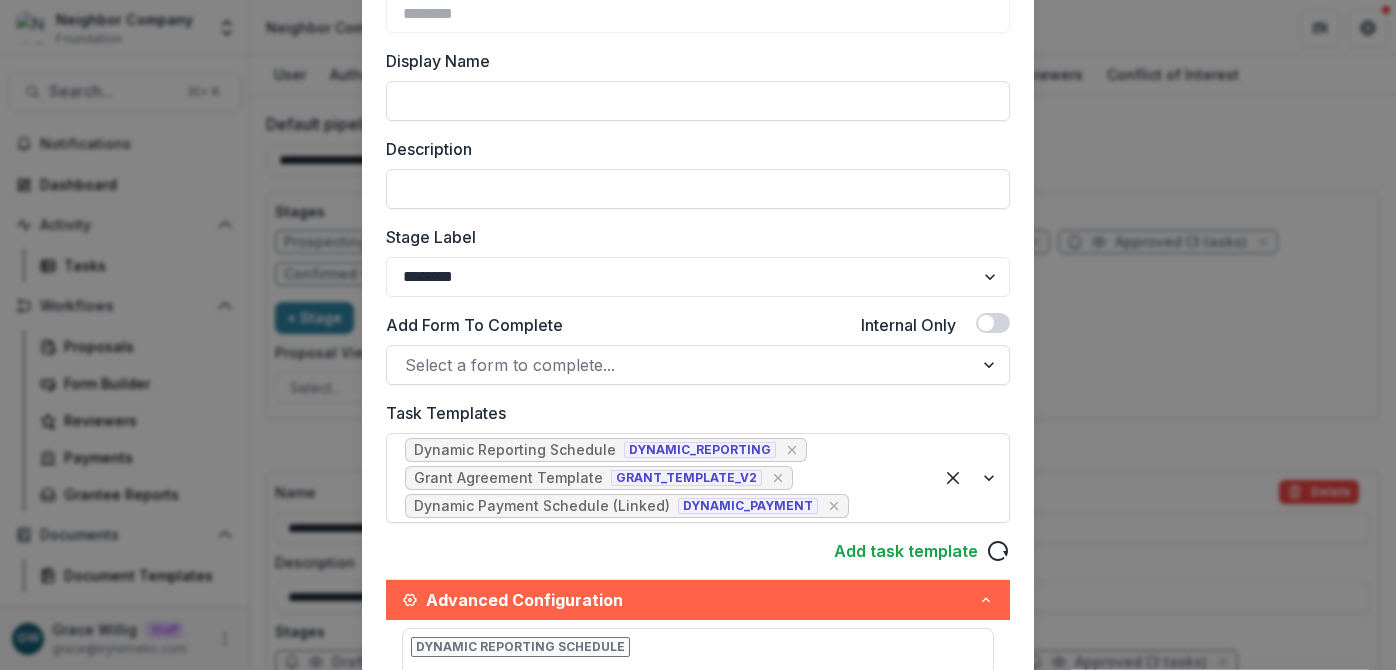 click on "Edit Stage Stage Name Rename ******** Display Name Description Stage Label ******* ***** ********* ****** ******* ******** ******** ******* ********* ******* ****** Add Form To Complete Internal Only Select a form to complete... Task Templates Dynamic Reporting Schedule DYNAMIC_REPORTING Grant Agreement Template GRANT_TEMPLATE_V2 Dynamic Payment Schedule (Linked) DYNAMIC_PAYMENT Add task template Advanced Configuration Dynamic Reporting Schedule Default Assignees Kerri Lopez-Howell - kerri@neighbor.company Default Deadline (Quantity & Time Unit) **** ***** ****** ***** Embed Task In Stage Change Grant Agreement Template Default Assignees Kerri Lopez-Howell - kerri@neighbor.company Default Deadline (Quantity & Time Unit) **** ***** ****** ***** Embed Task In Stage Change Linked Dynamic Payment Schedule Default Assignees Kerri Lopez-Howell - kerri@neighbor.company Default Deadline (Quantity & Time Unit) **** ***** ****** ***** Embed Task In Stage Change Enable document generation in email notification? Subject" at bounding box center (698, 335) 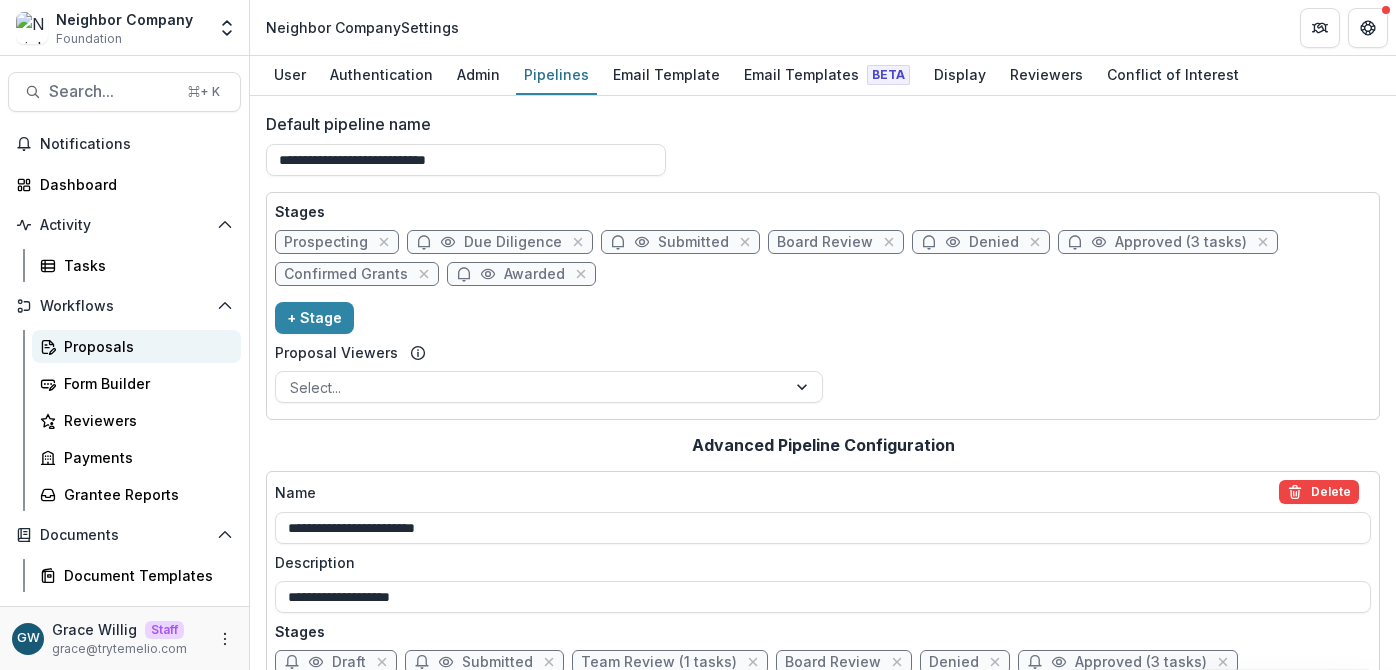 click on "Proposals" at bounding box center (144, 346) 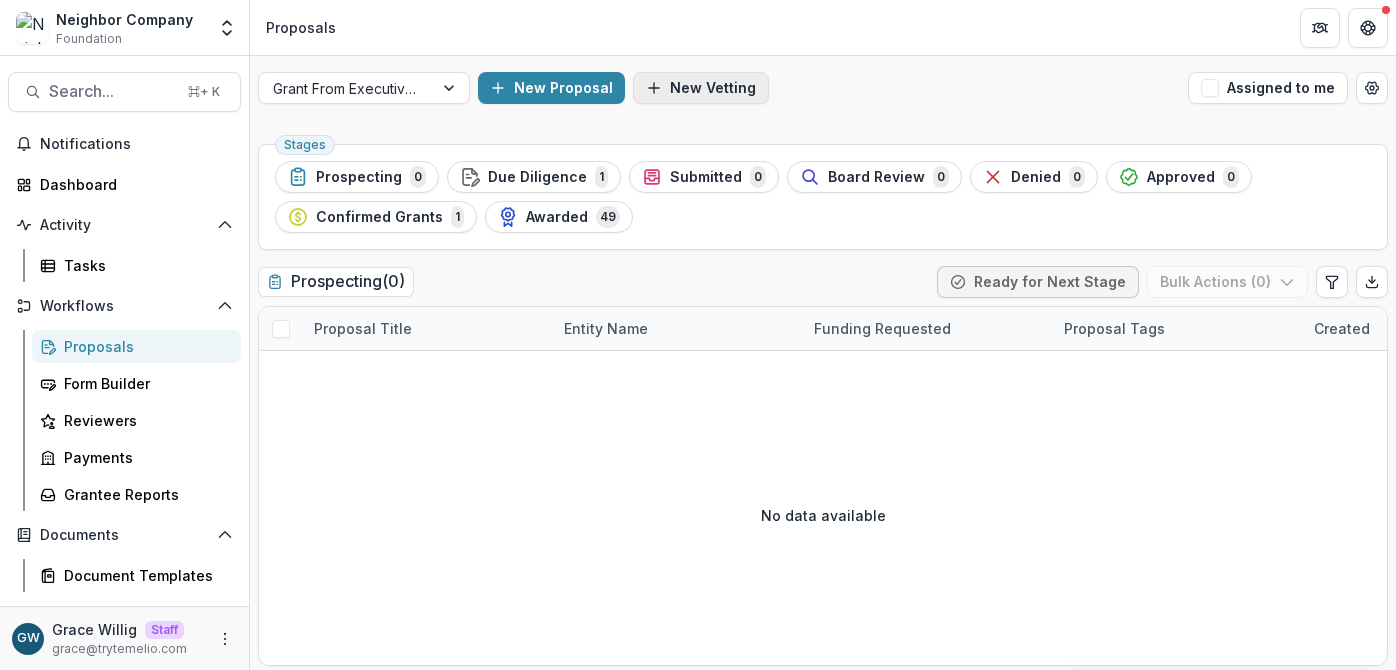 click on "New Vetting" at bounding box center (701, 88) 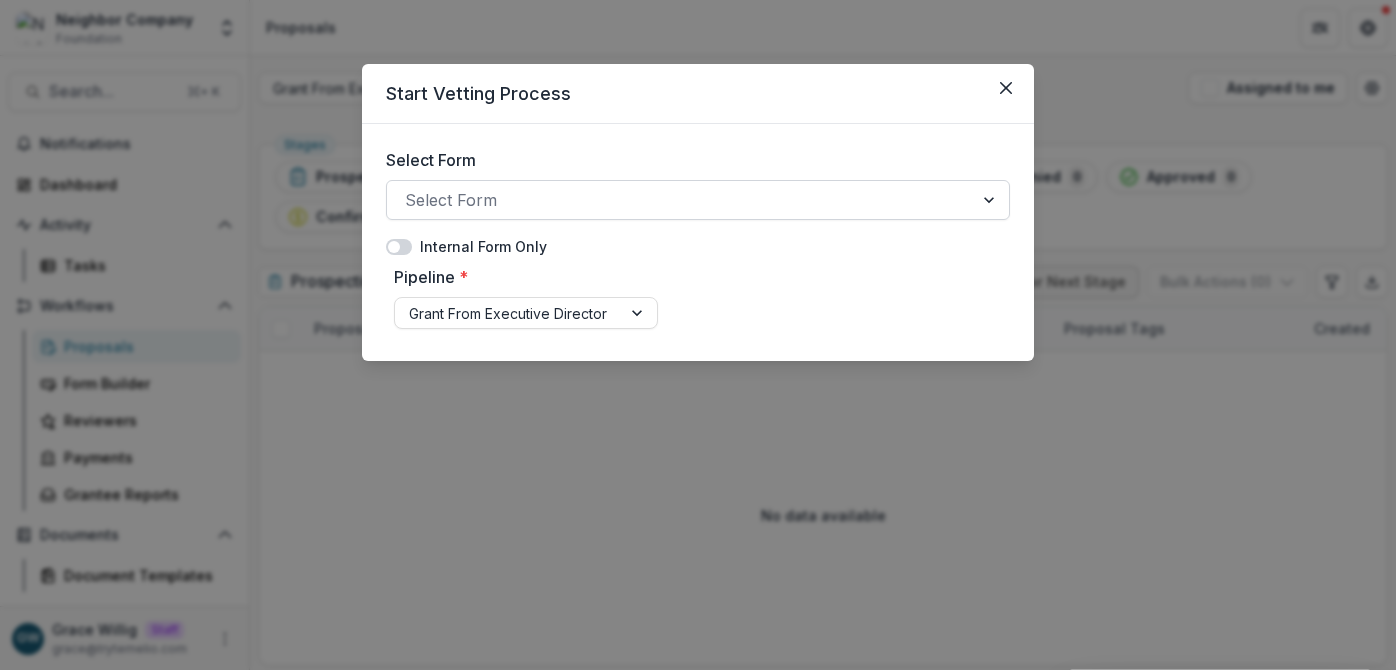 click at bounding box center (680, 200) 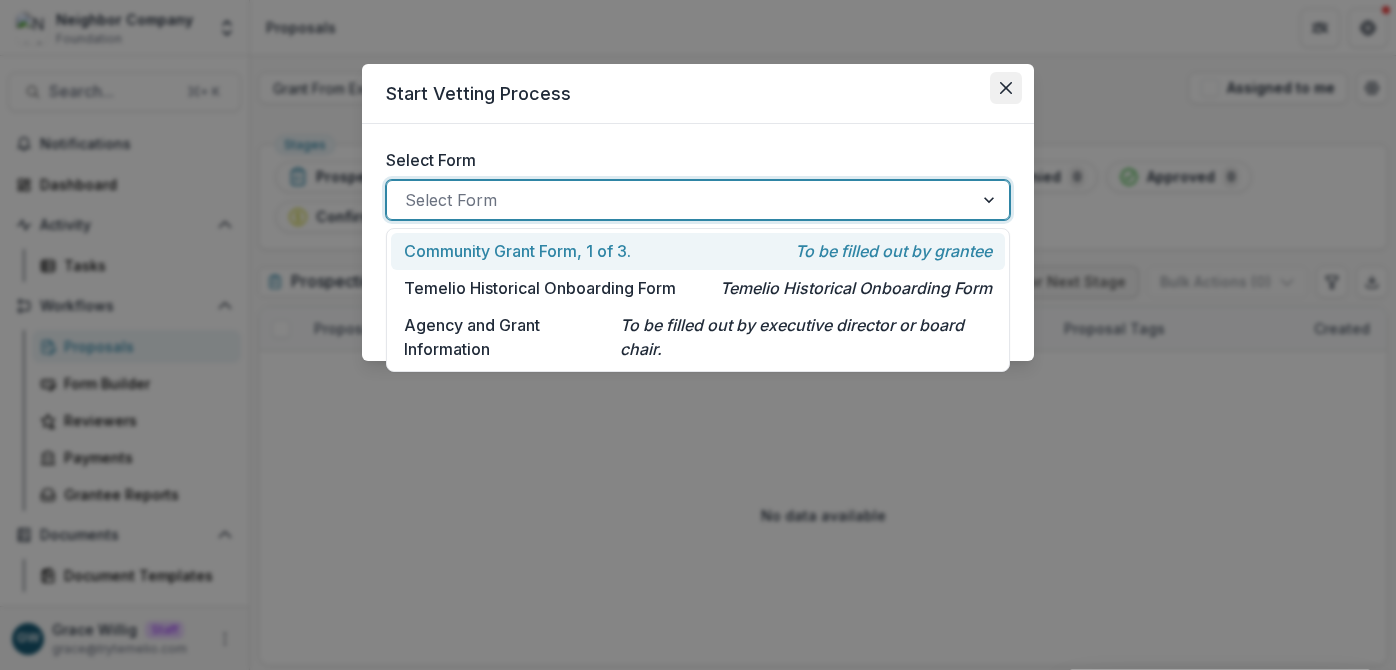 click at bounding box center [1006, 88] 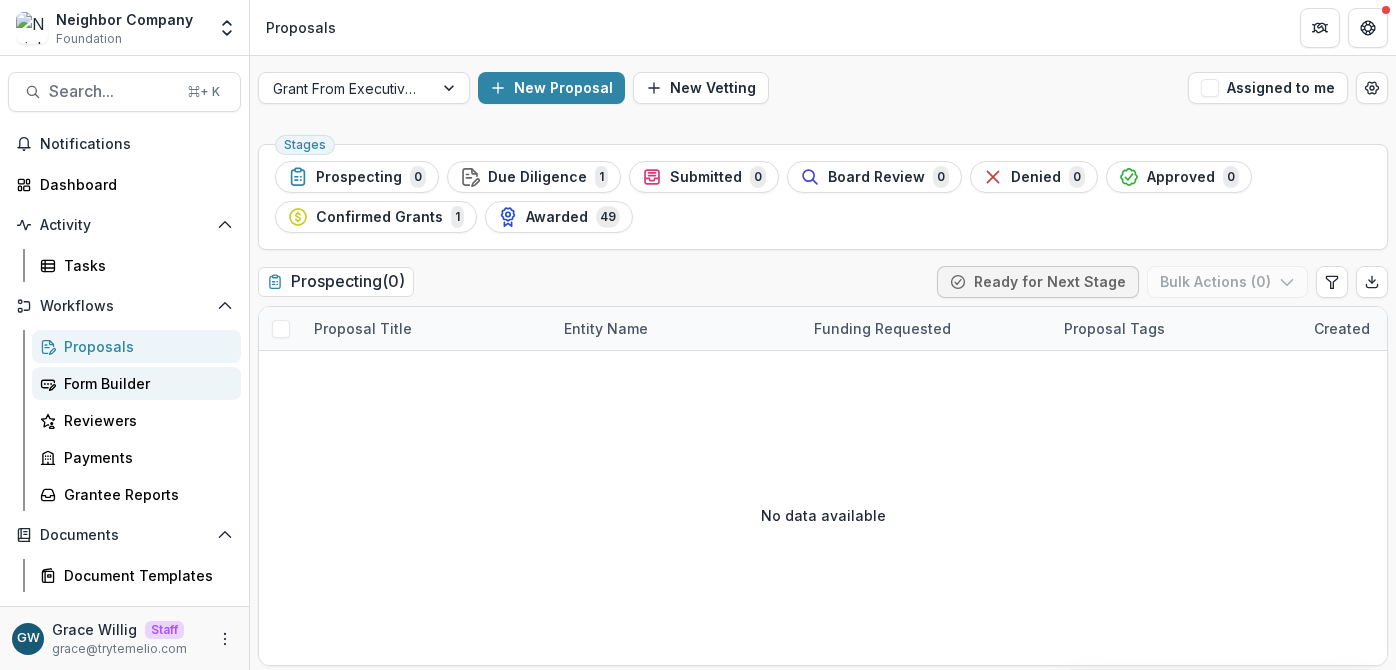 click on "Form Builder" at bounding box center [136, 383] 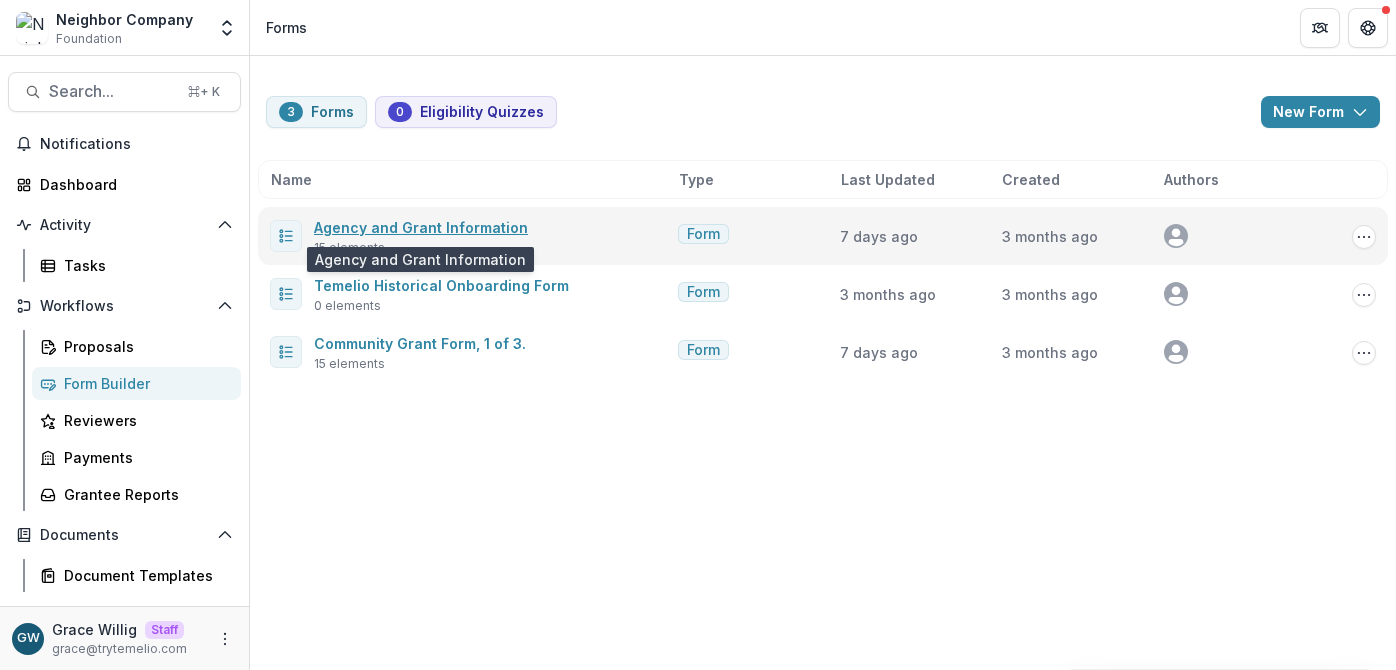 drag, startPoint x: 387, startPoint y: 224, endPoint x: 441, endPoint y: 230, distance: 54.33231 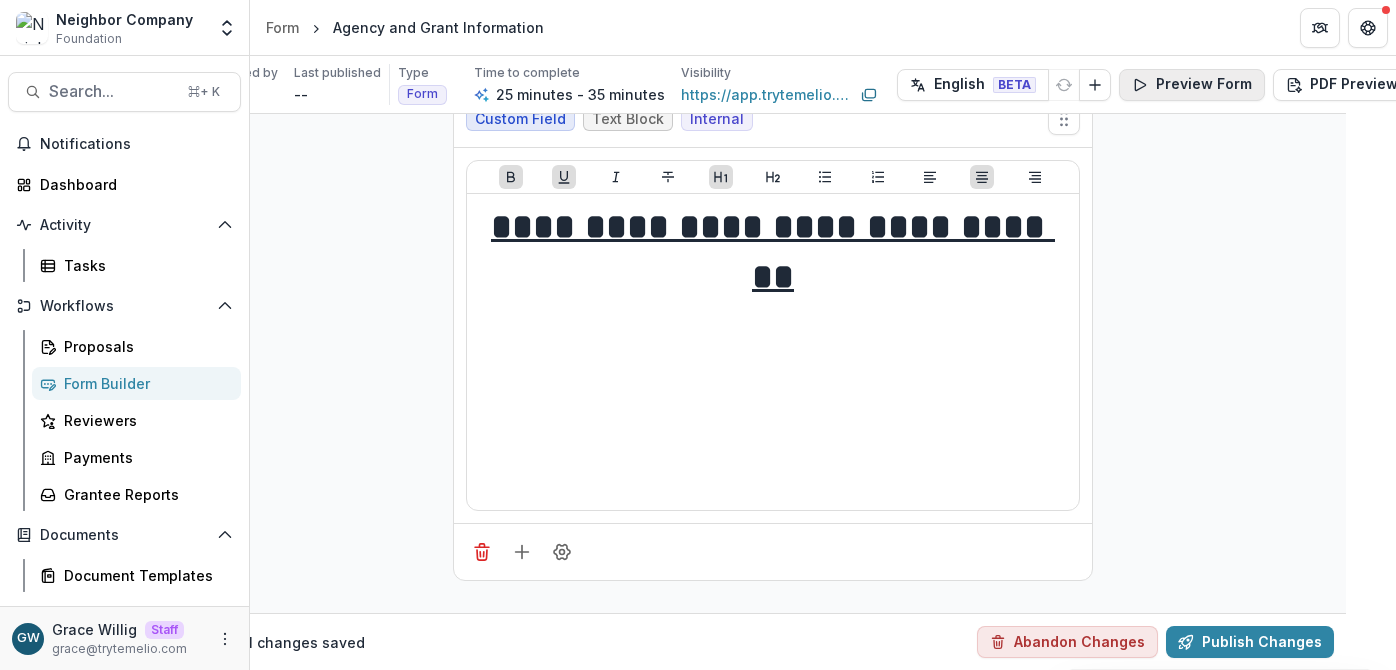 scroll, scrollTop: 40, scrollLeft: 86, axis: both 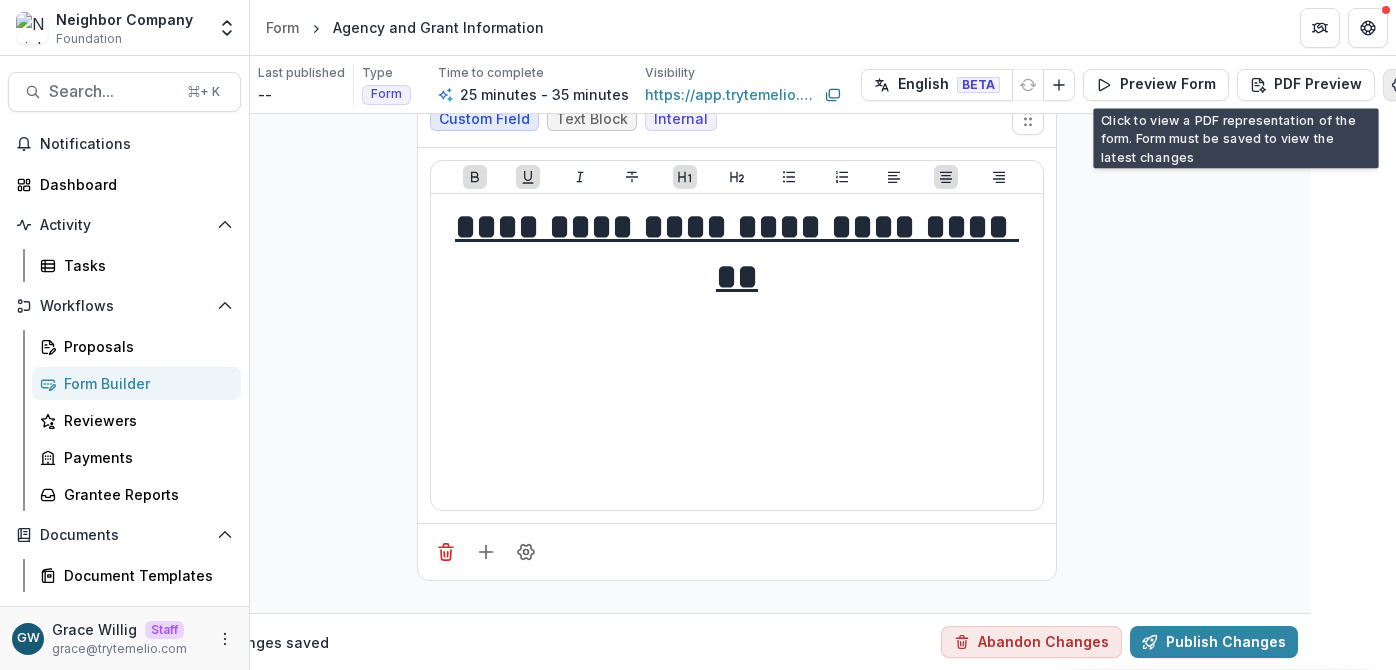 click 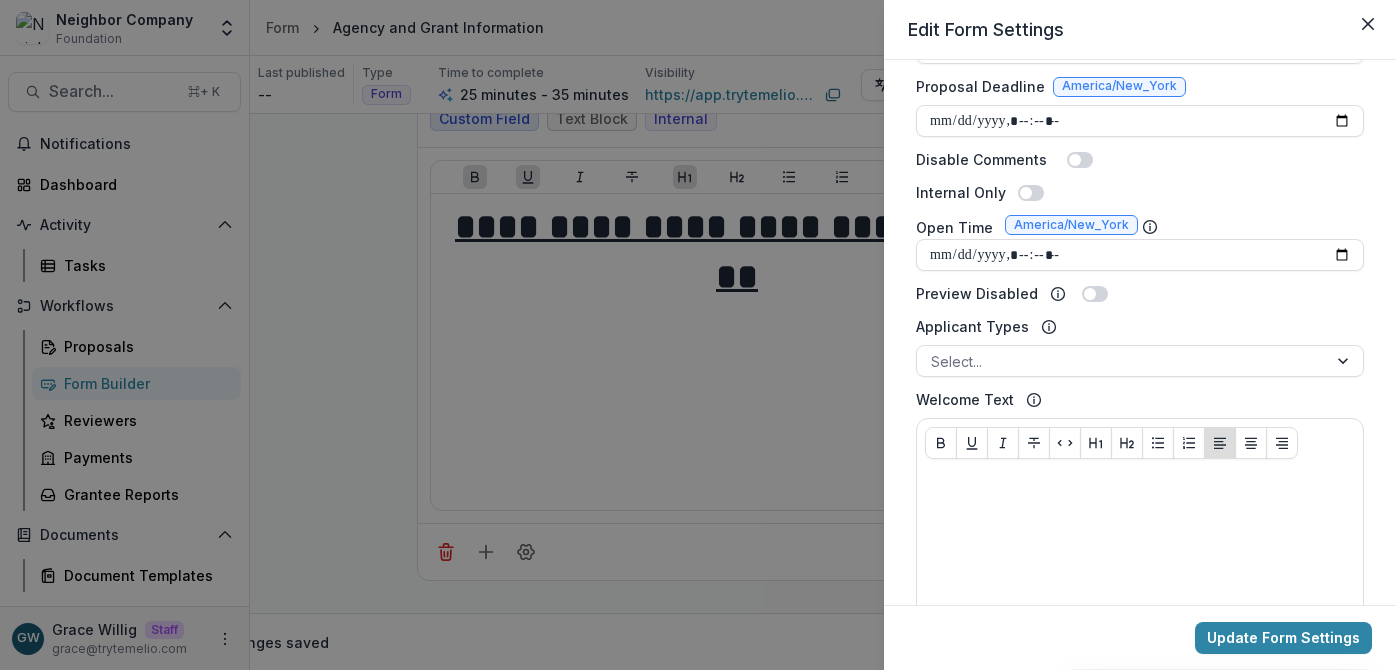 scroll, scrollTop: 426, scrollLeft: 0, axis: vertical 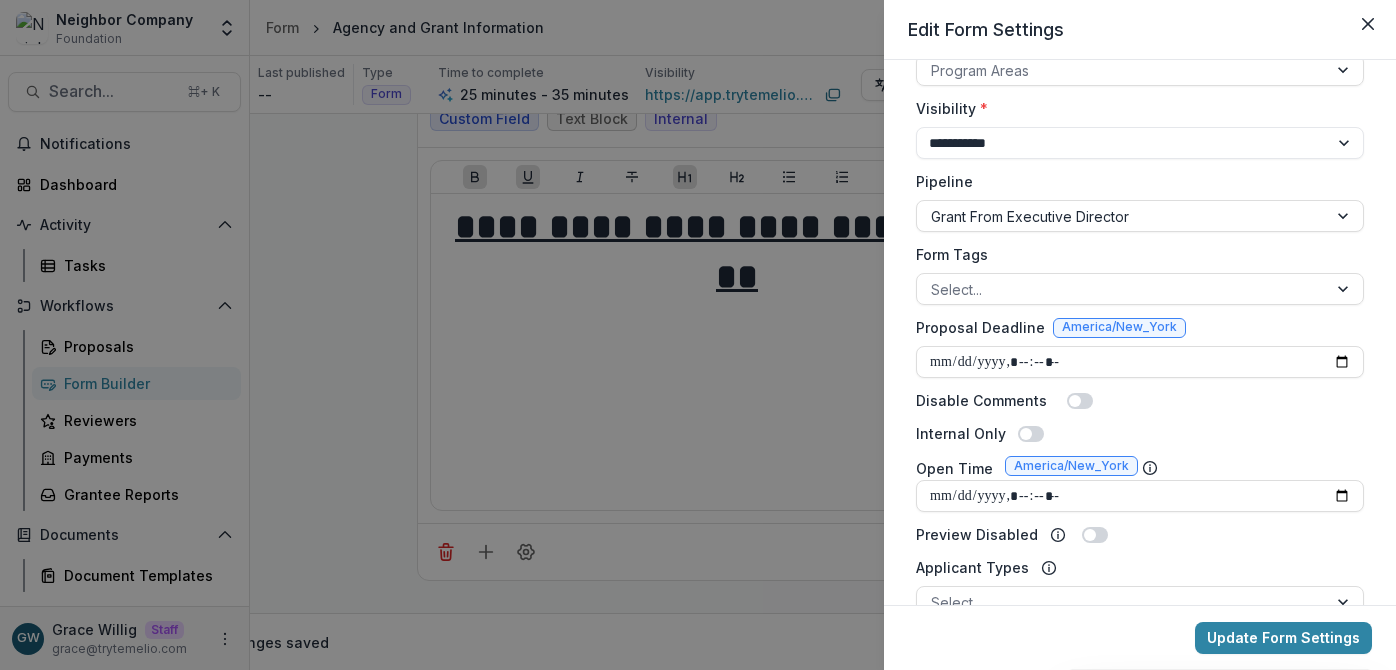 click on "**********" at bounding box center (698, 335) 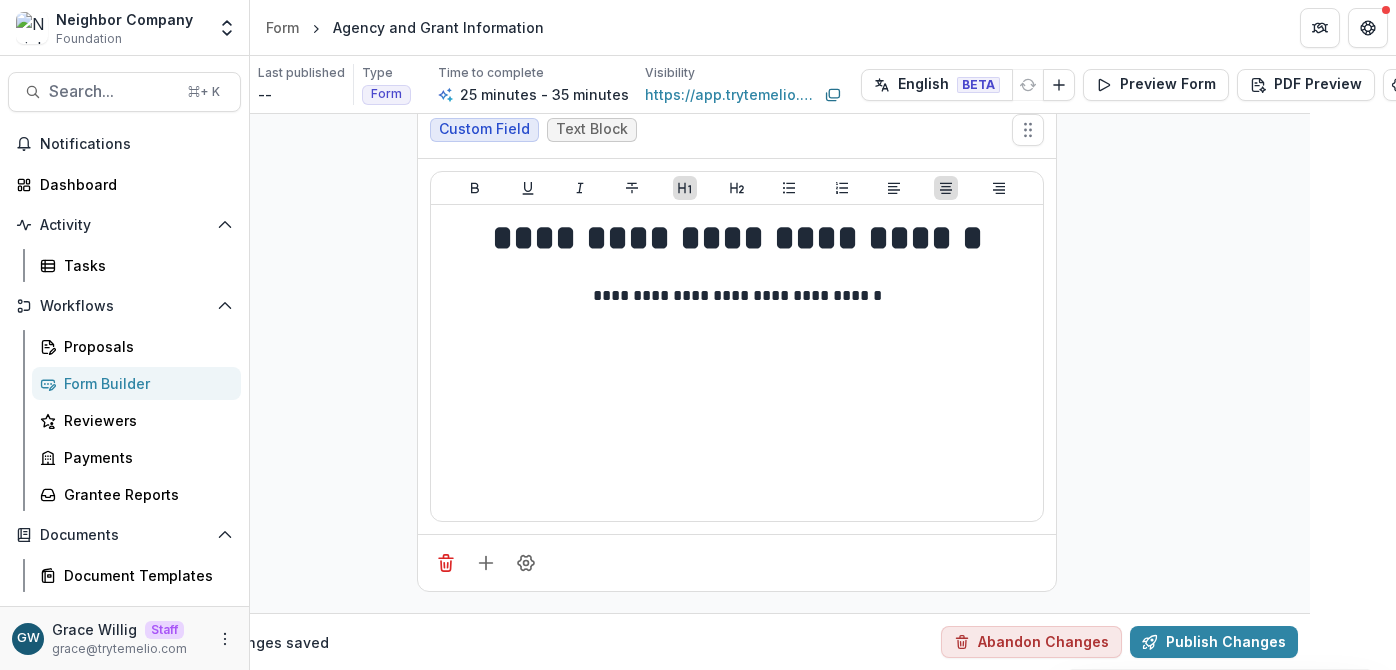scroll, scrollTop: 5691, scrollLeft: 86, axis: both 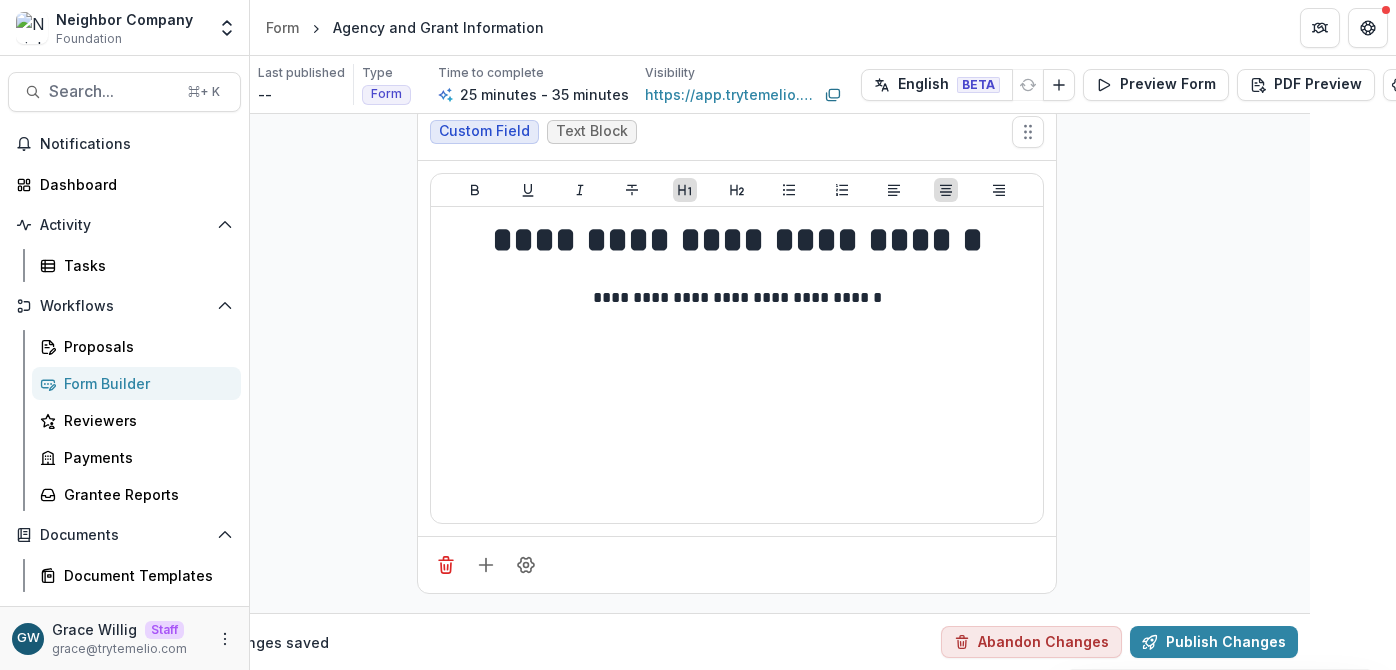 click on "Form Builder" at bounding box center (144, 383) 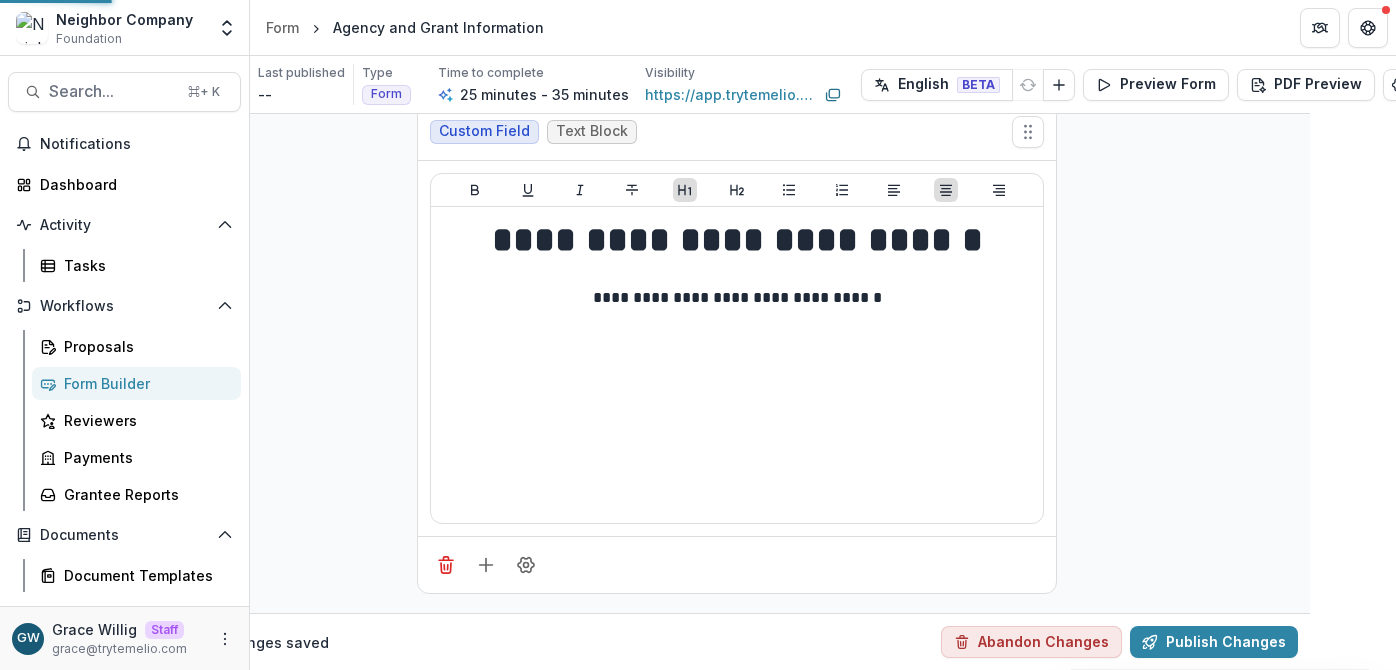 scroll, scrollTop: 0, scrollLeft: 0, axis: both 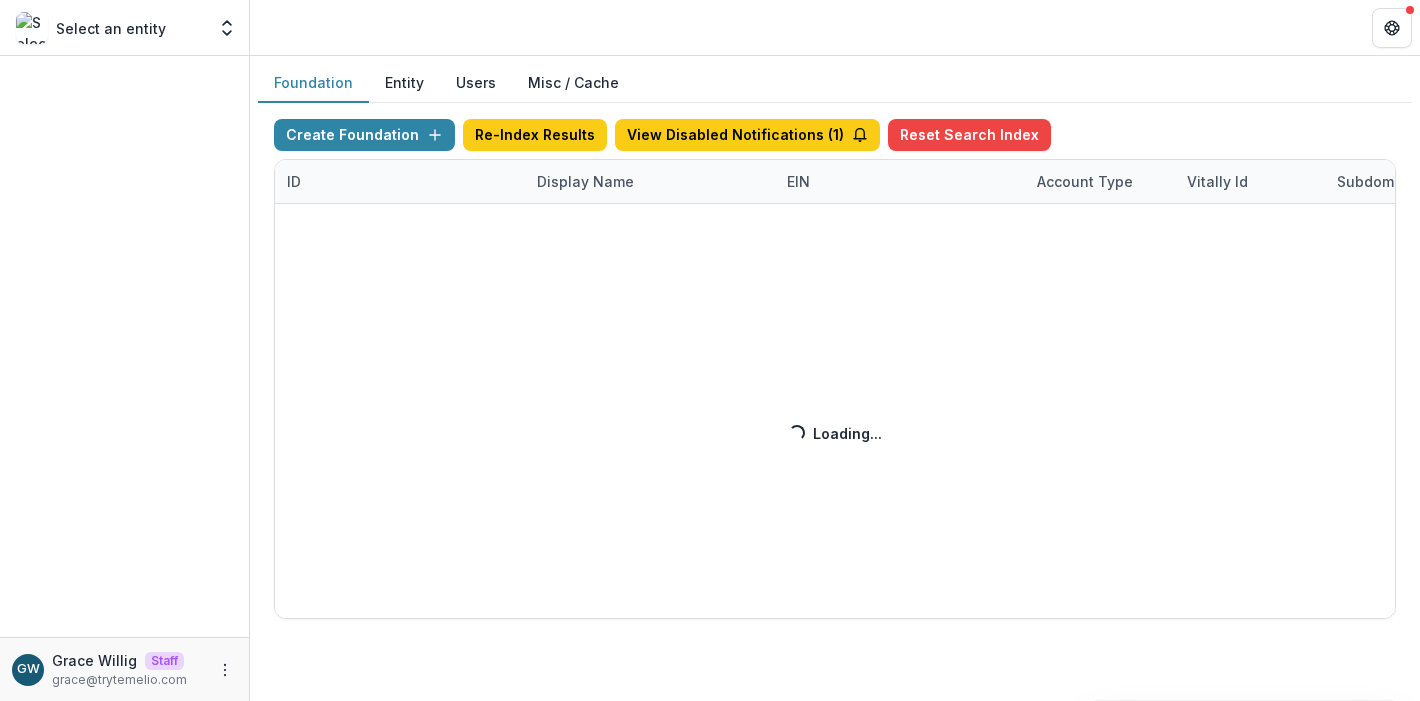 click on "Create Foundation Re-Index Results View Disabled Notifications ( 1 ) Reset Search Index ID Display Name EIN Account Type Vitally Id Subdomain Created on Actions Feature Flags Loading... Loading..." at bounding box center (835, 369) 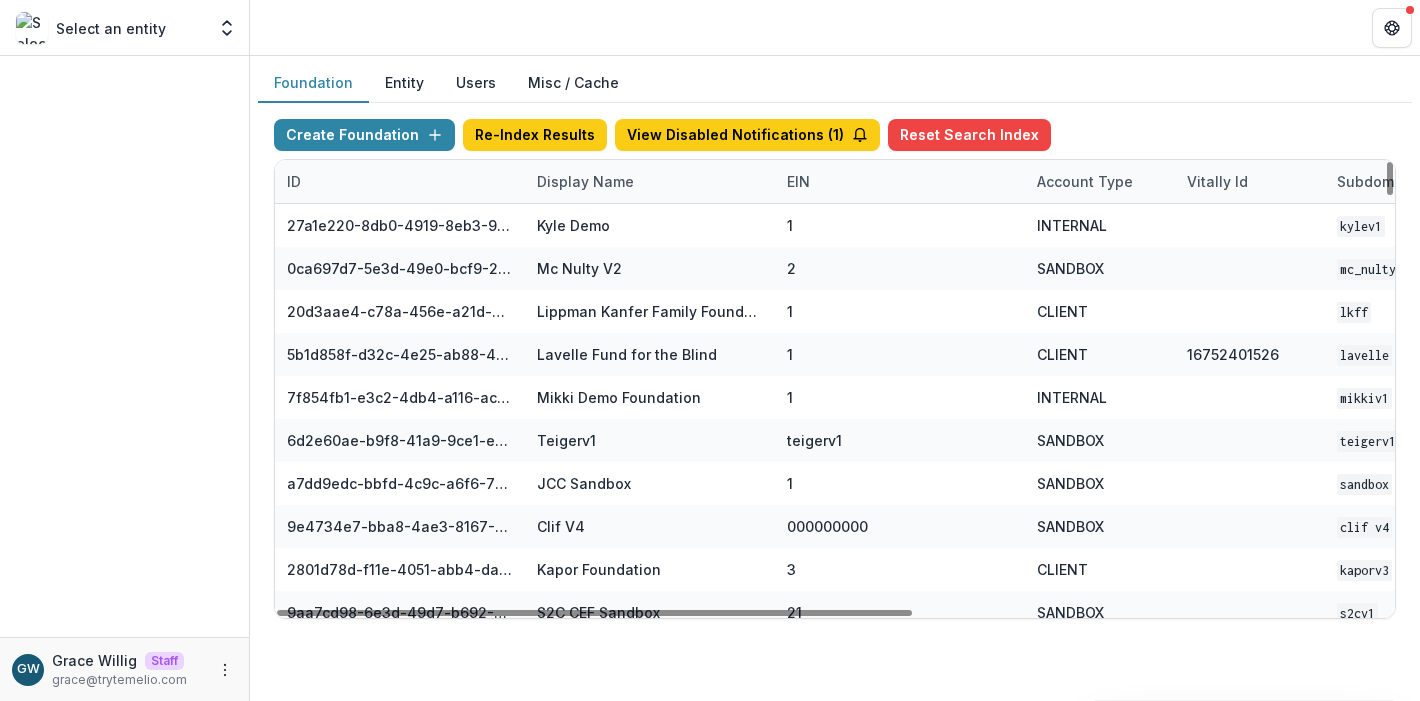 click on "Display Name" at bounding box center [585, 181] 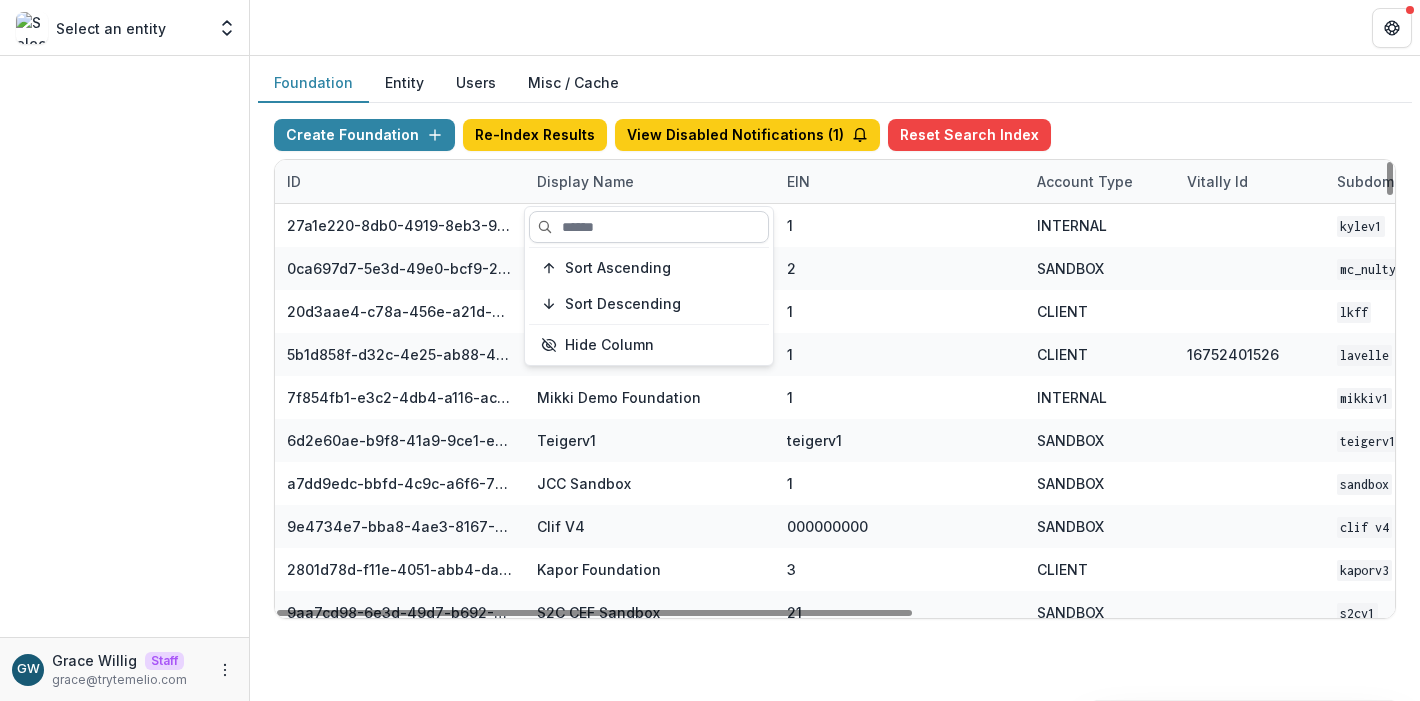click at bounding box center [649, 227] 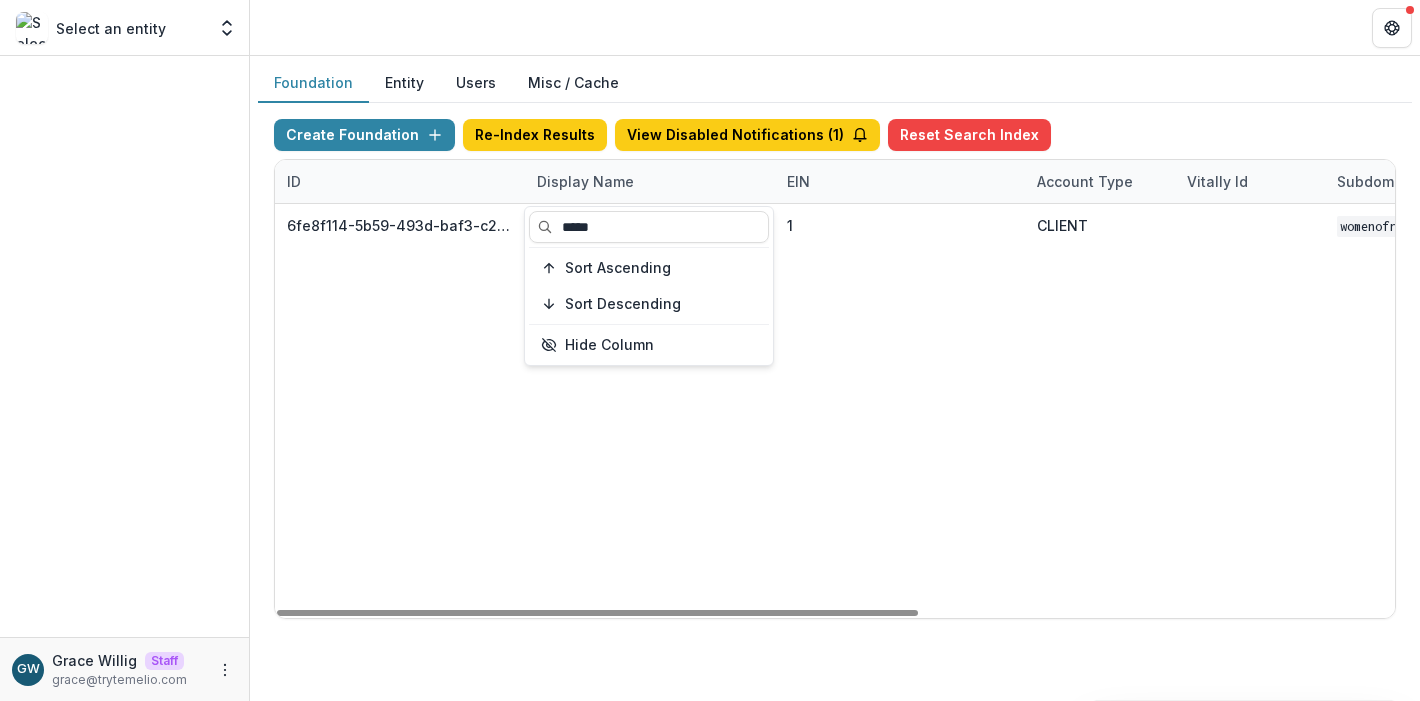 type on "*****" 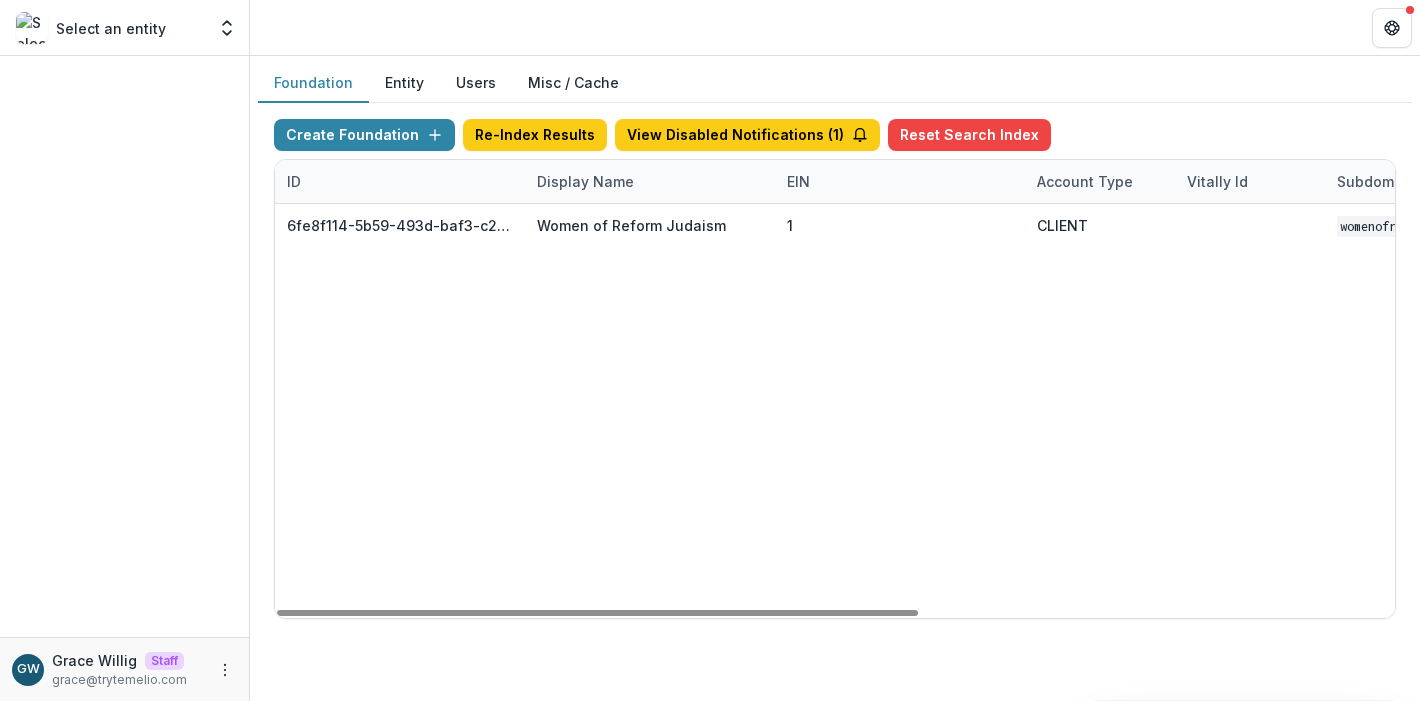 click on "Foundation Entity Users Misc / Cache" at bounding box center [835, 83] 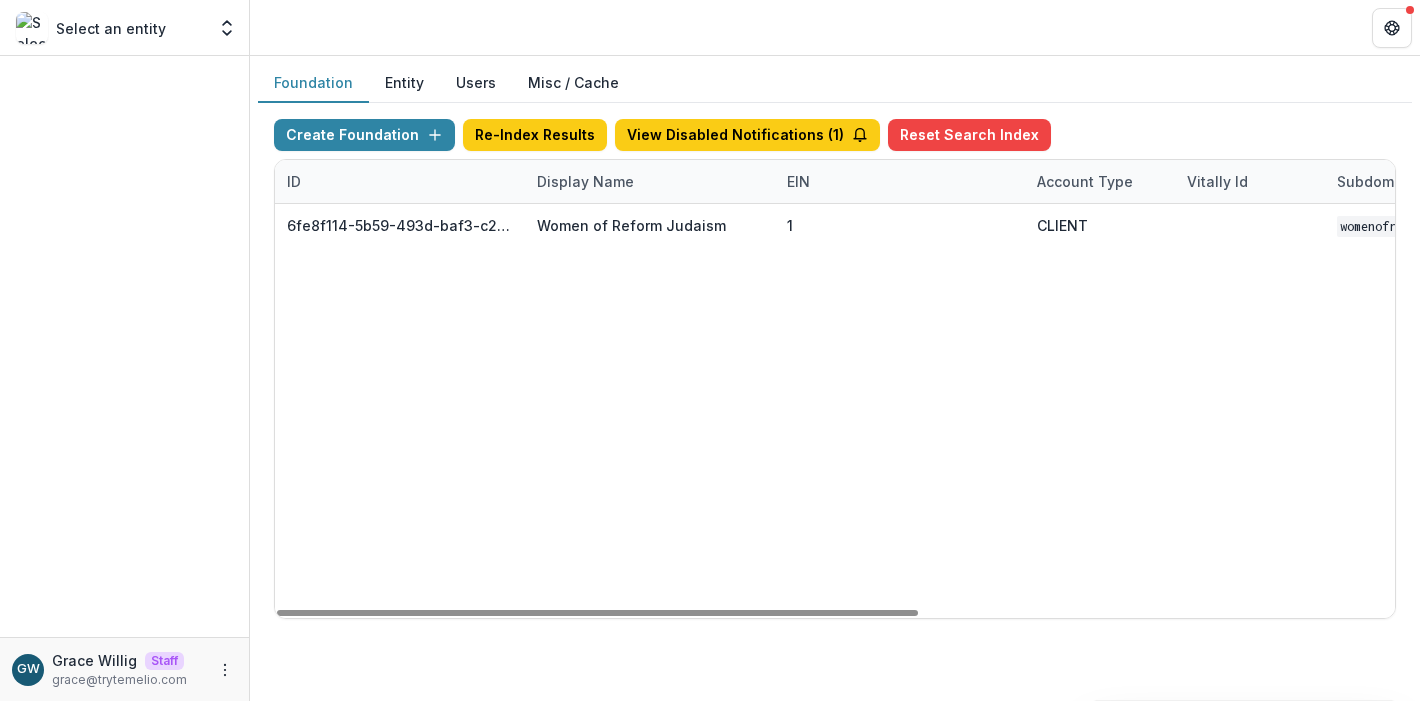 scroll, scrollTop: 0, scrollLeft: 830, axis: horizontal 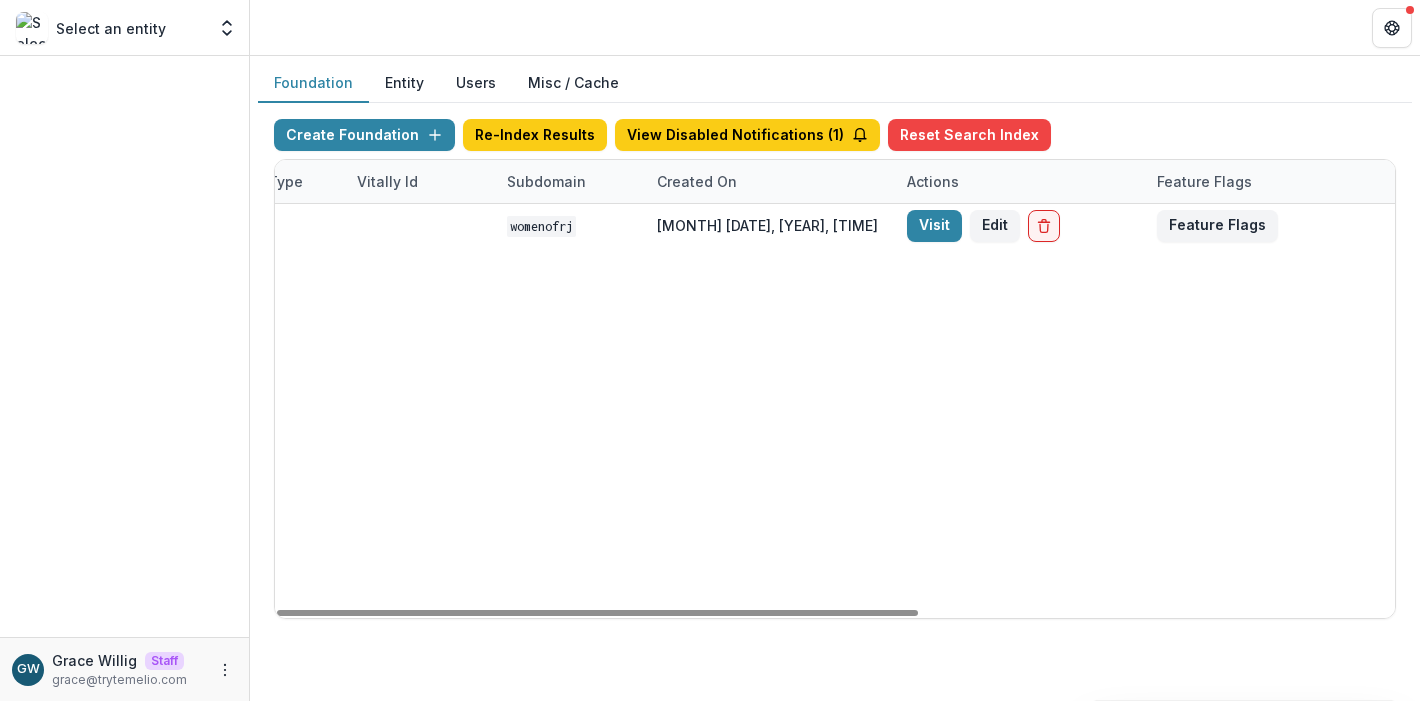click on "Visit" at bounding box center (934, 226) 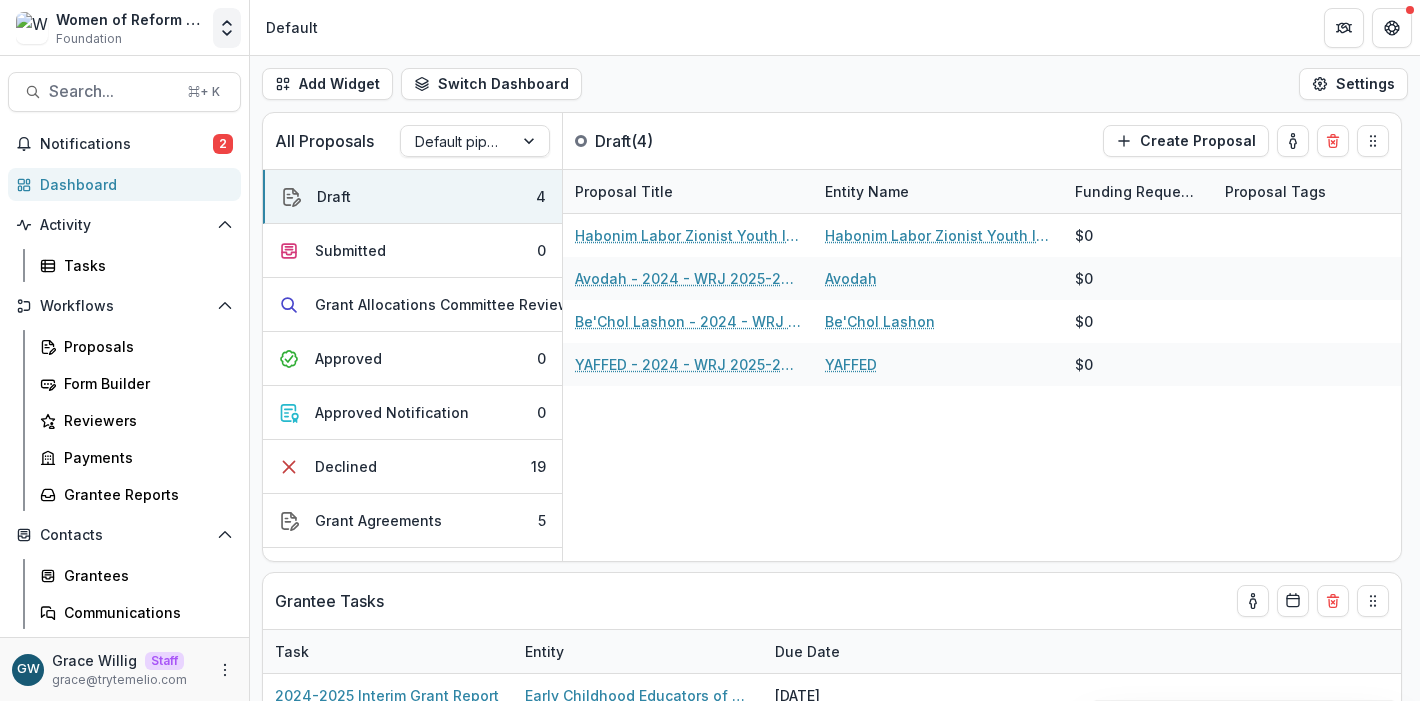 click 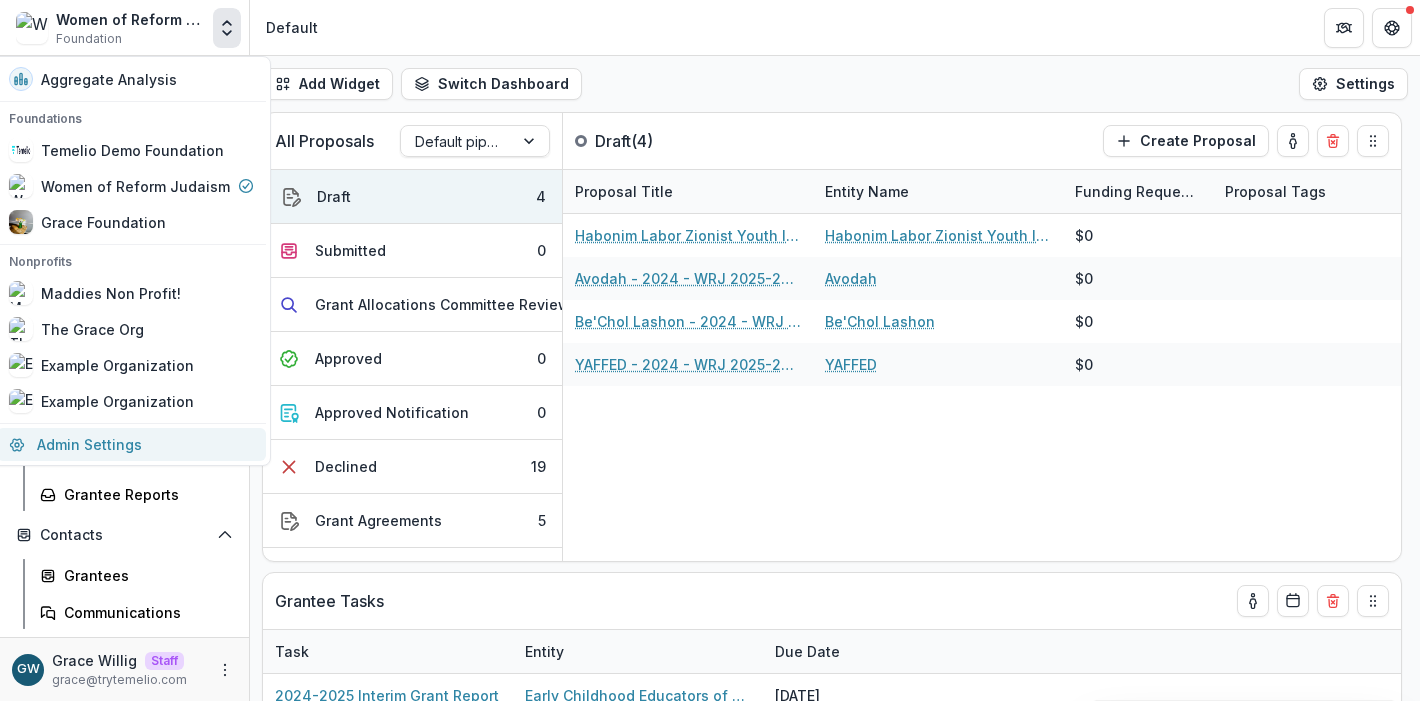 click on "Admin Settings" at bounding box center [131, 444] 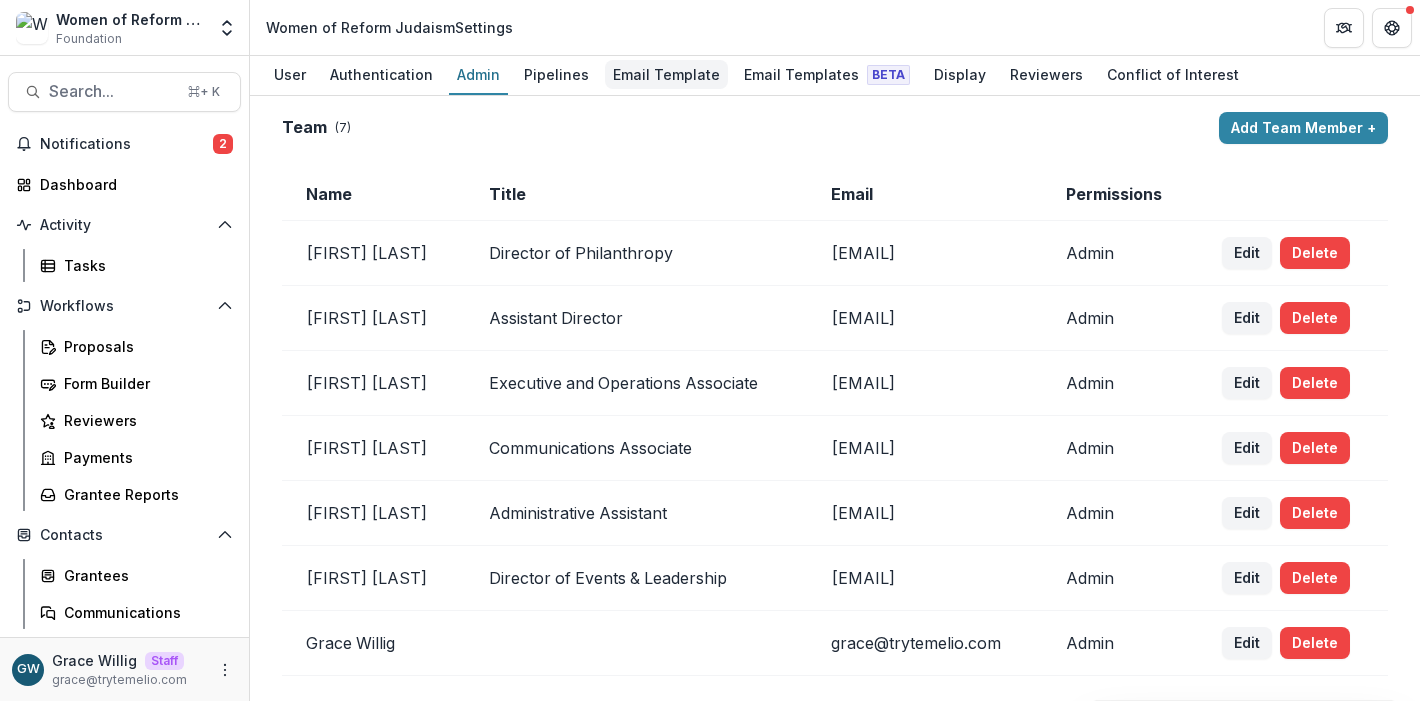 click on "Email Template" at bounding box center [666, 74] 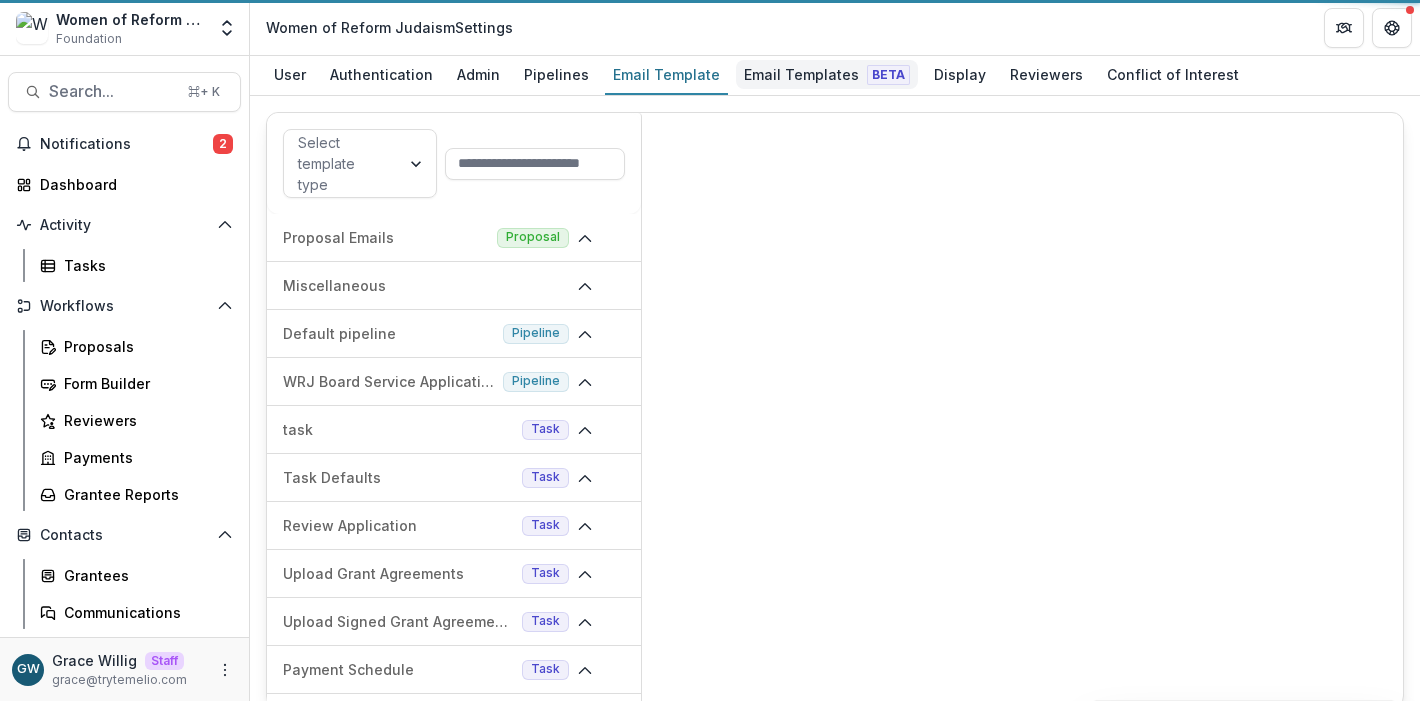 click on "Email Templates   Beta" at bounding box center (827, 74) 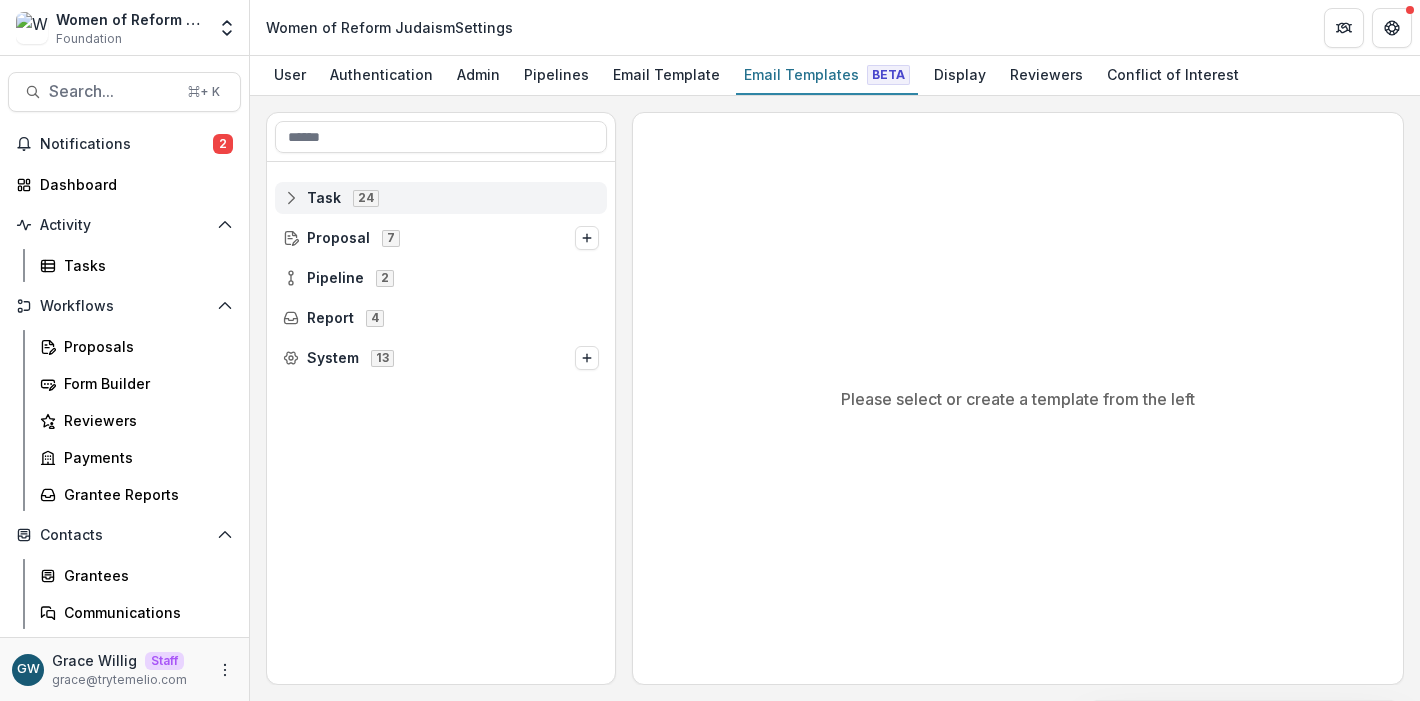 click 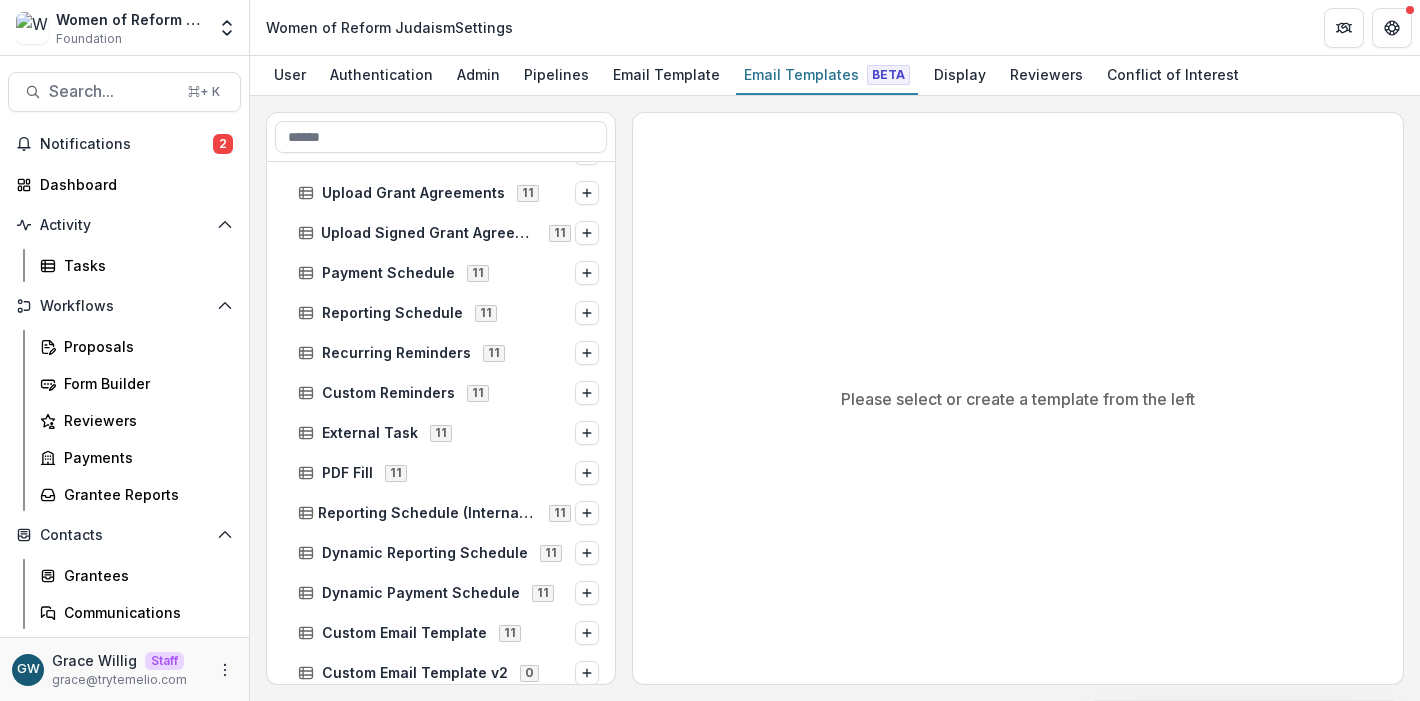 scroll, scrollTop: 0, scrollLeft: 0, axis: both 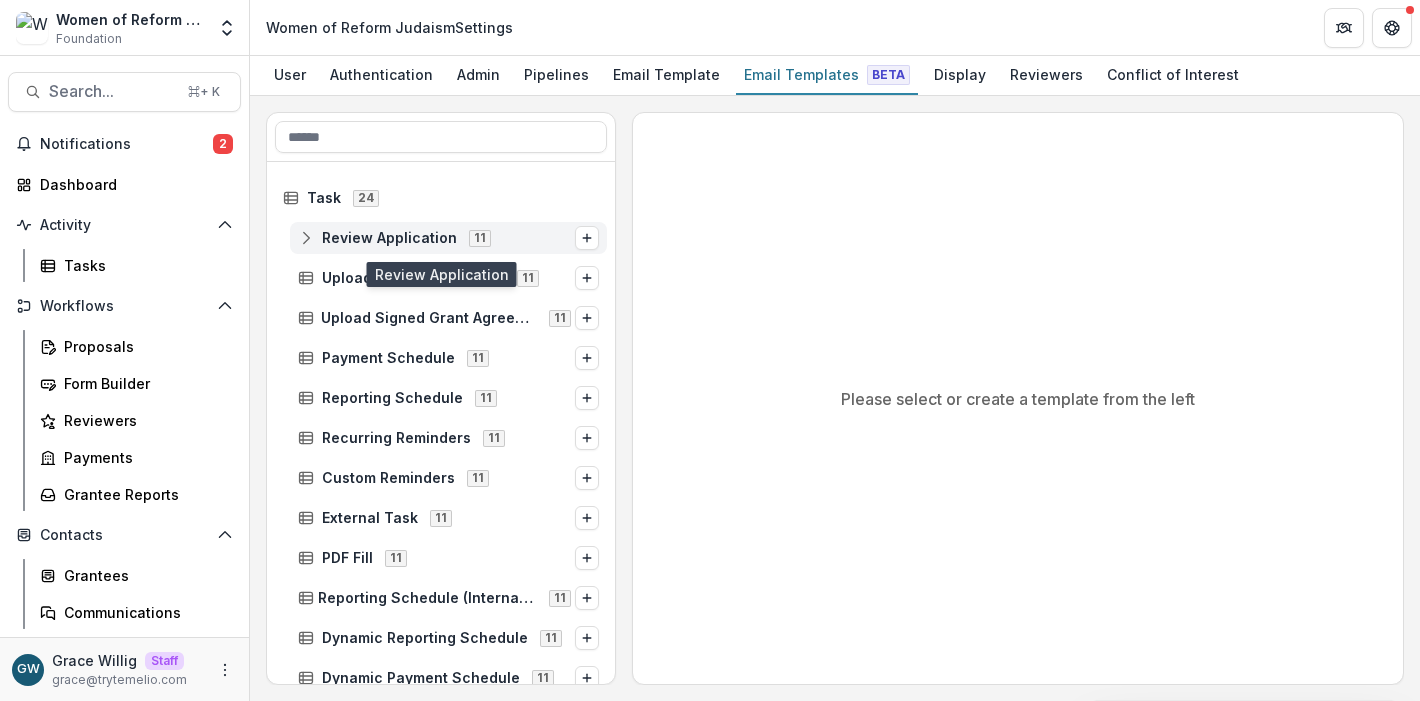 click 